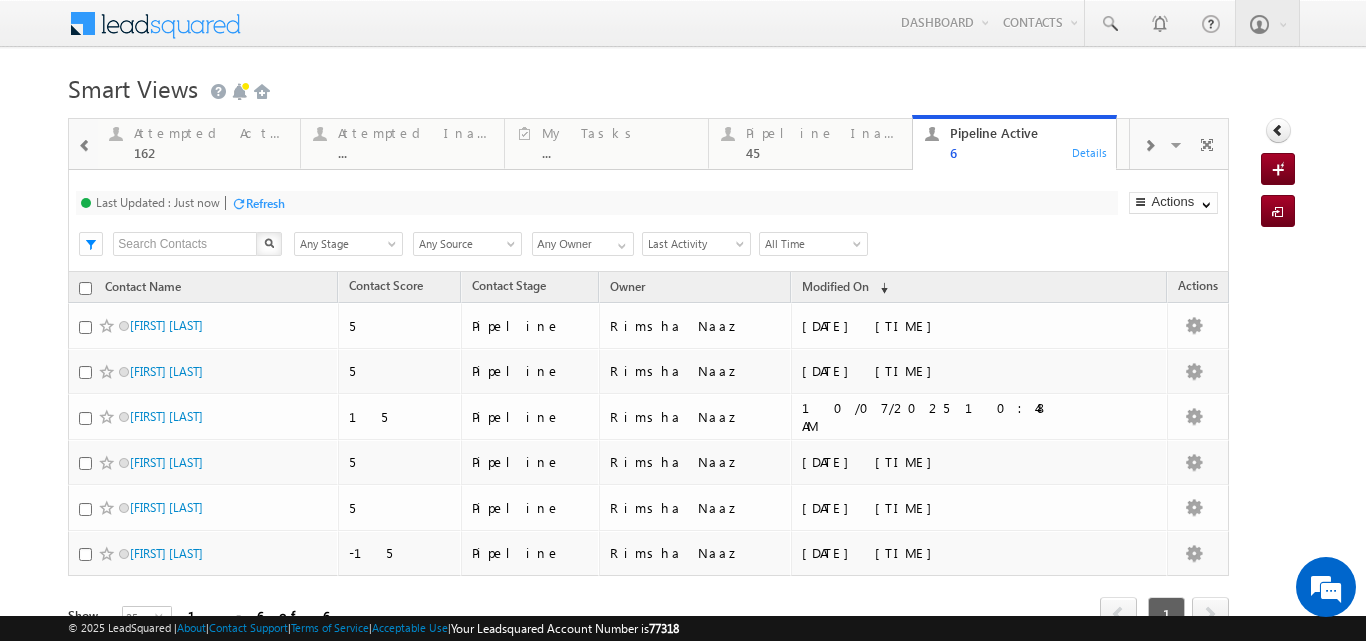 scroll, scrollTop: 0, scrollLeft: 0, axis: both 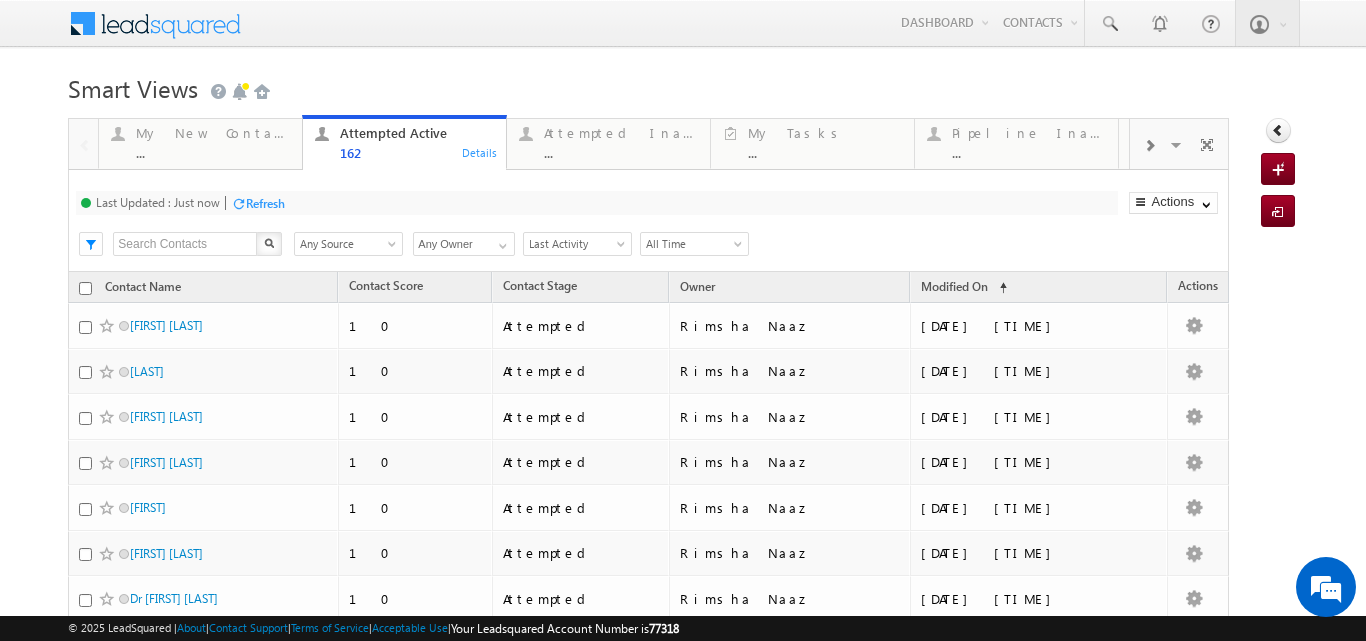 click at bounding box center [394, 248] 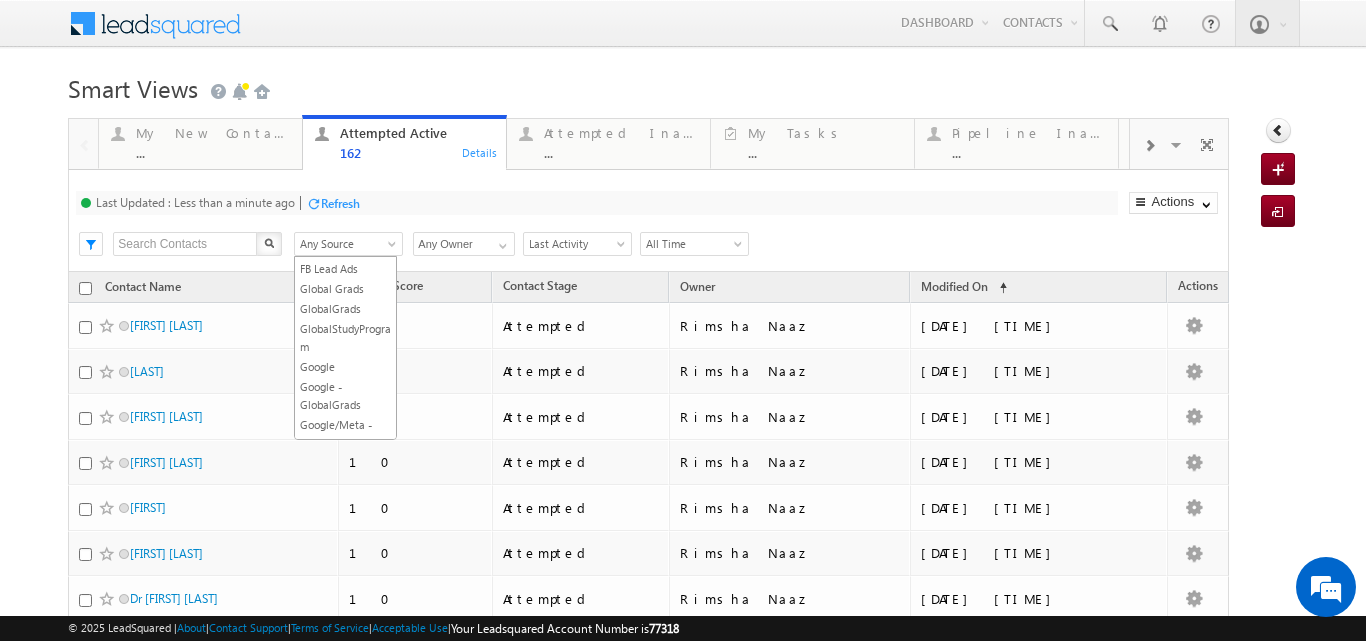 scroll, scrollTop: 0, scrollLeft: 0, axis: both 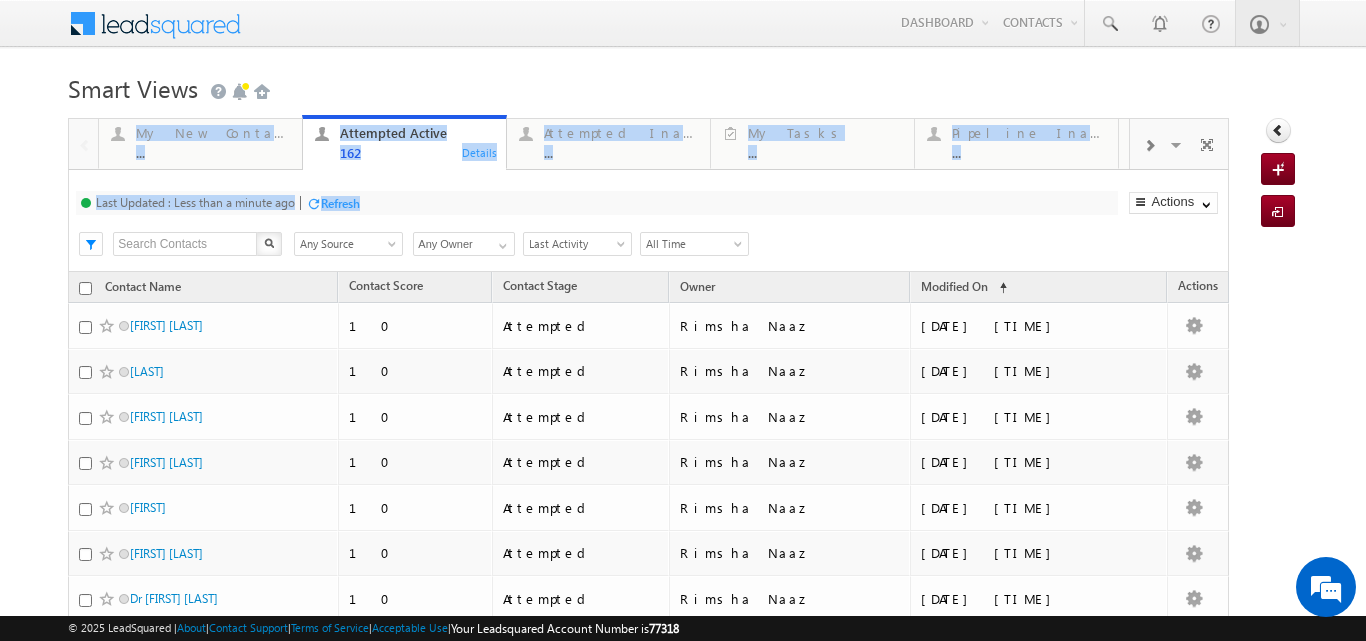 drag, startPoint x: 436, startPoint y: 205, endPoint x: 527, endPoint y: 112, distance: 130.11533 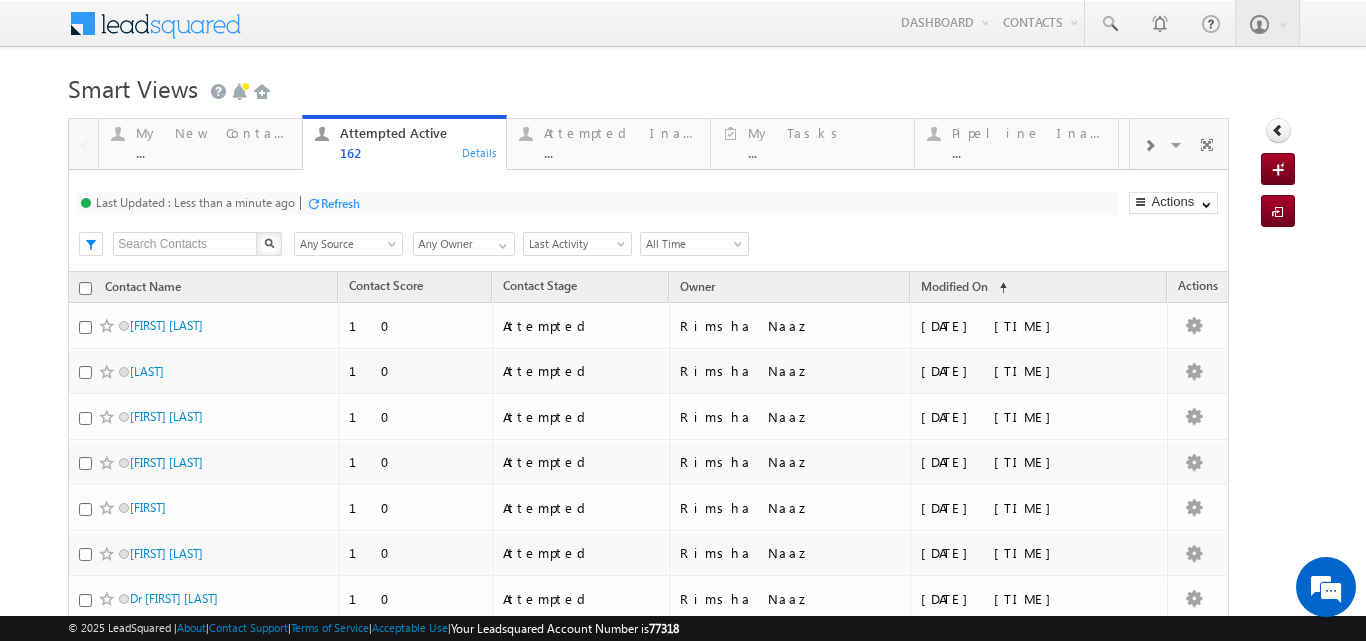 click on "Smart Views Getting Started" at bounding box center (682, 86) 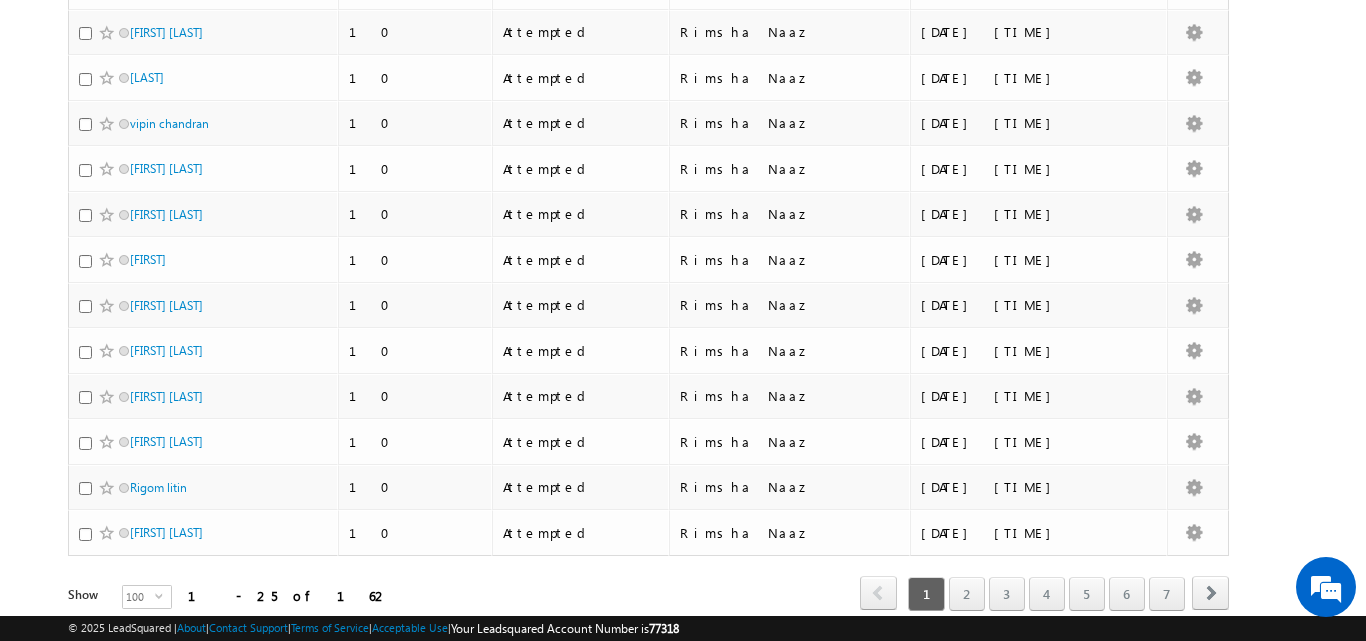 scroll, scrollTop: 976, scrollLeft: 0, axis: vertical 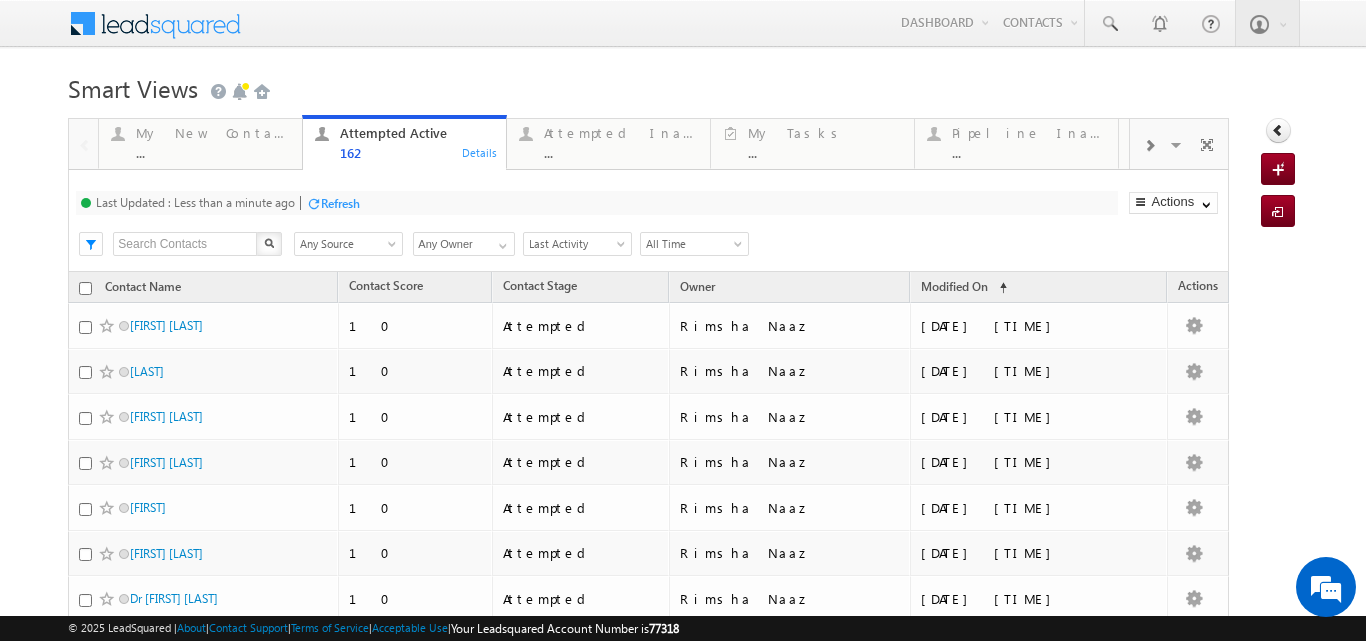 click on "Smart Views Getting Started" at bounding box center [682, 86] 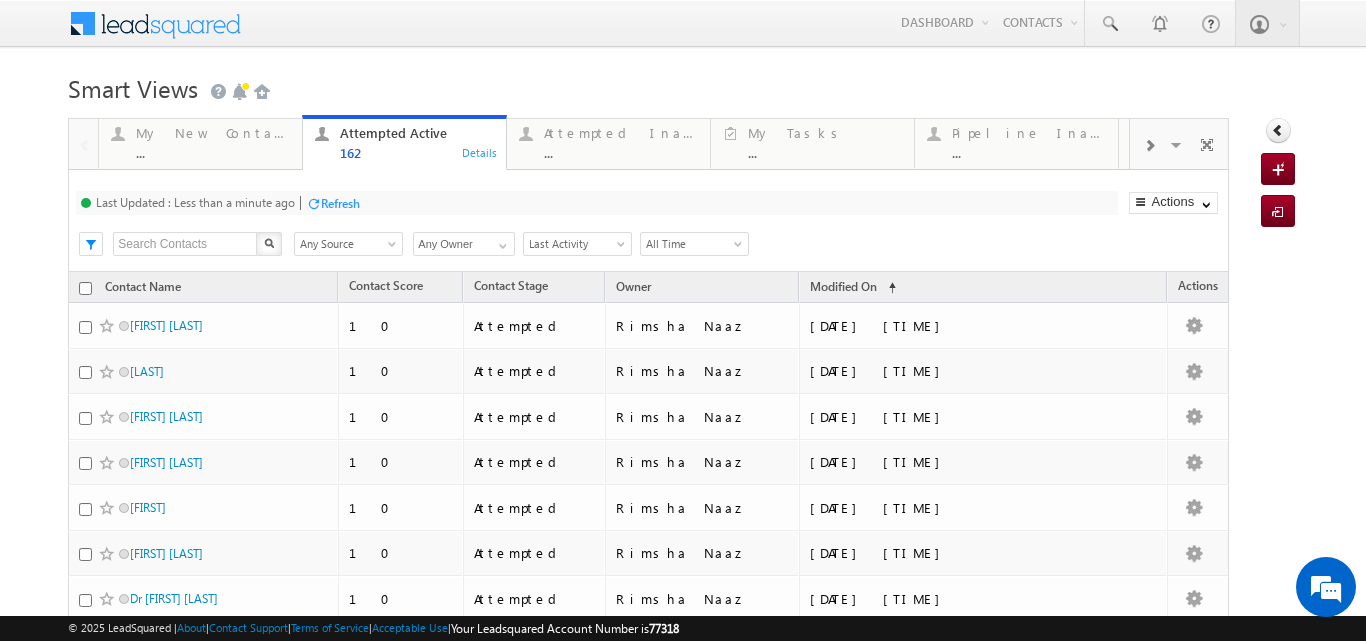 click at bounding box center (394, 248) 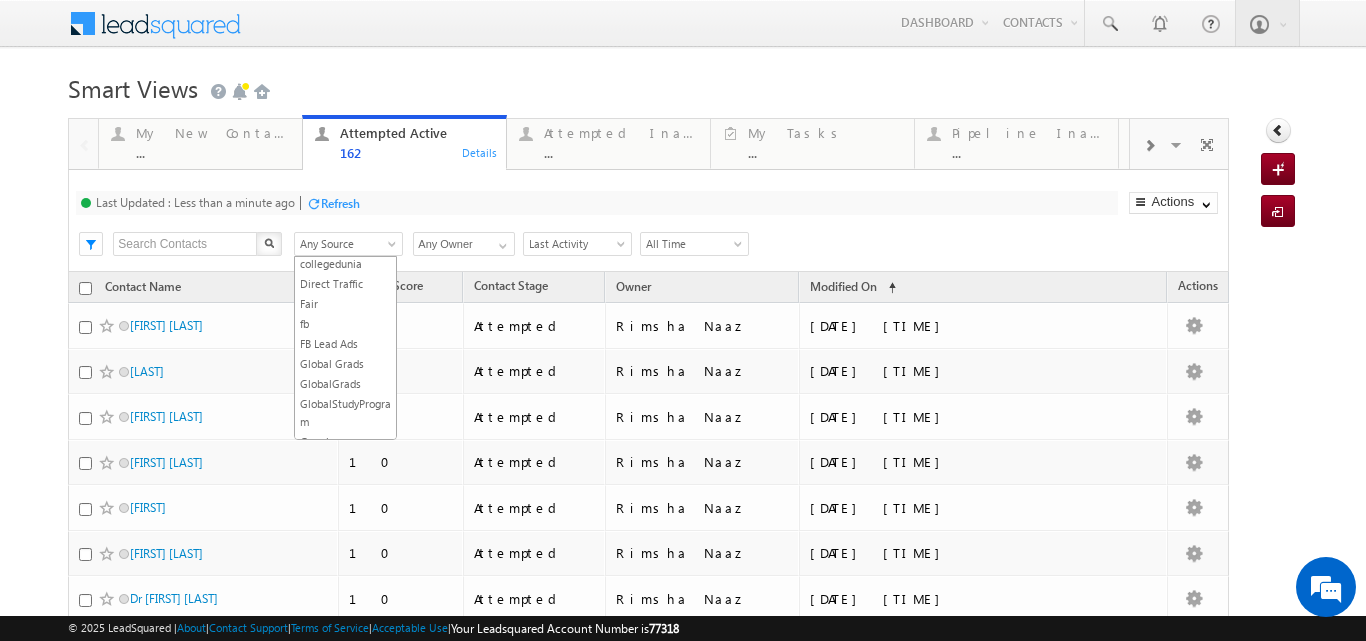 scroll, scrollTop: 275, scrollLeft: 0, axis: vertical 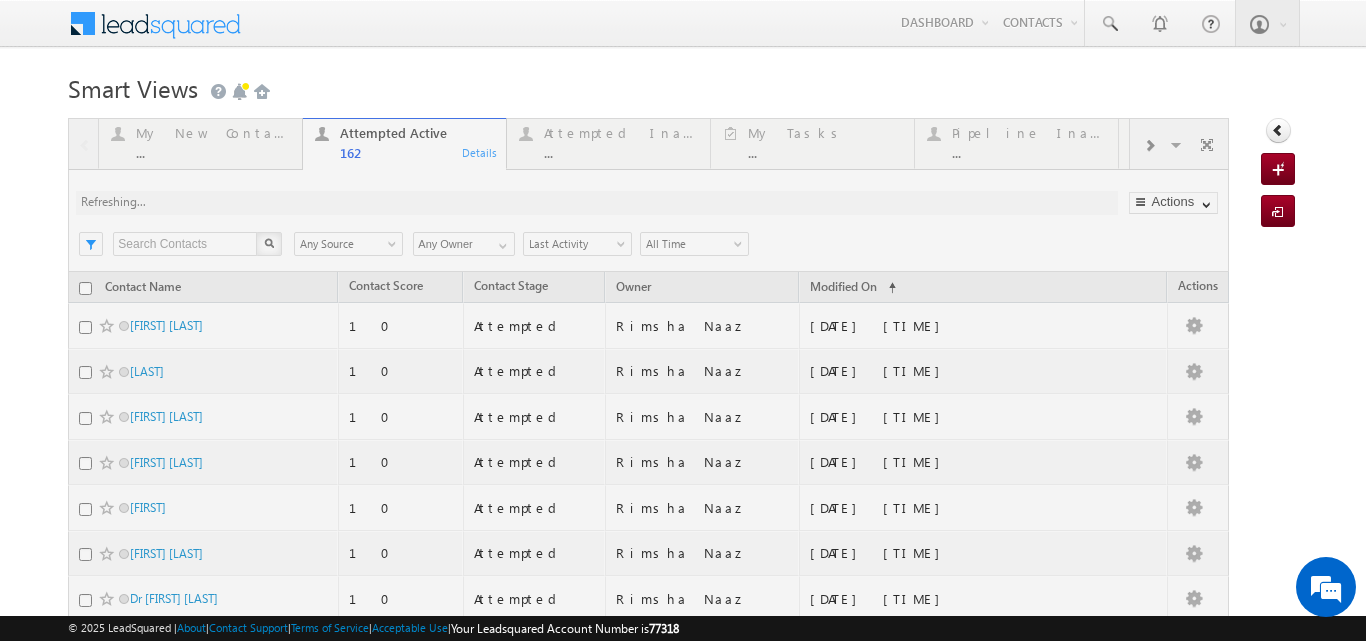 click at bounding box center [648, 2541] 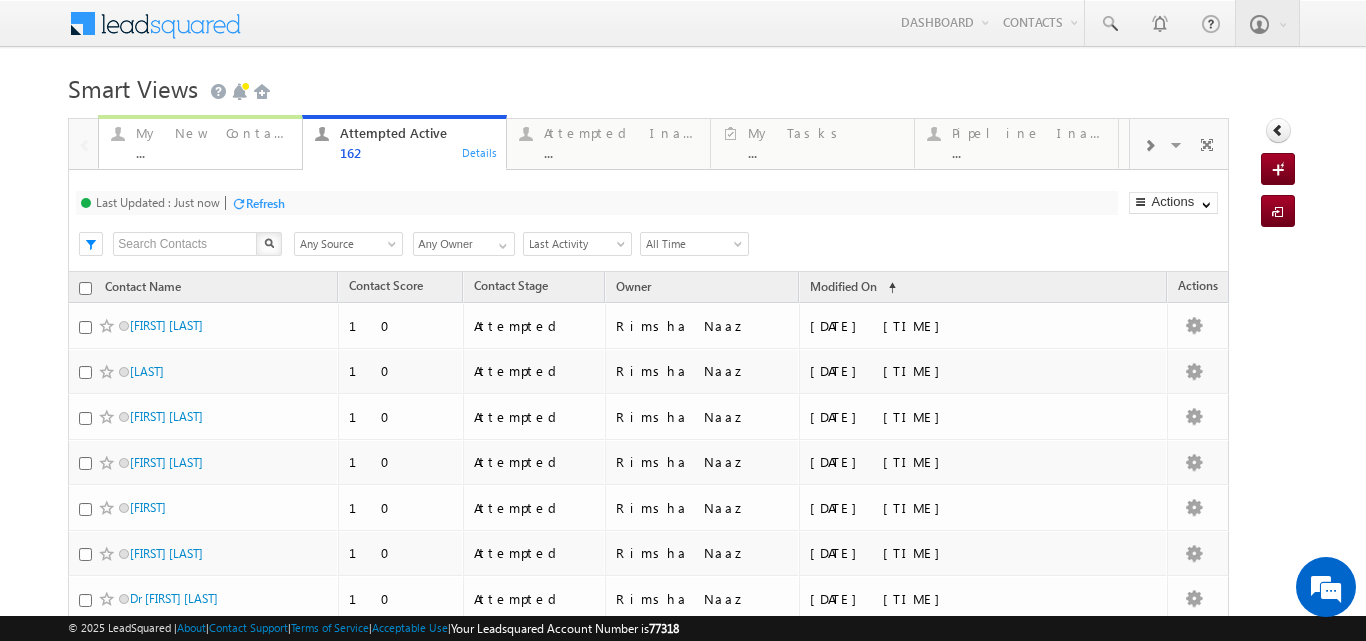 click on "My New Contact" at bounding box center (213, 133) 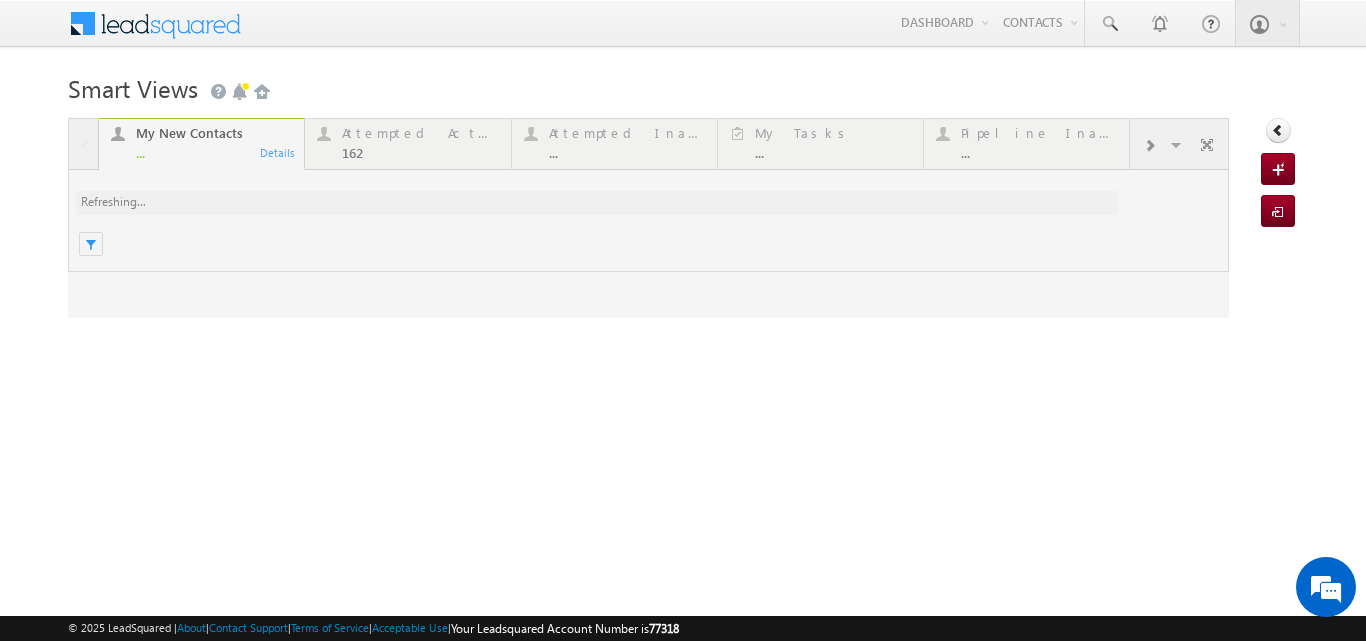 scroll, scrollTop: 0, scrollLeft: 0, axis: both 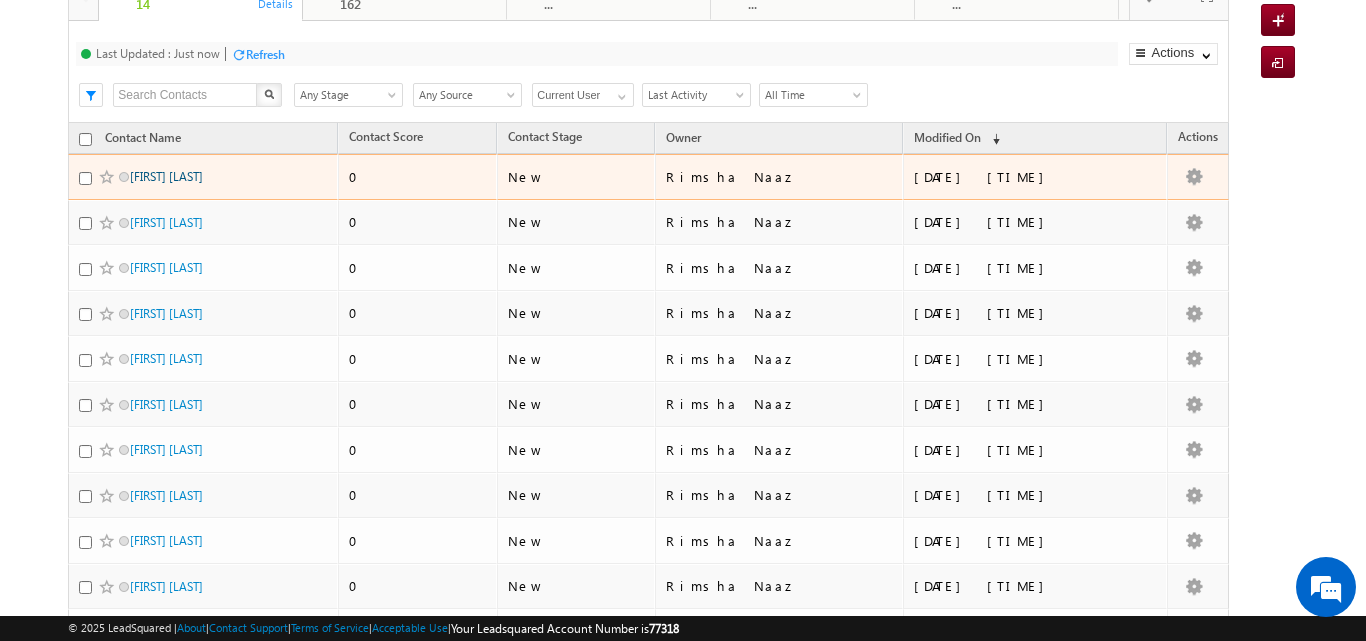click on "SURESH SOUNDARARAJAN" at bounding box center (166, 176) 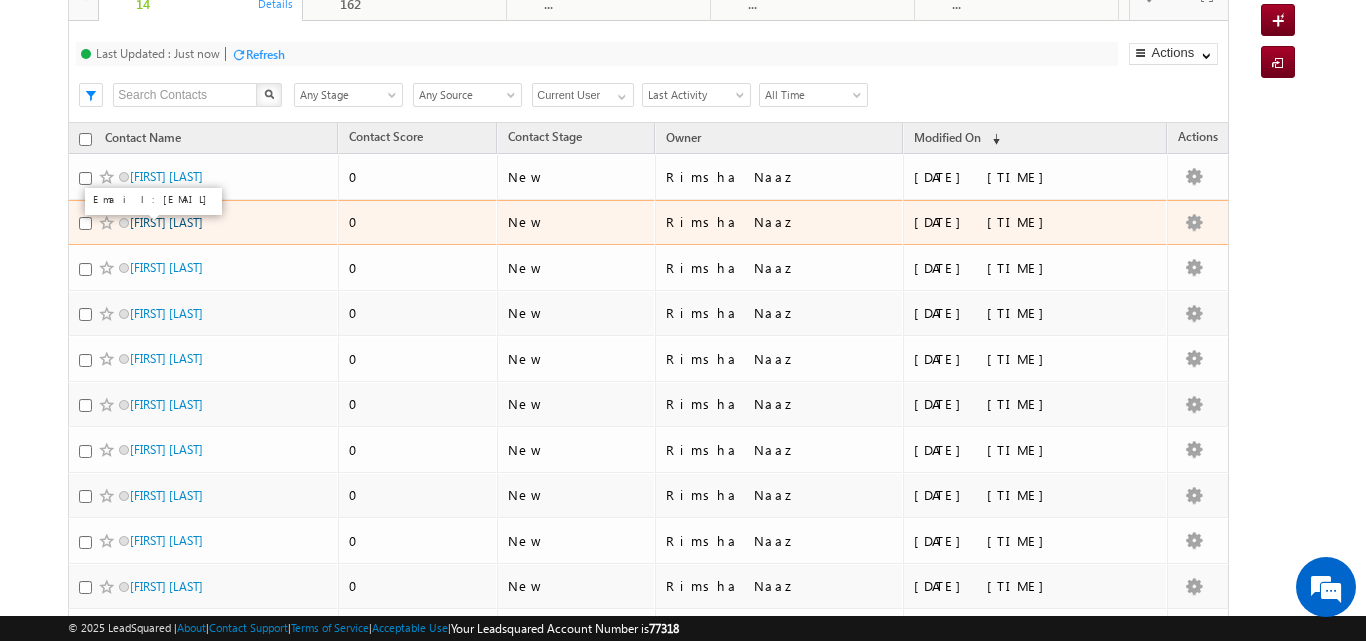 click on "Nitin Shukla" at bounding box center [166, 222] 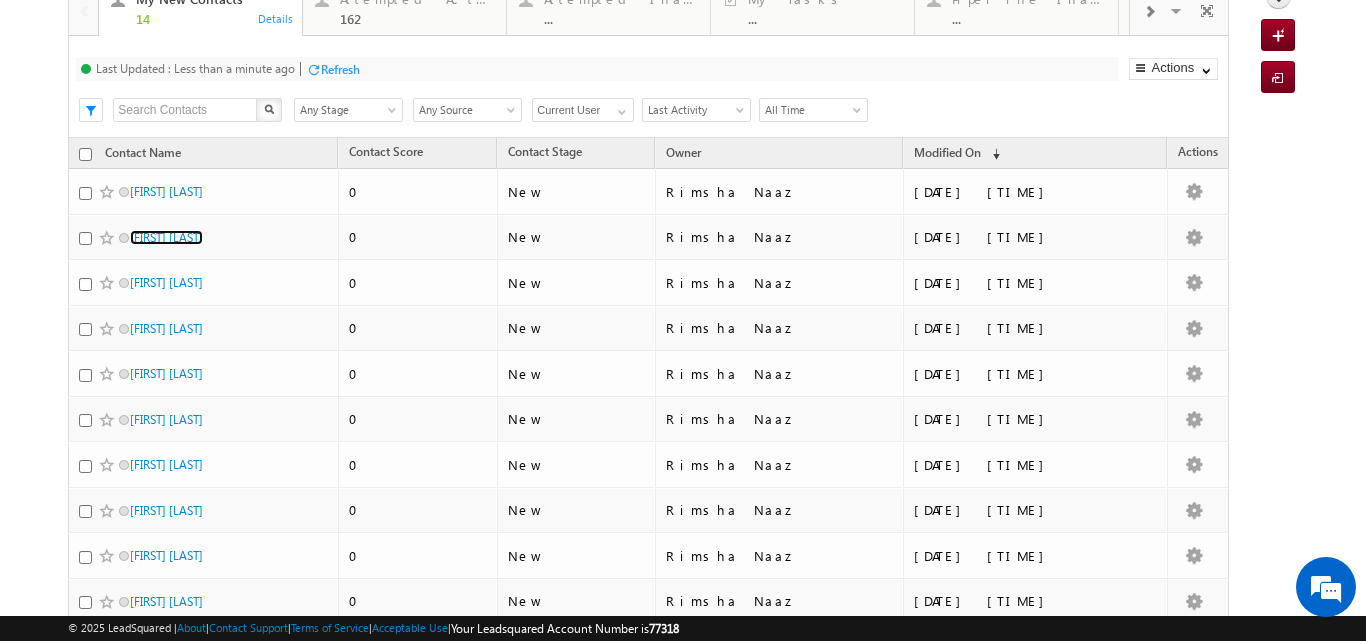 scroll, scrollTop: 59, scrollLeft: 0, axis: vertical 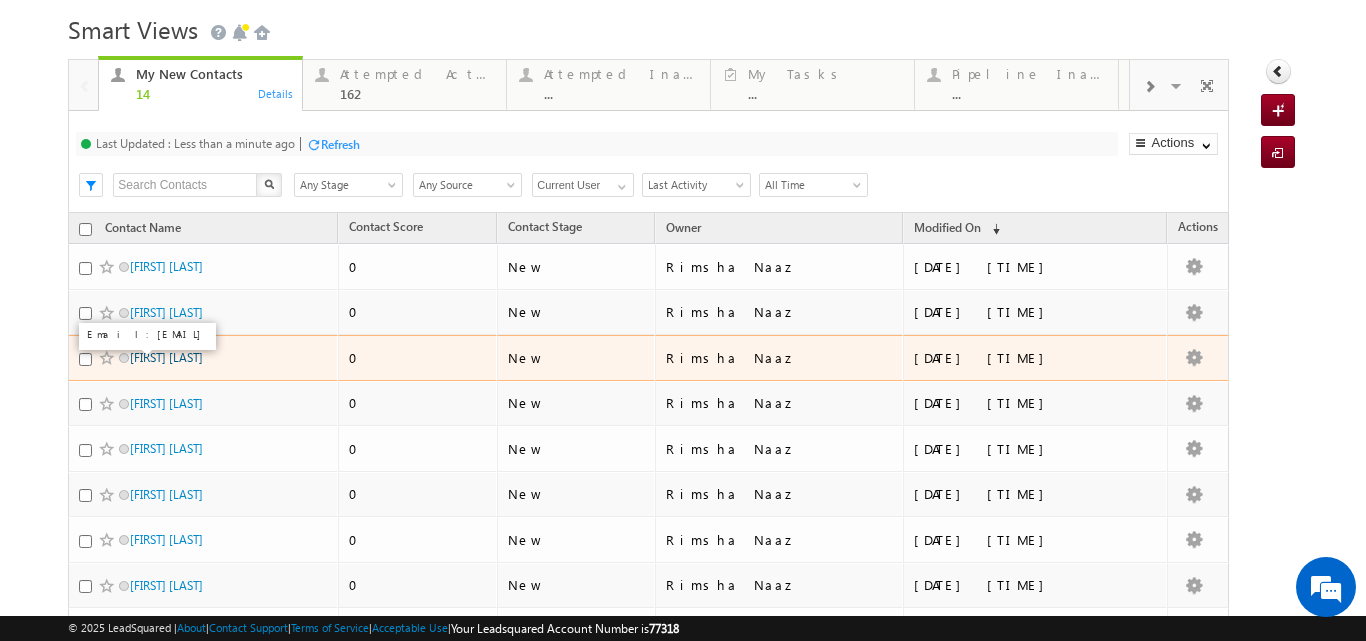 click on "Jasmine Kaur" at bounding box center (166, 357) 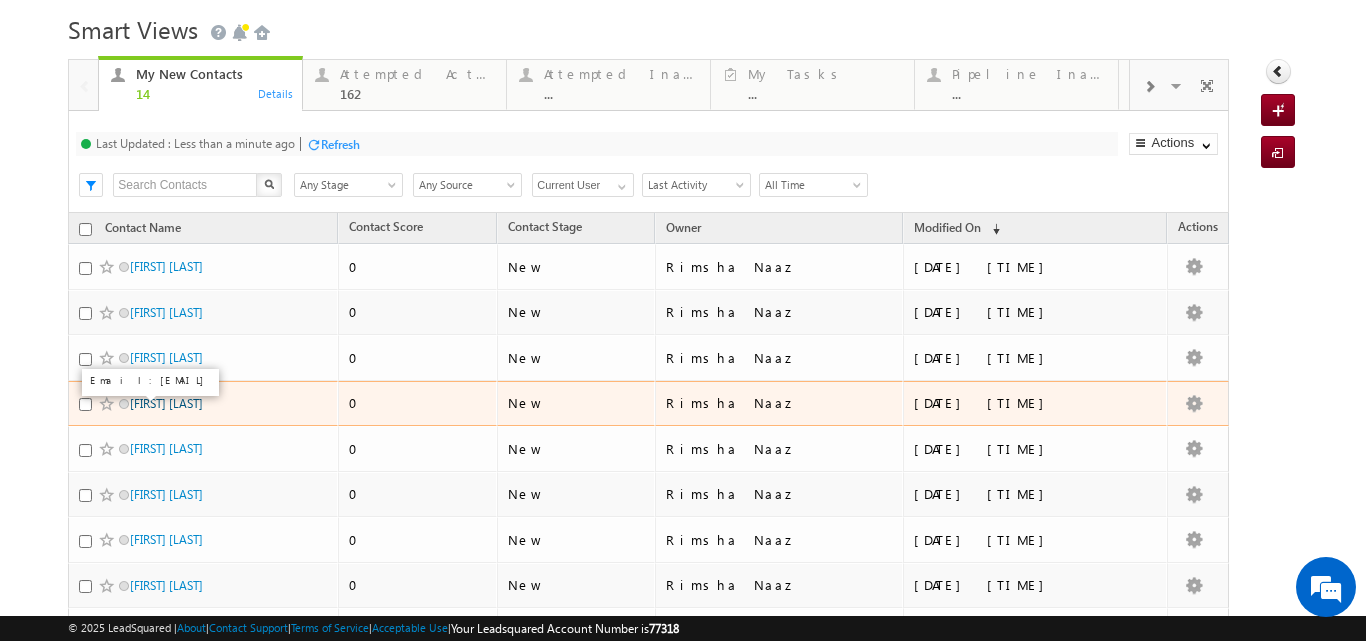 click on "Shubhi Mittal" at bounding box center [166, 403] 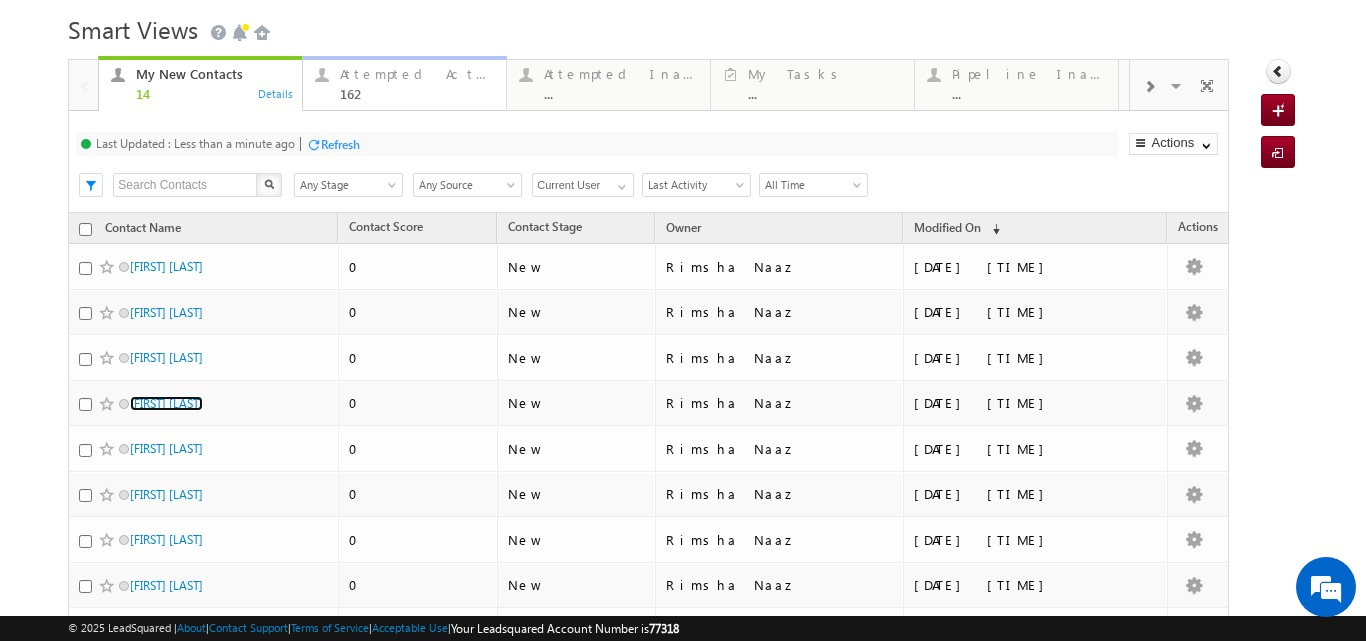 click on "Attempted Active" at bounding box center [417, 74] 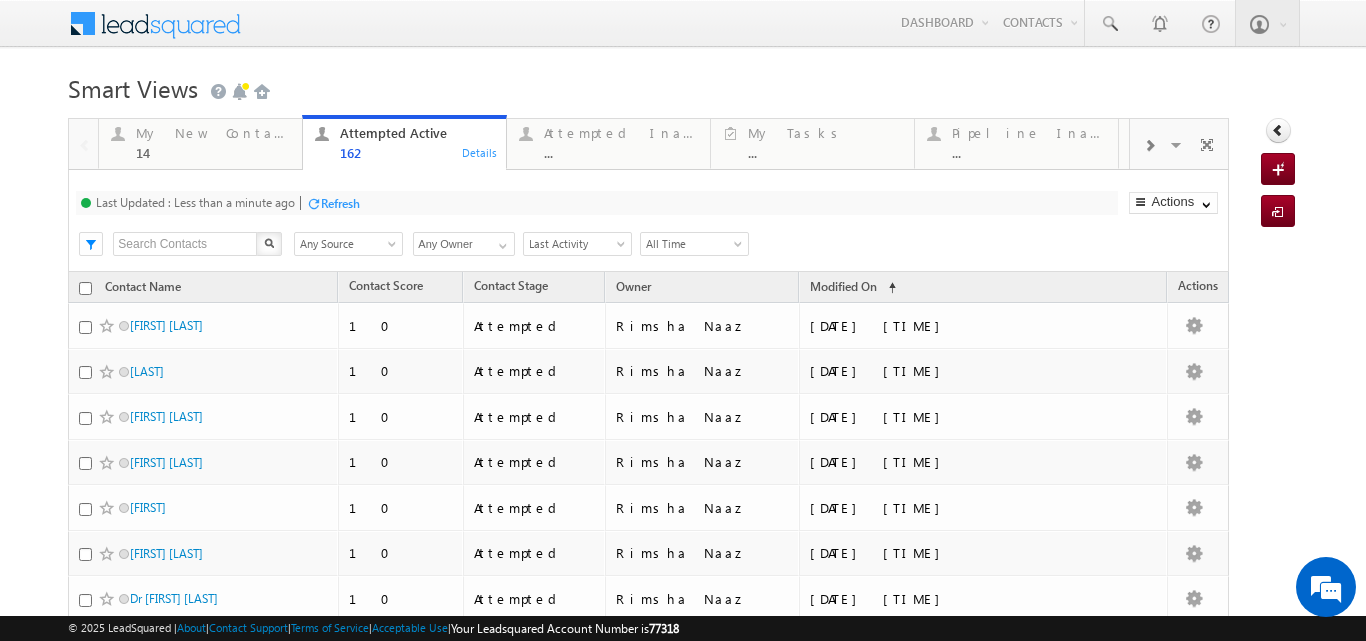 click on "Smart Views Getting Started" at bounding box center (682, 86) 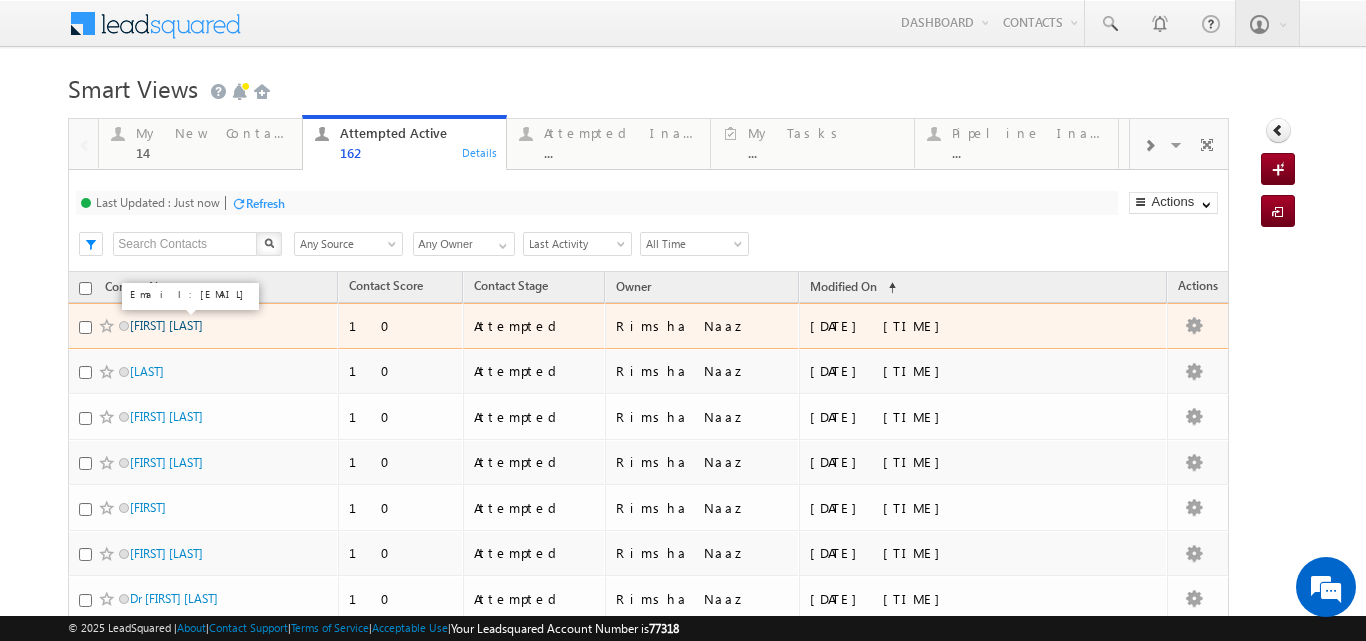click on "Steven Anthony Dsouza" at bounding box center (166, 325) 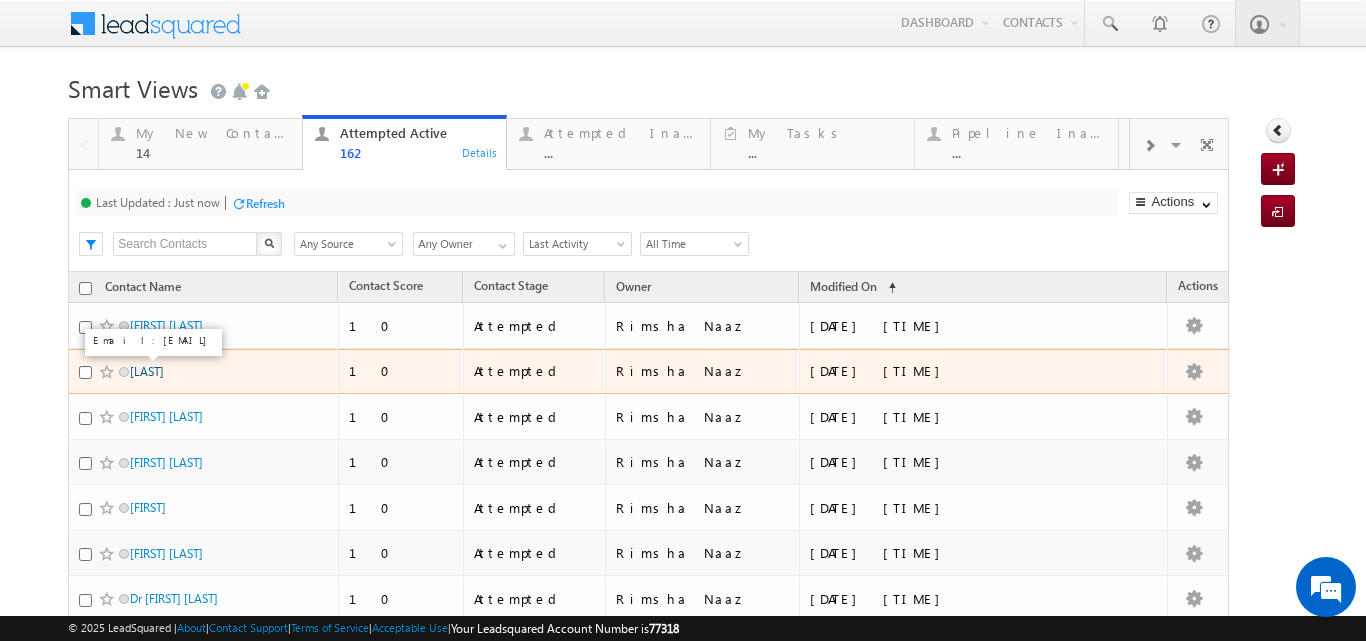 click on "DRAVITHA" at bounding box center (147, 371) 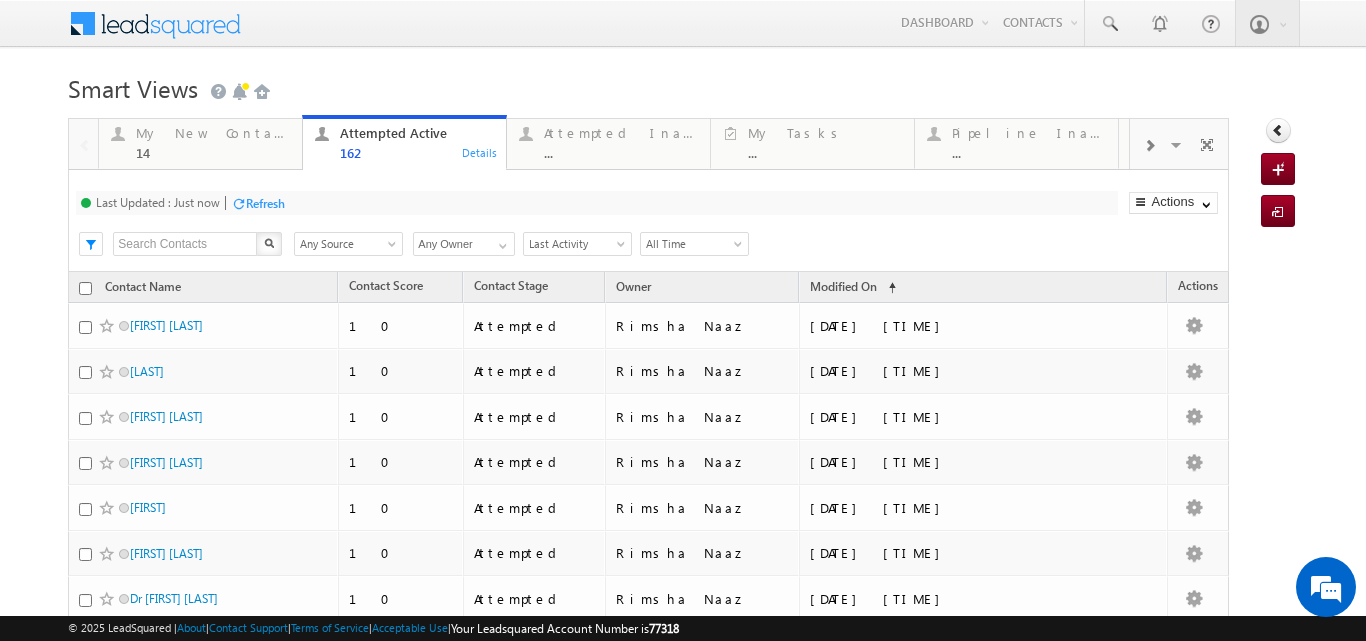 click at bounding box center (394, 248) 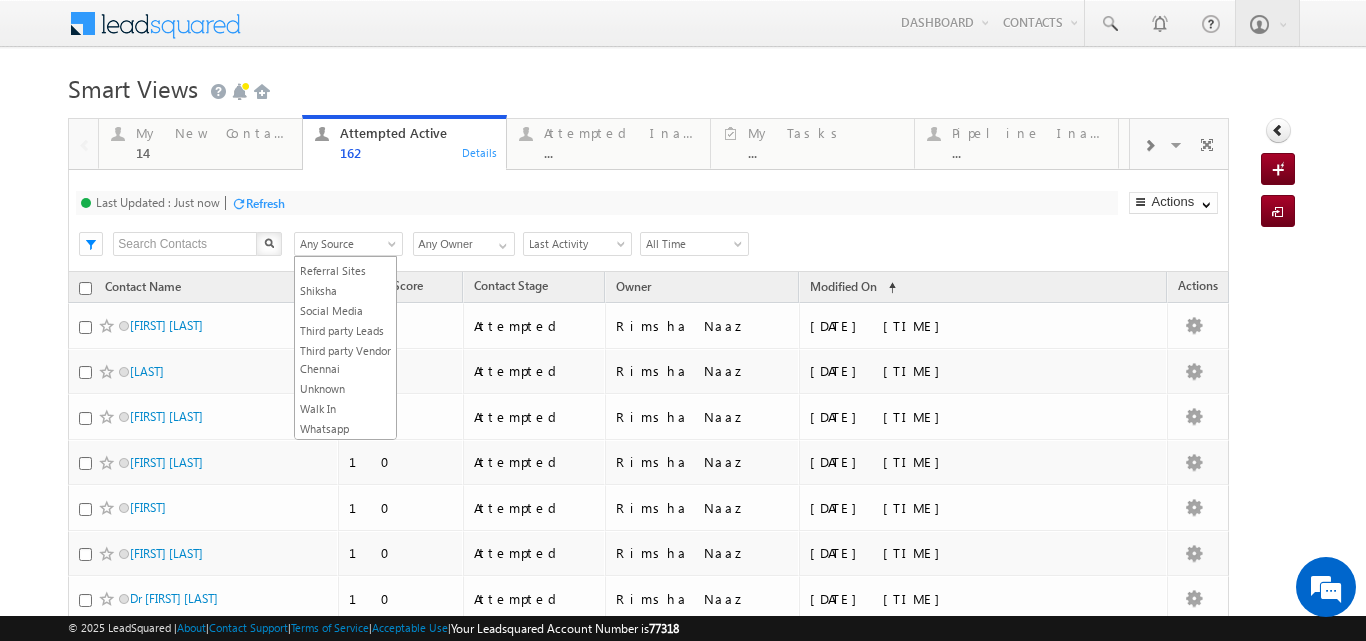 scroll, scrollTop: 906, scrollLeft: 0, axis: vertical 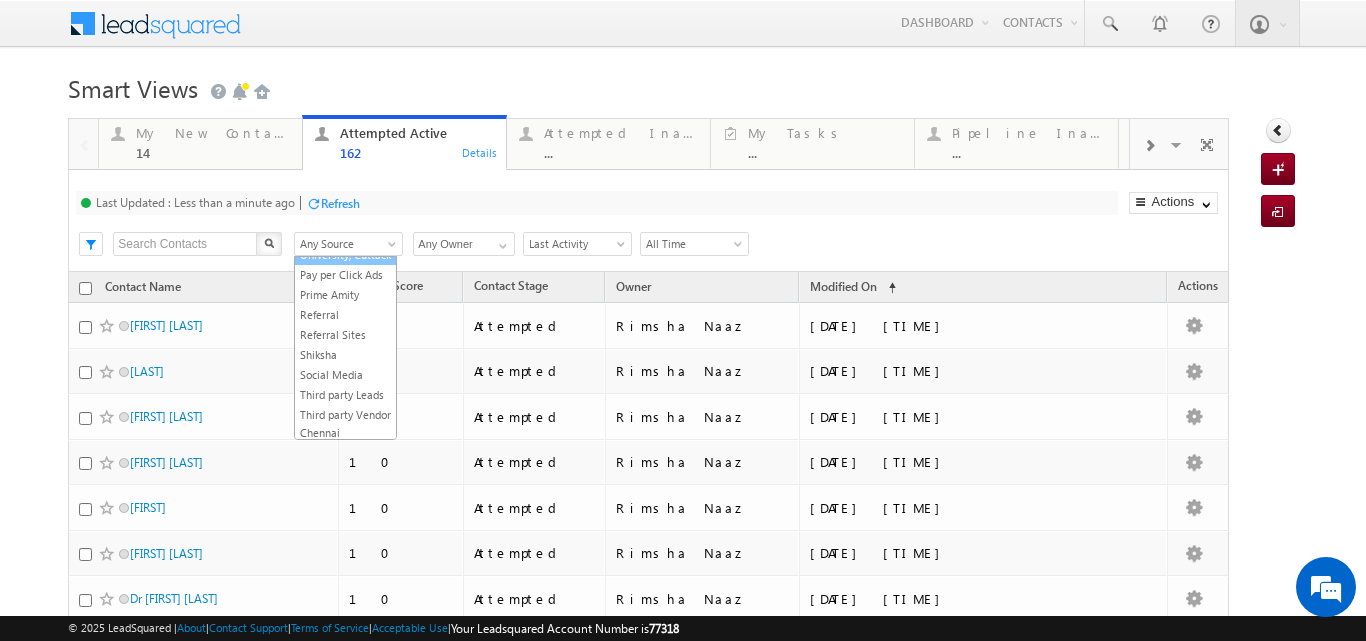 click on "Outreach DRIEMS University, Cuttack" at bounding box center (345, 246) 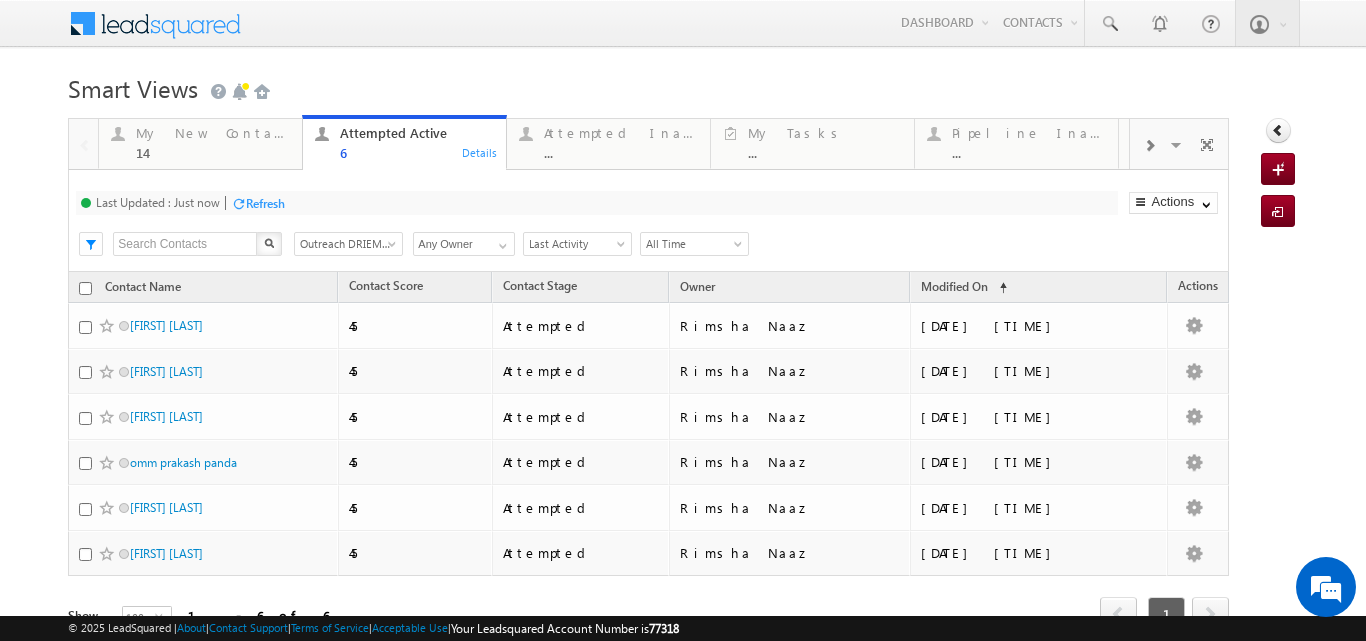 scroll, scrollTop: 43, scrollLeft: 0, axis: vertical 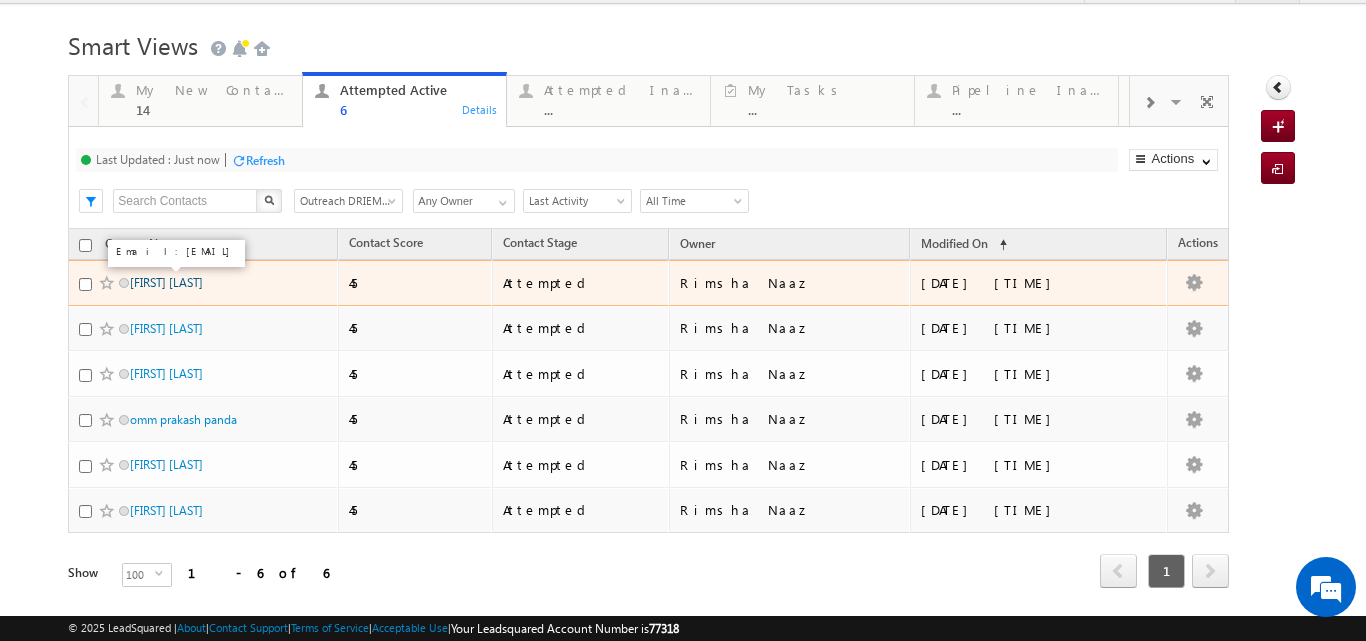 click on "Bhakti bhusan panda" at bounding box center [166, 282] 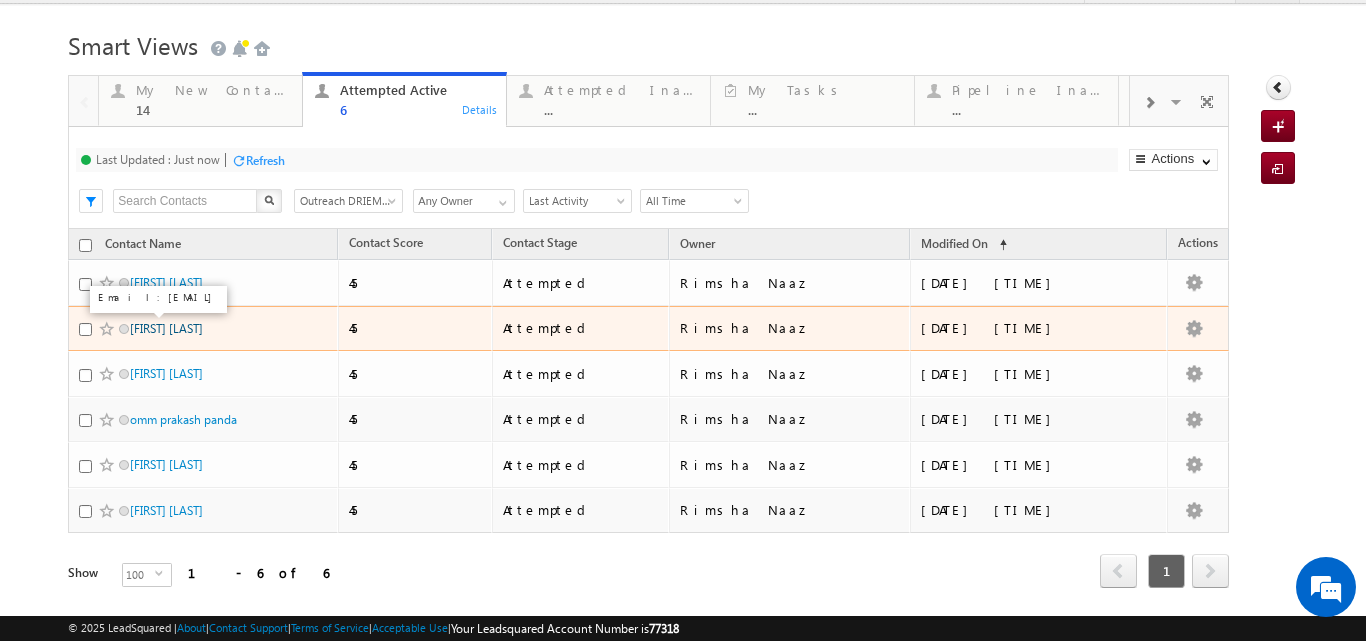 click on "Saistuti Mahapatra" at bounding box center [166, 328] 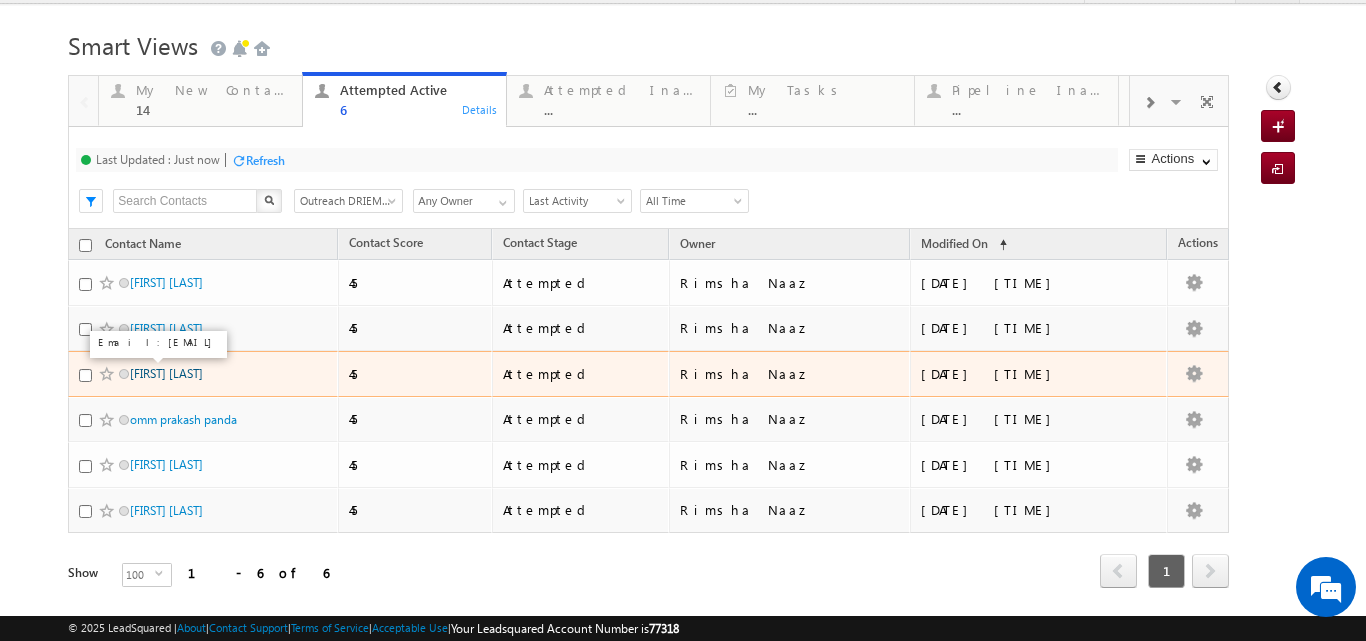 click on "Anasuya Khandai" at bounding box center (166, 373) 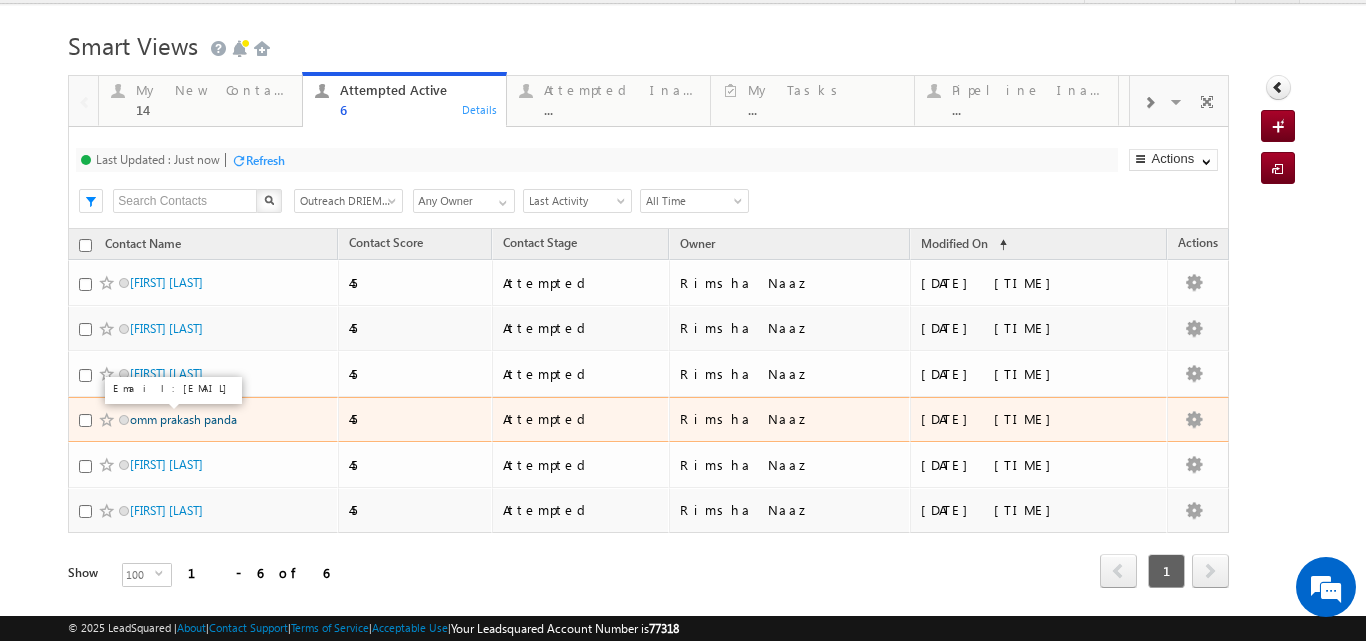 click on "omm prakash panda" at bounding box center (183, 419) 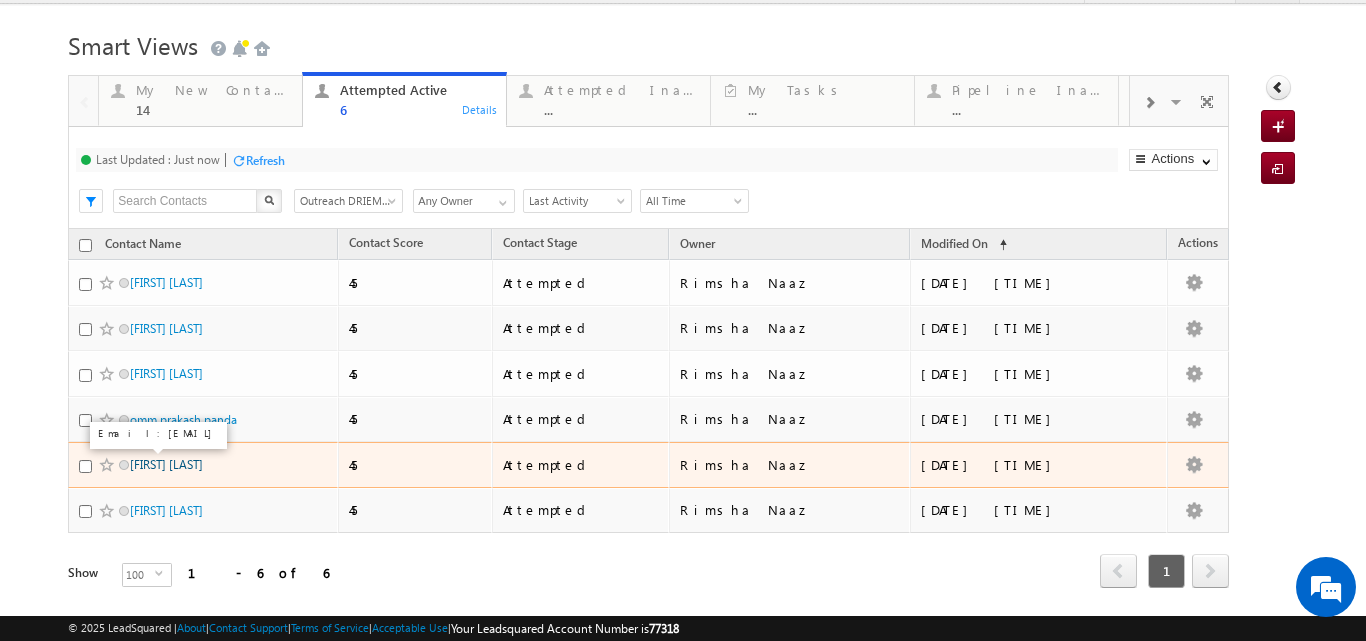 click on "Smita prangya swain" at bounding box center (166, 464) 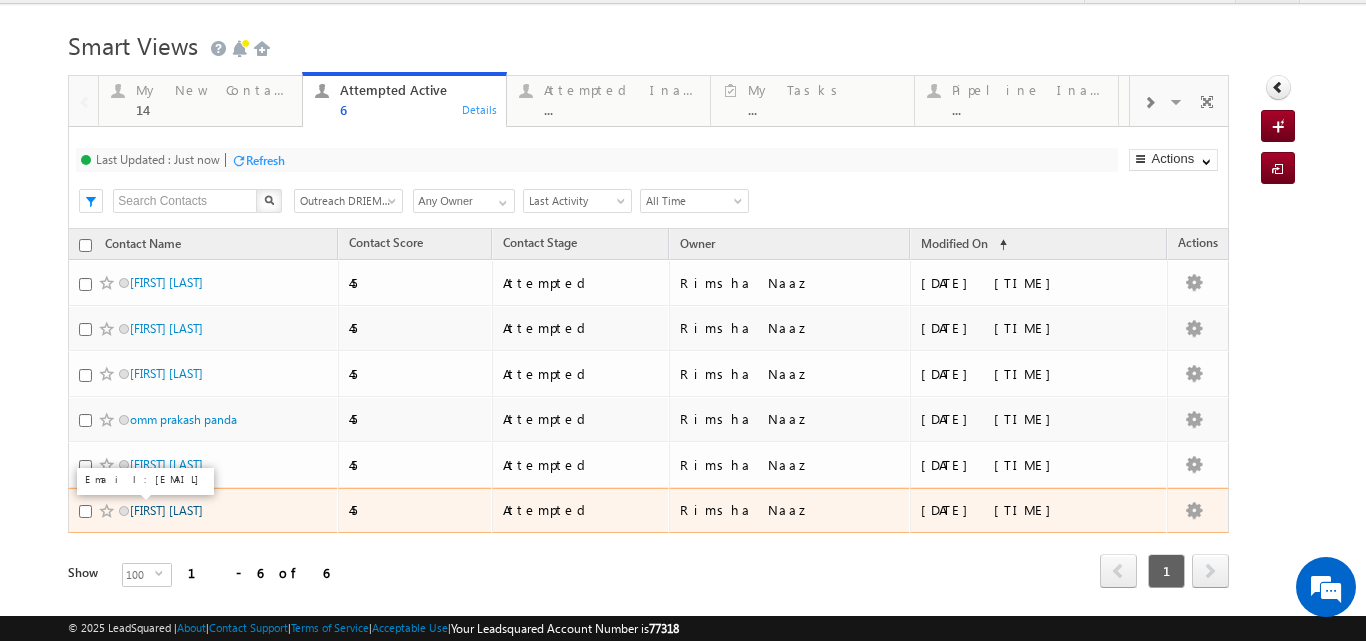 click on "Mahesh swain" at bounding box center (166, 510) 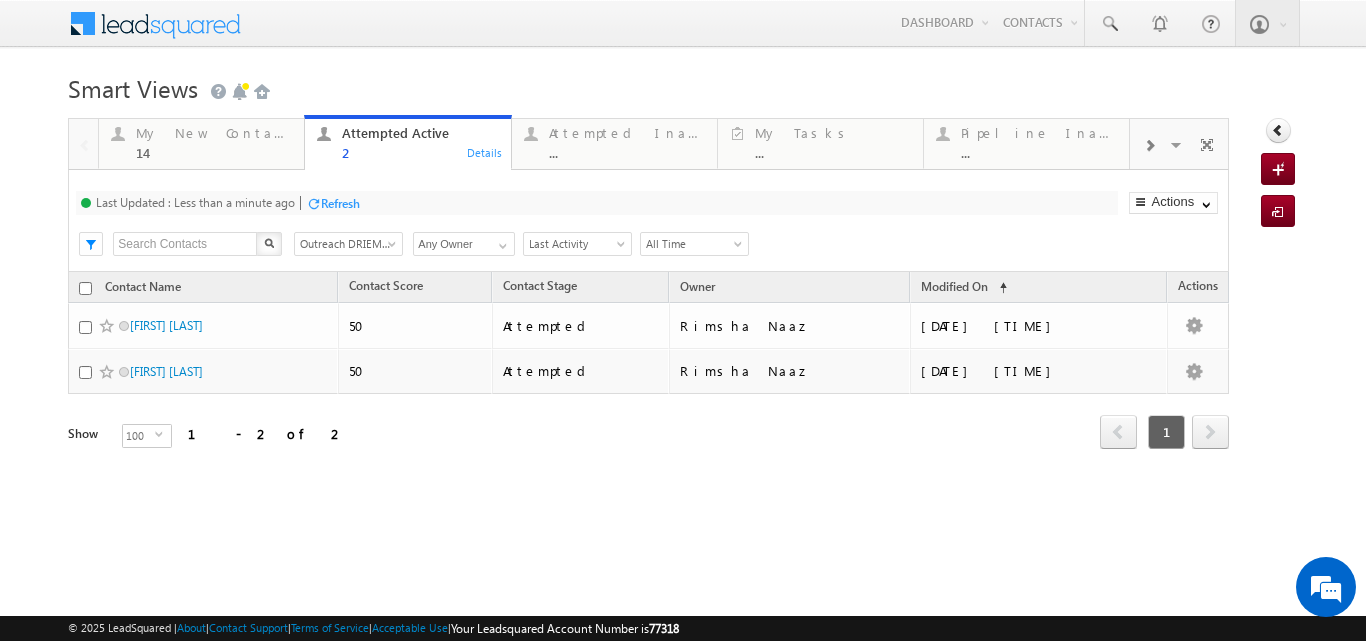 scroll, scrollTop: 0, scrollLeft: 0, axis: both 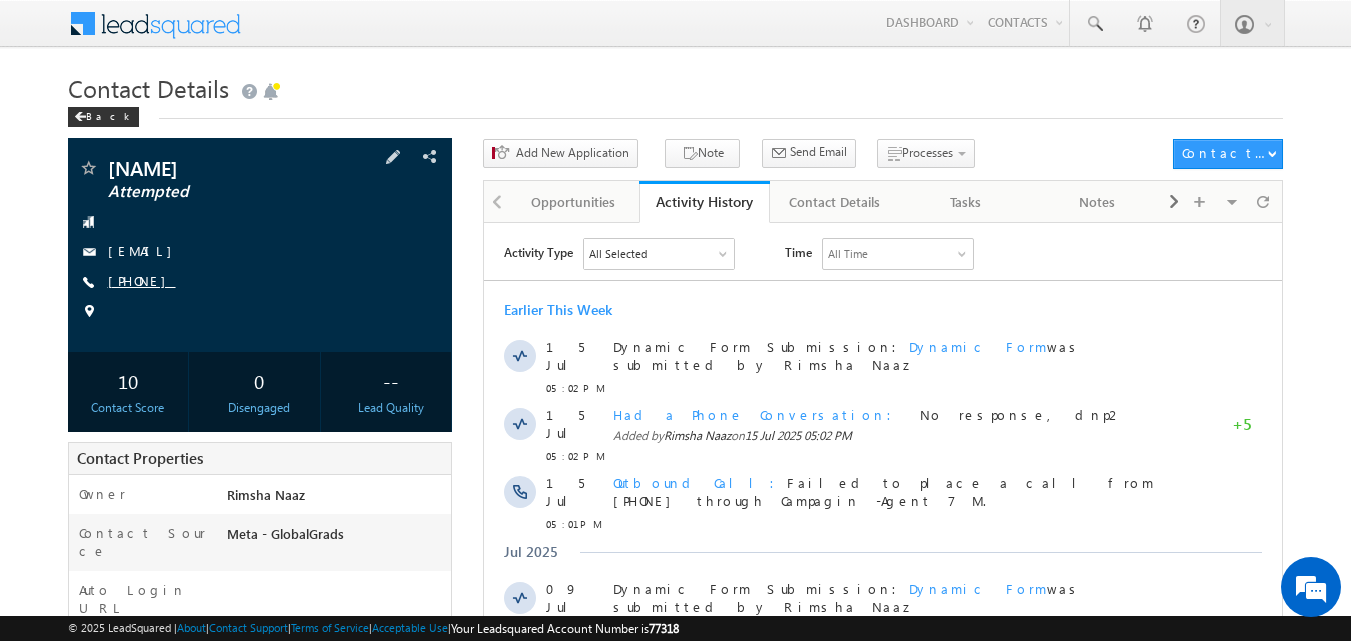 click on "[PHONE]" at bounding box center [142, 280] 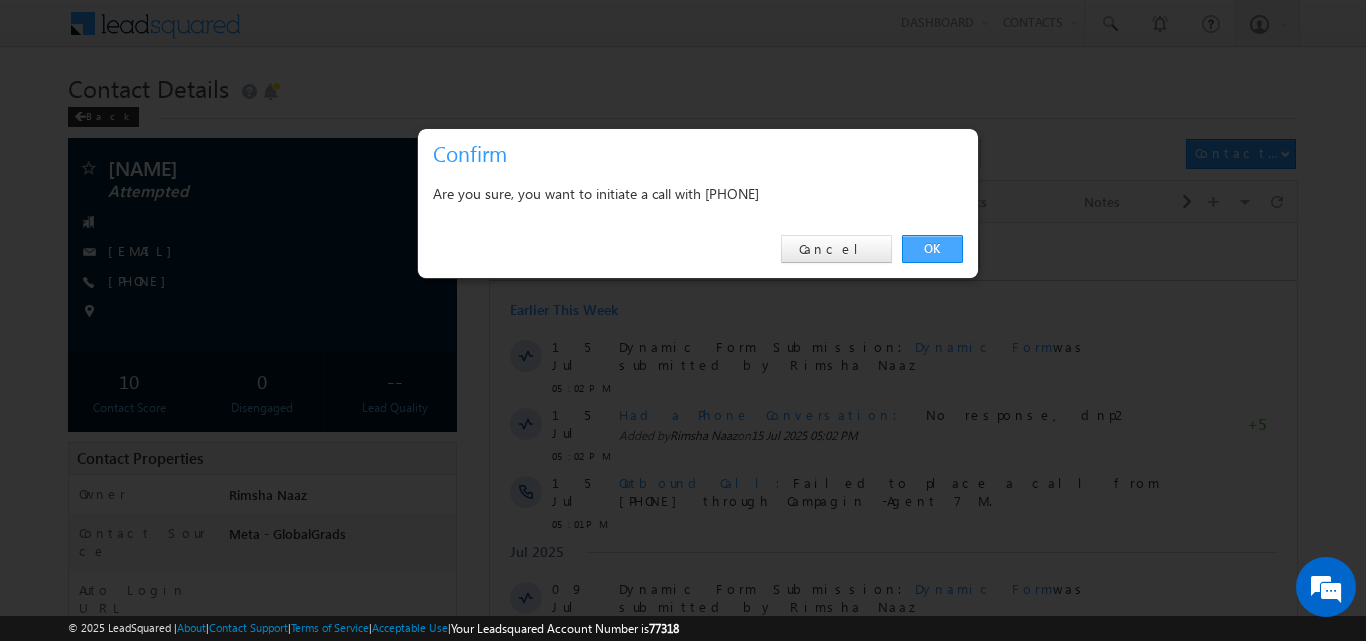 drag, startPoint x: 930, startPoint y: 243, endPoint x: 442, endPoint y: 19, distance: 536.95435 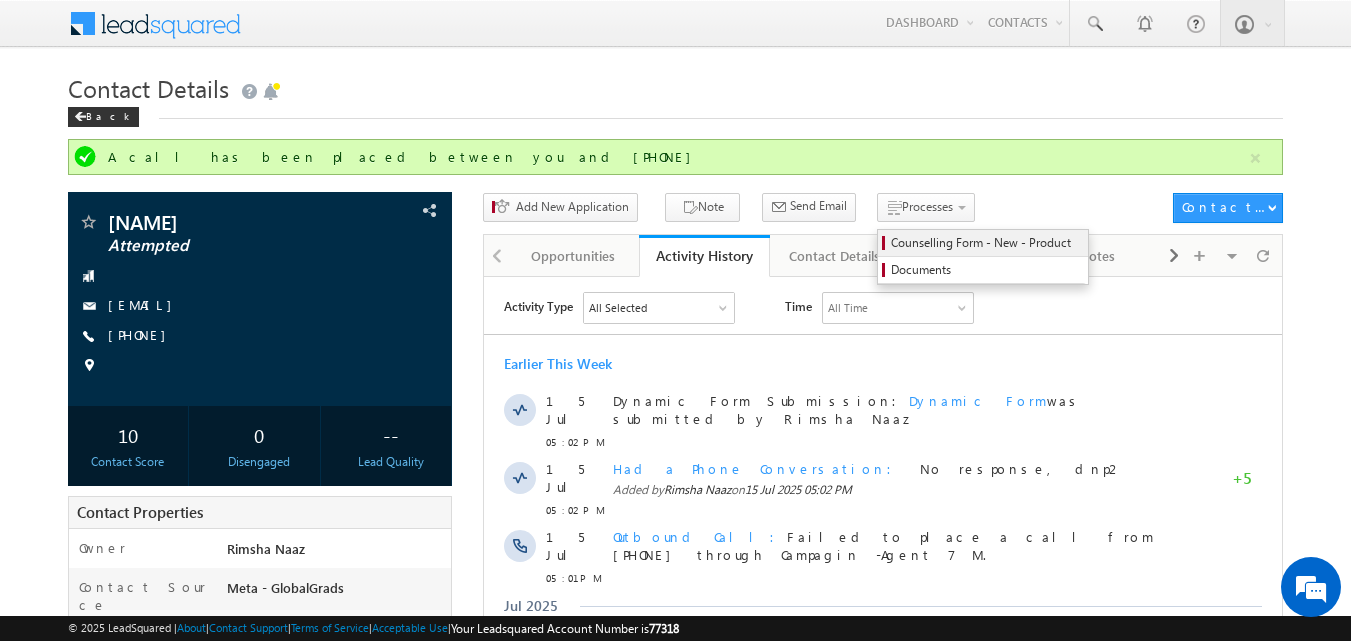 click on "Counselling Form - New - Product" at bounding box center (986, 243) 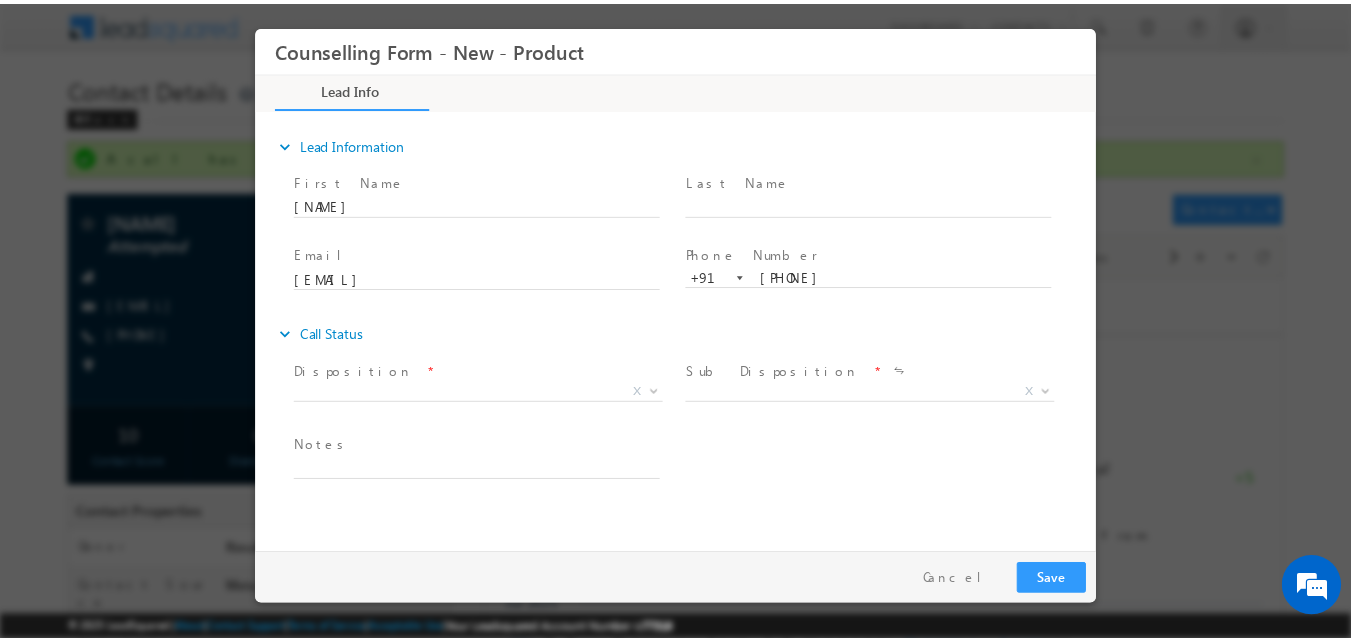 scroll, scrollTop: 0, scrollLeft: 0, axis: both 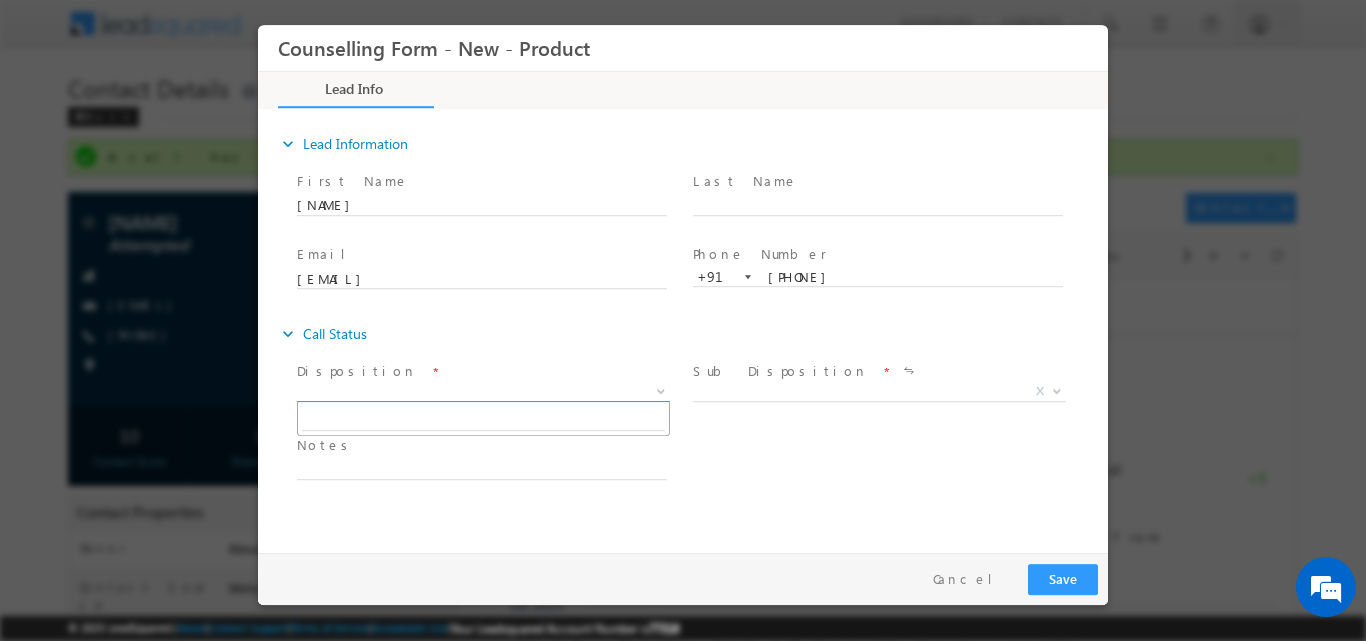 click at bounding box center (661, 389) 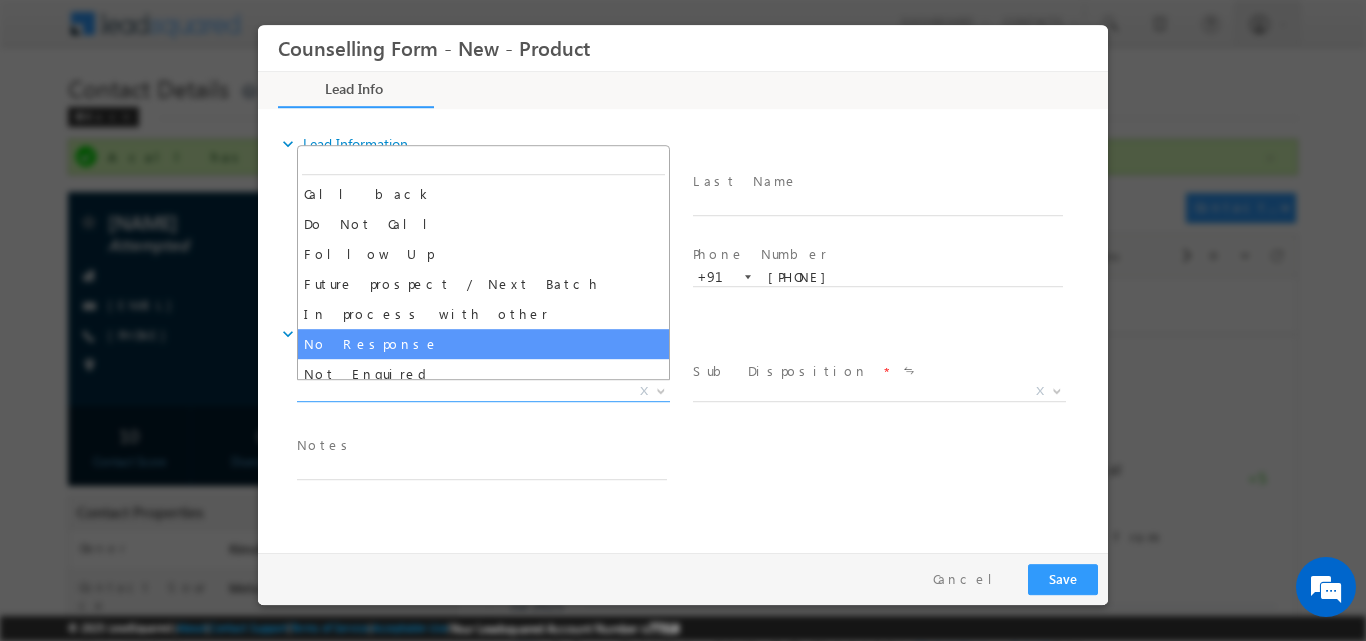 select on "No Response" 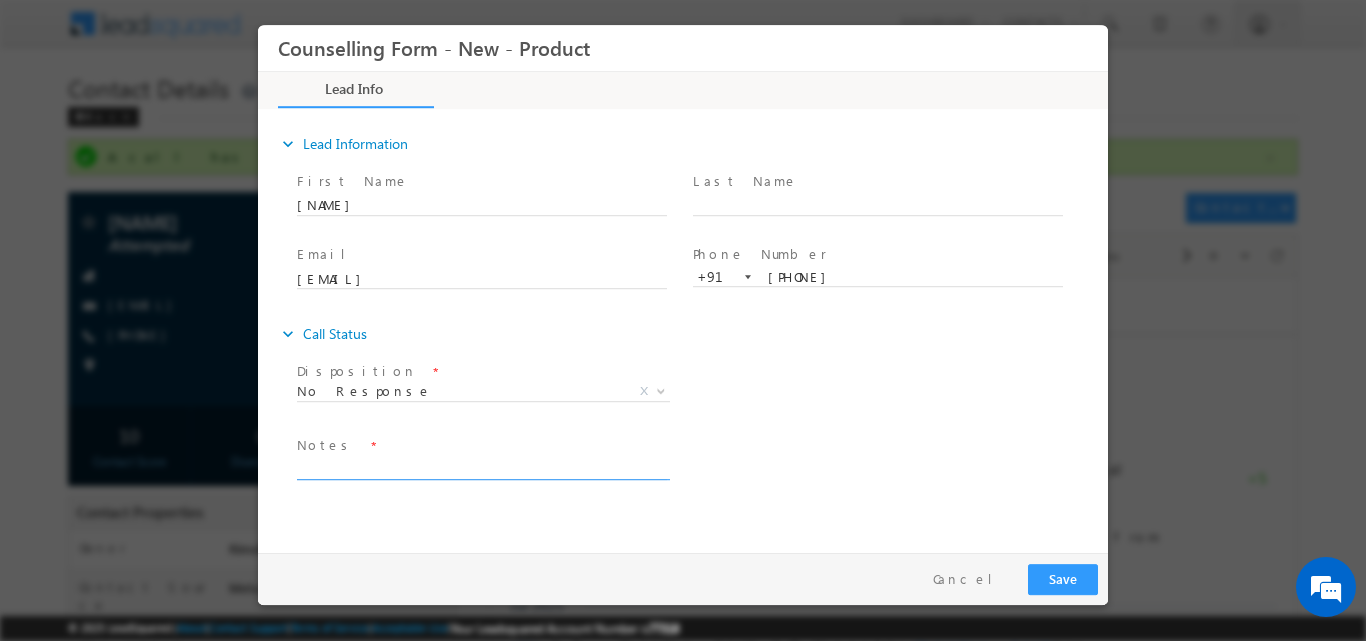 drag, startPoint x: 580, startPoint y: 453, endPoint x: 580, endPoint y: 465, distance: 12 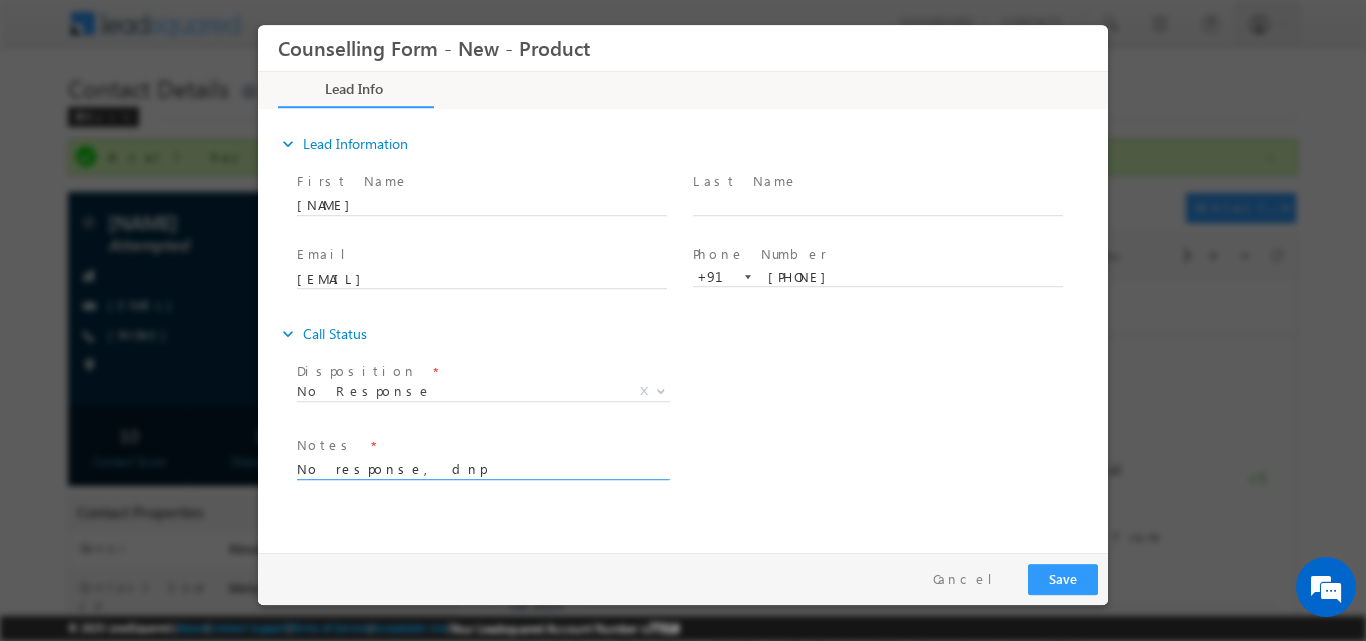type on "No response, dnp" 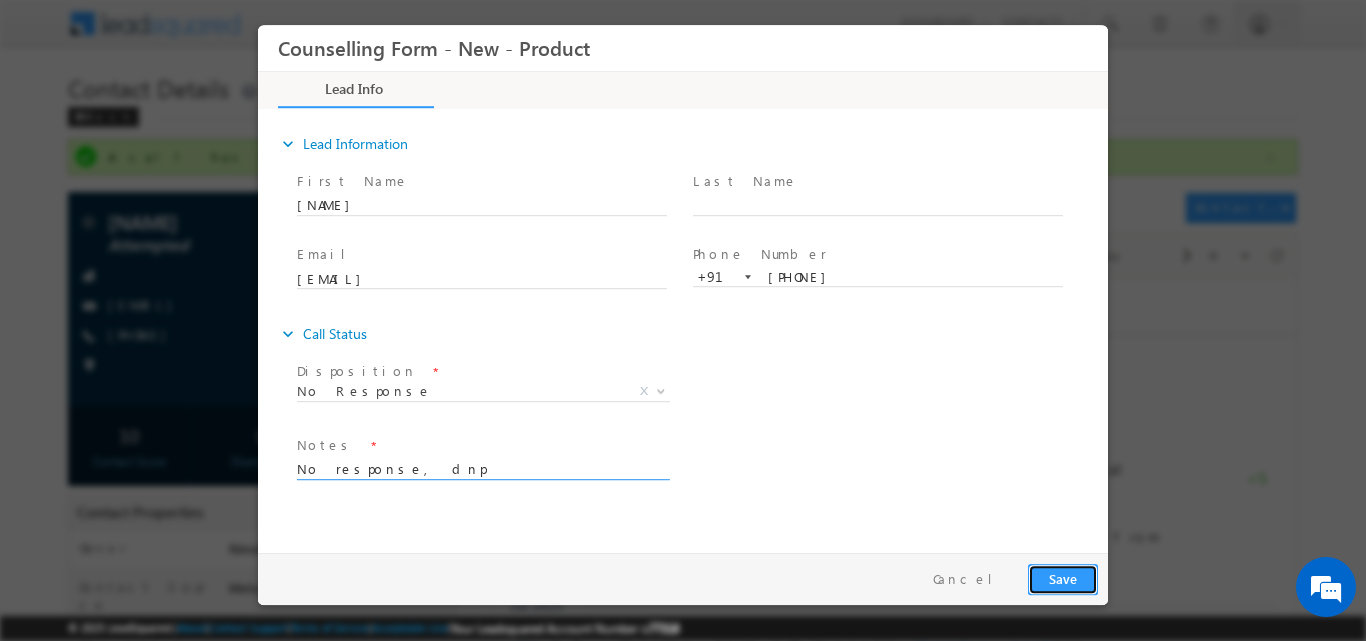 click on "Save" at bounding box center (1063, 578) 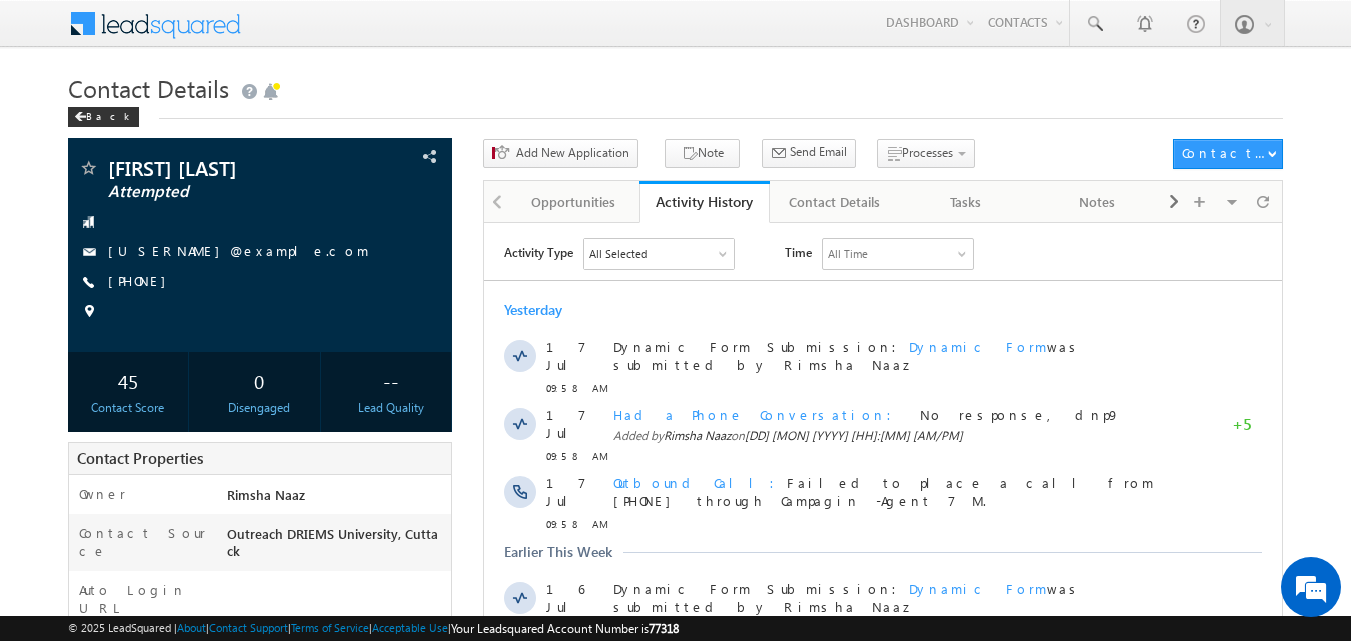 scroll, scrollTop: 0, scrollLeft: 0, axis: both 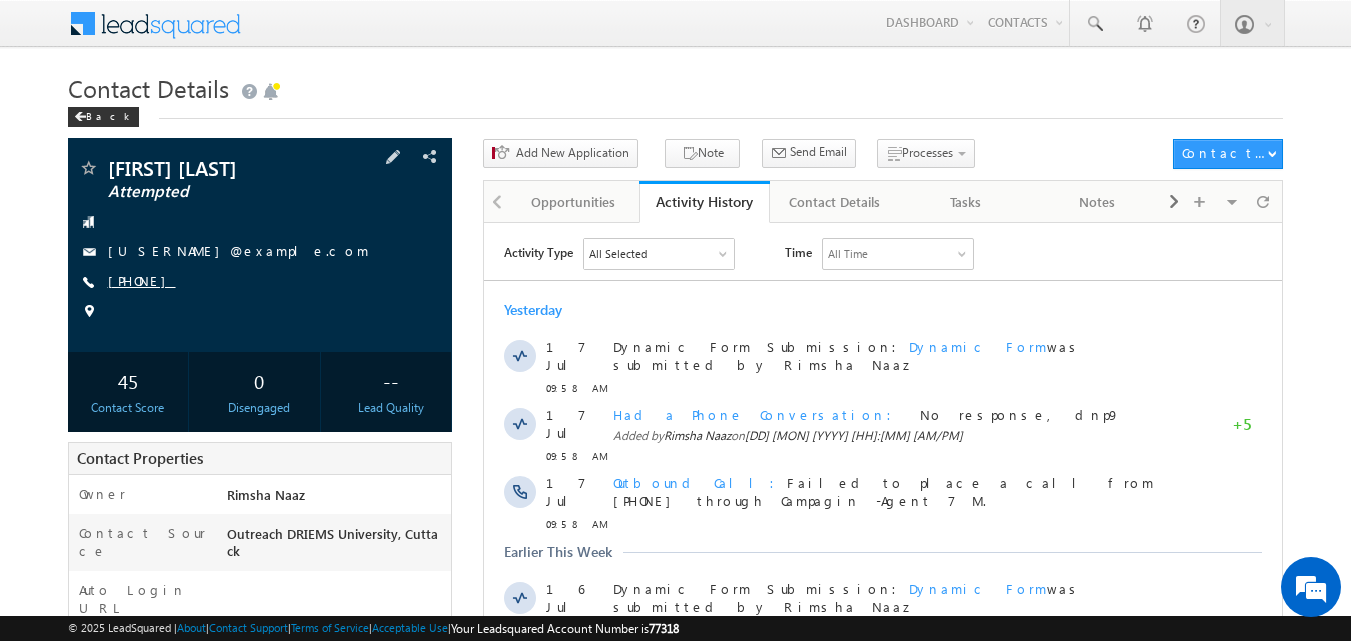 click on "+91-9861229442" at bounding box center (142, 280) 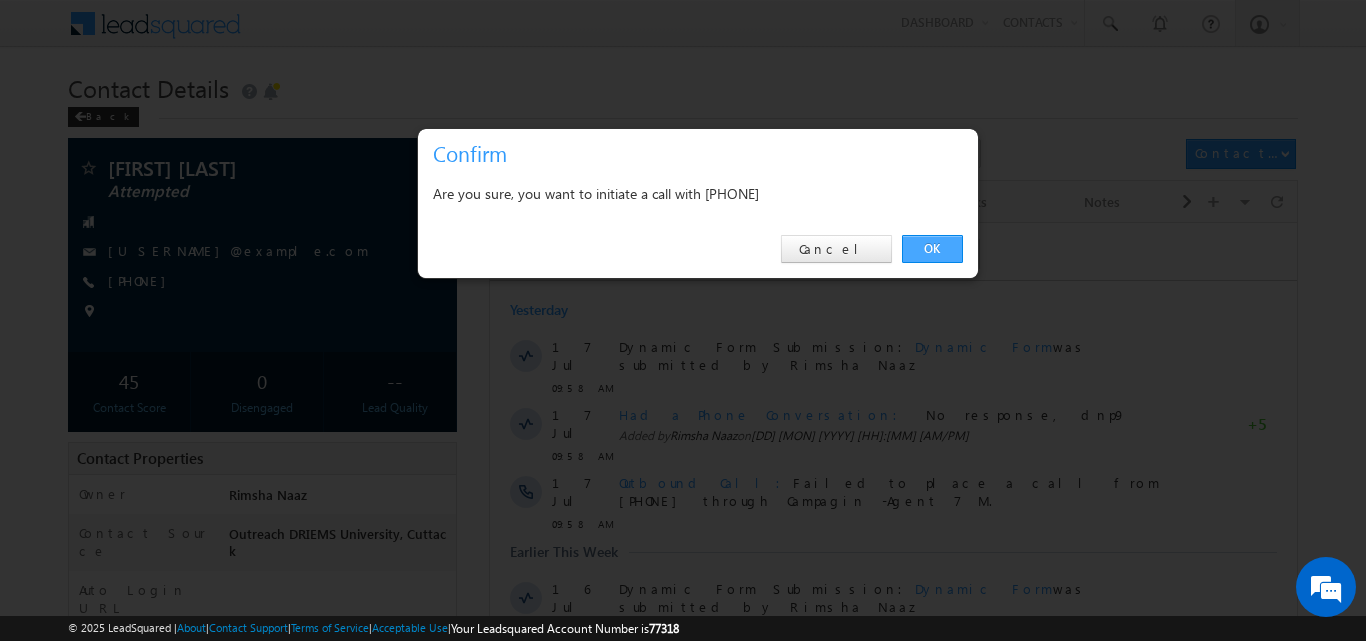 click on "OK" at bounding box center [932, 249] 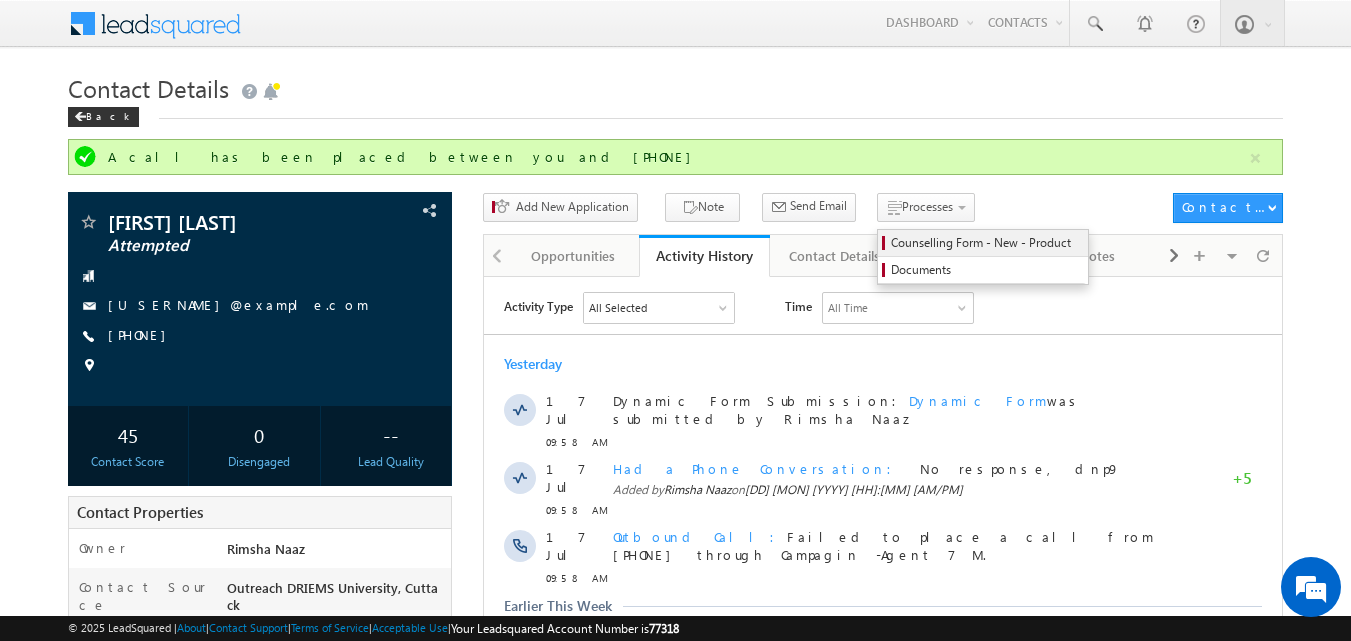 click on "Counselling Form - New - Product" at bounding box center (986, 243) 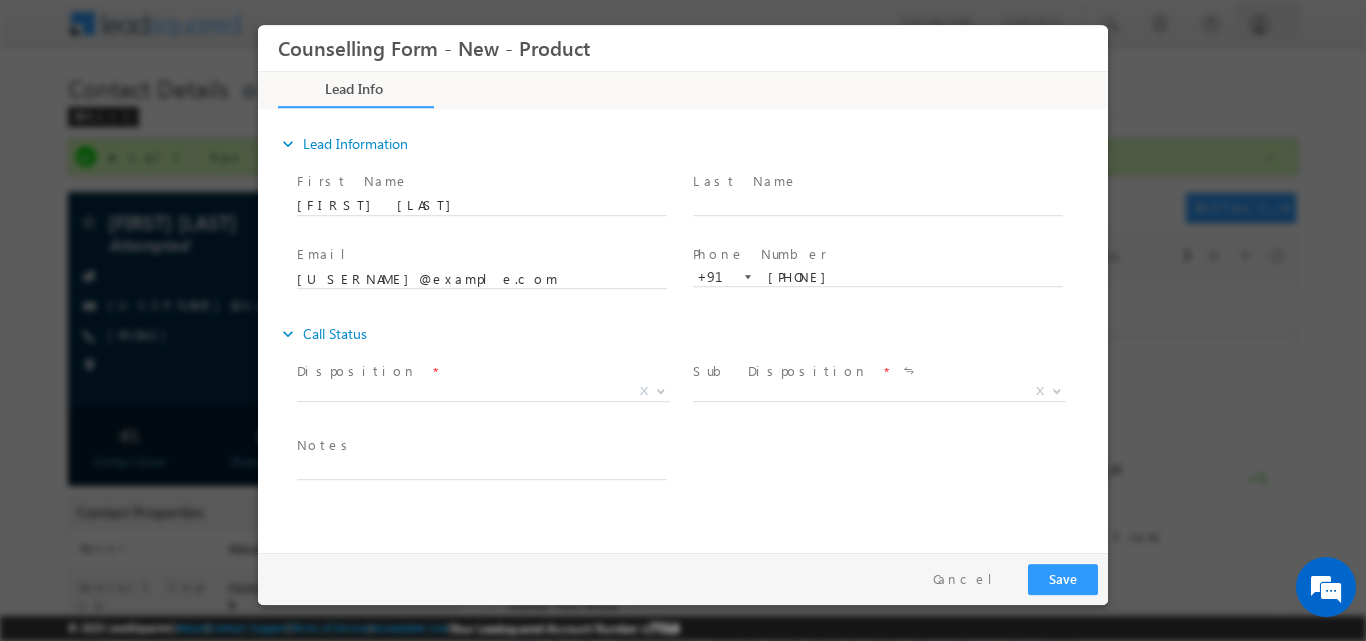 scroll, scrollTop: 0, scrollLeft: 0, axis: both 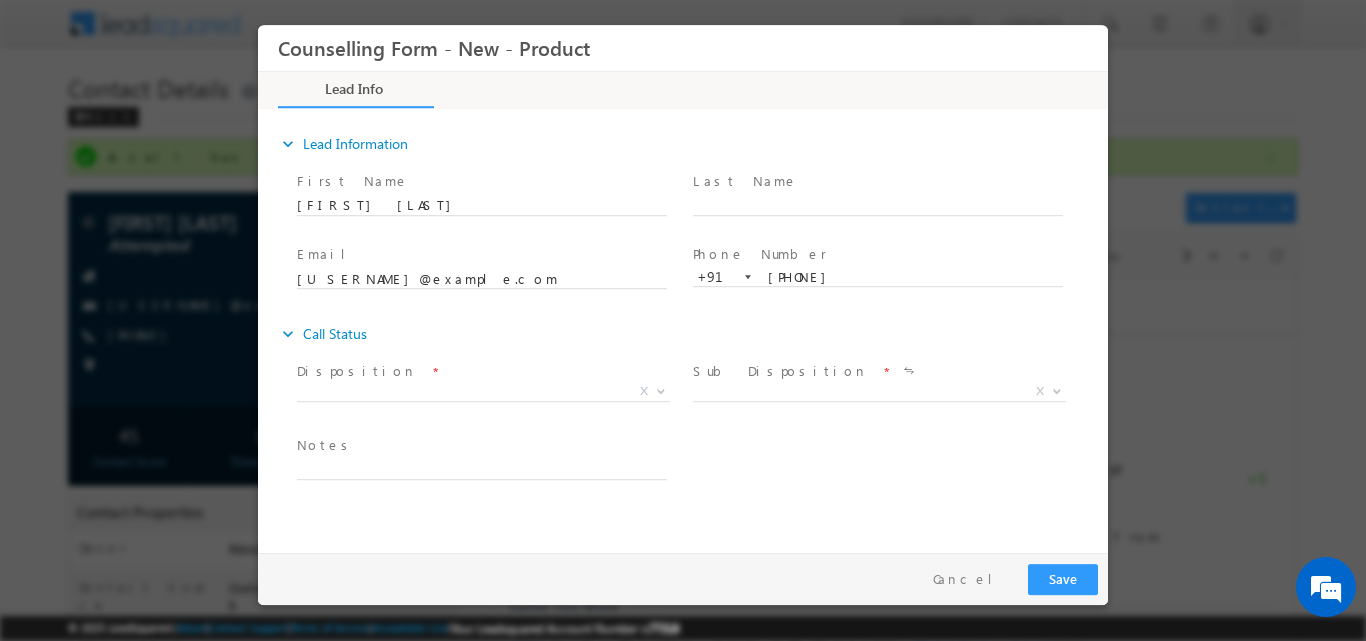 click on "X" at bounding box center [491, 394] 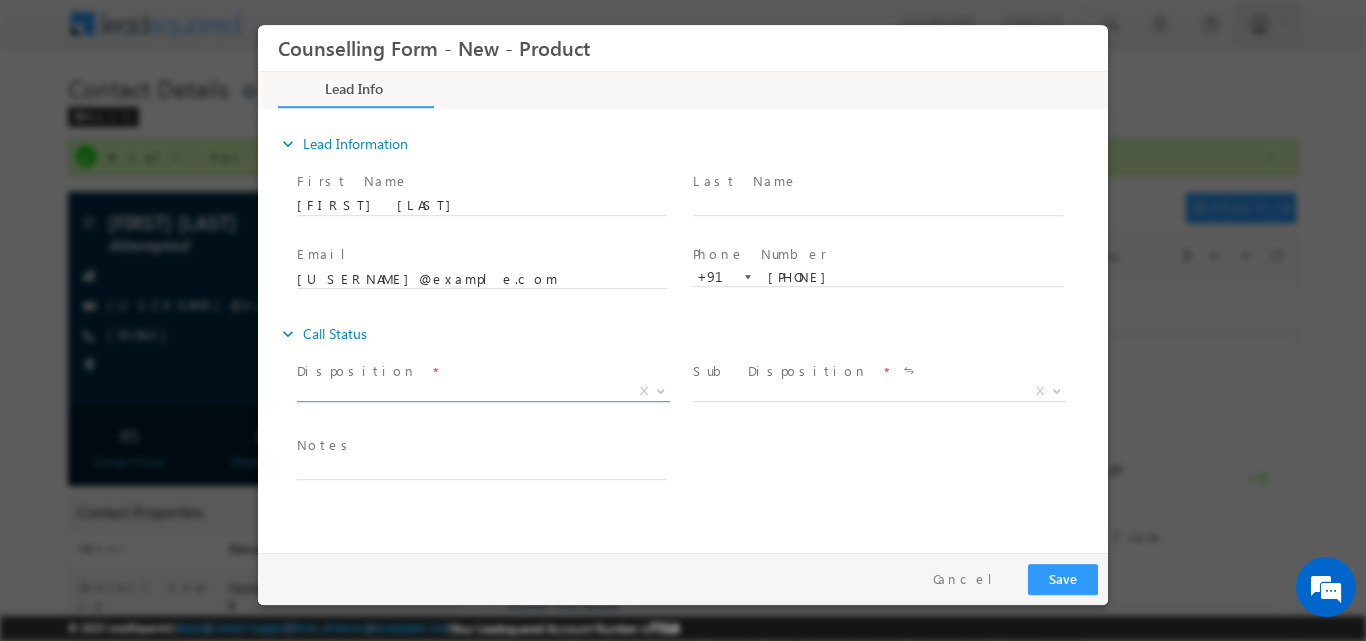 click at bounding box center (661, 389) 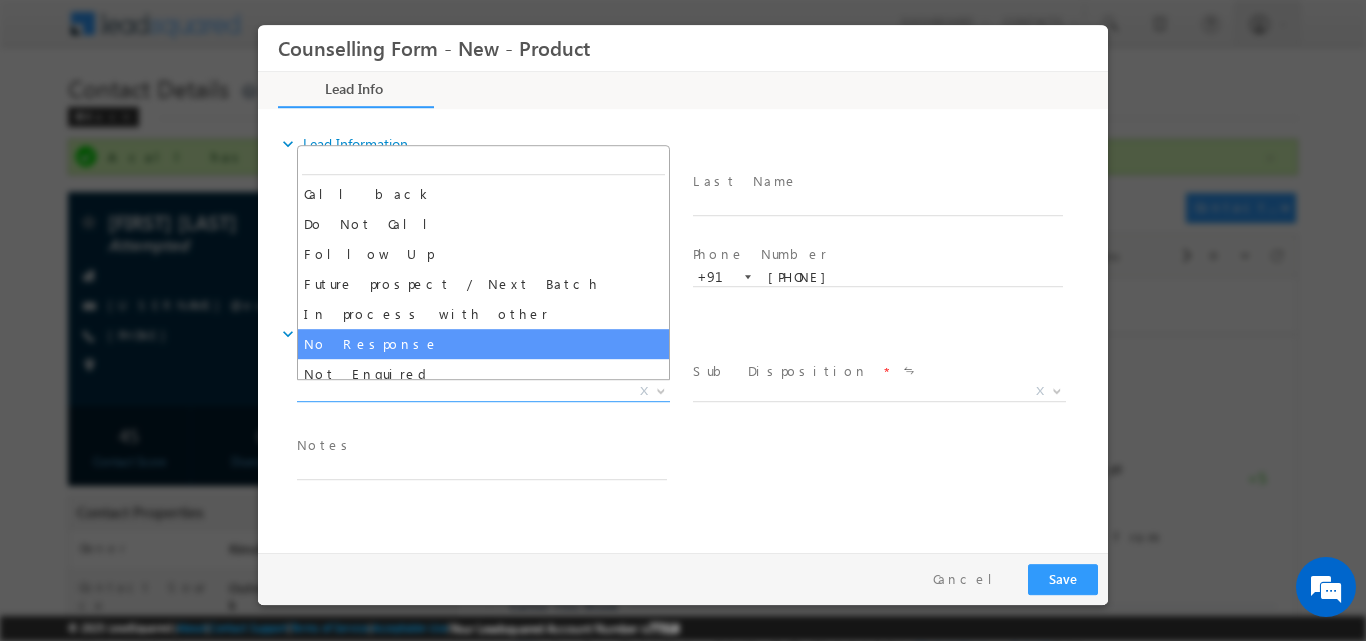 select on "No Response" 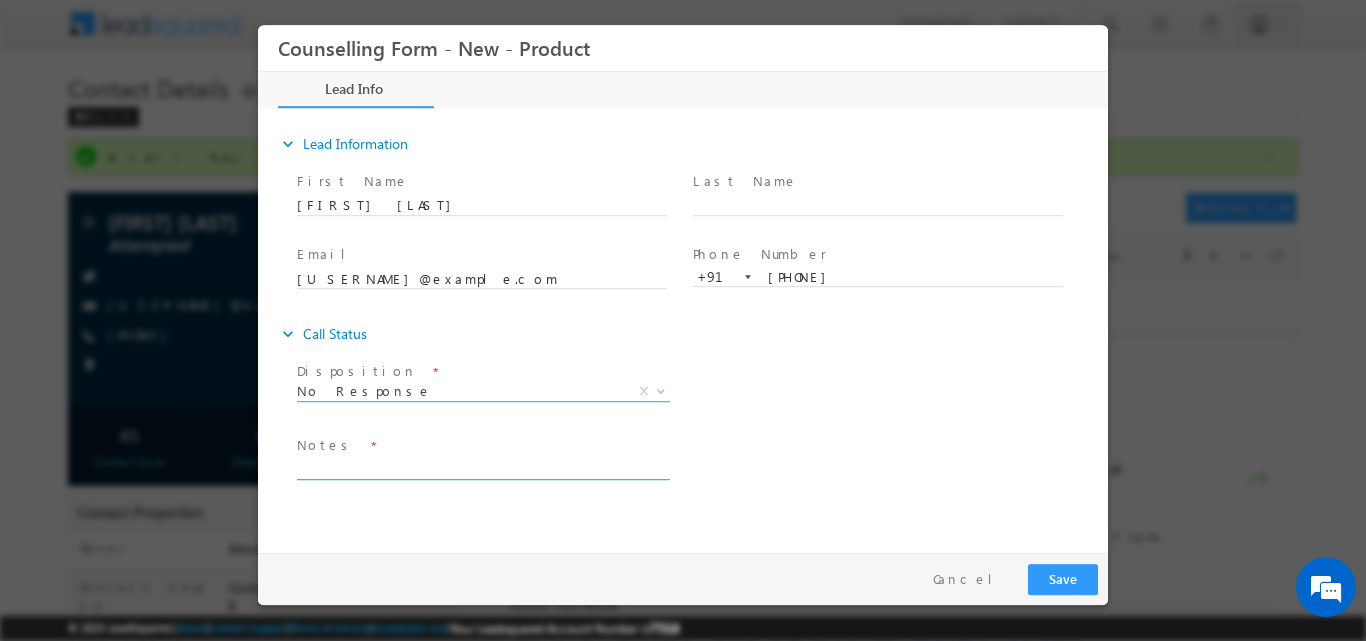 click at bounding box center [482, 467] 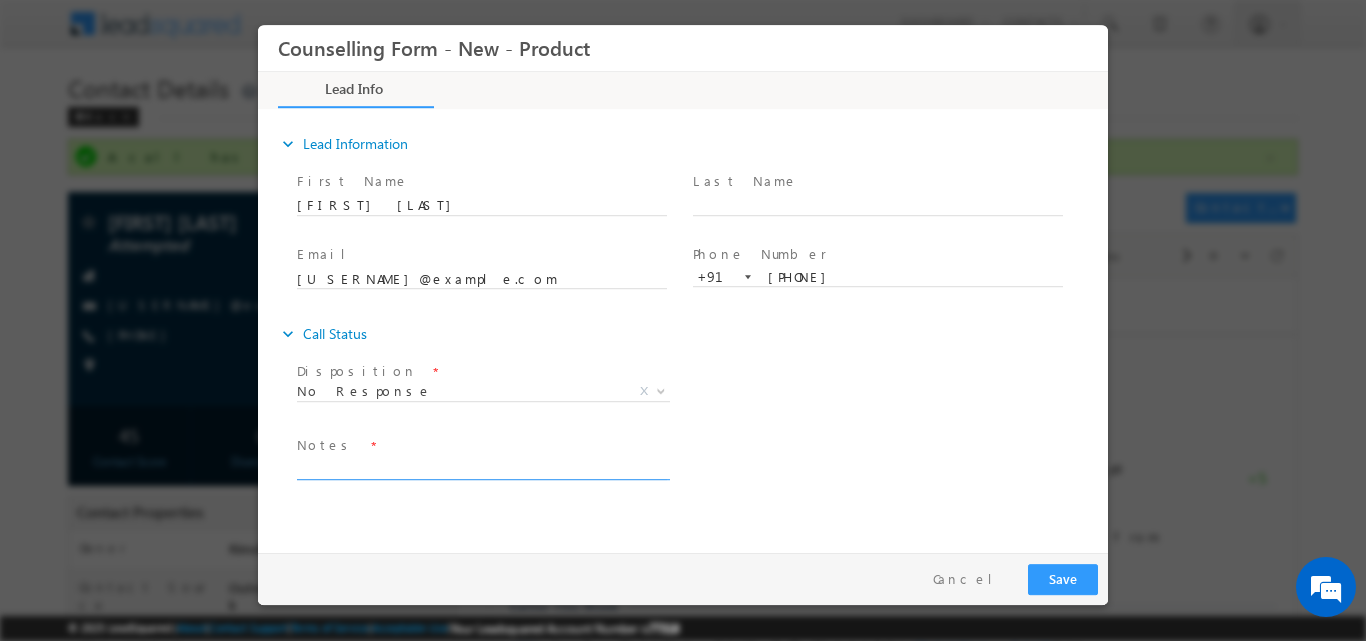paste on "No response, dnp" 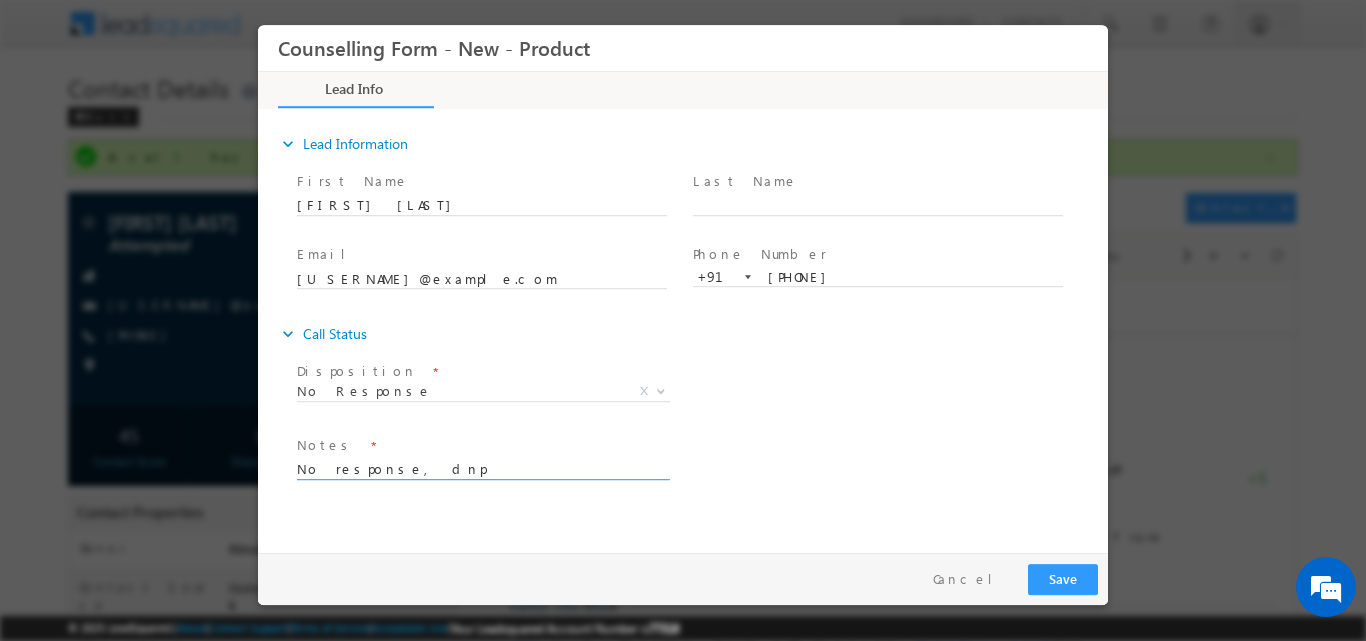 type on "No response, dnp" 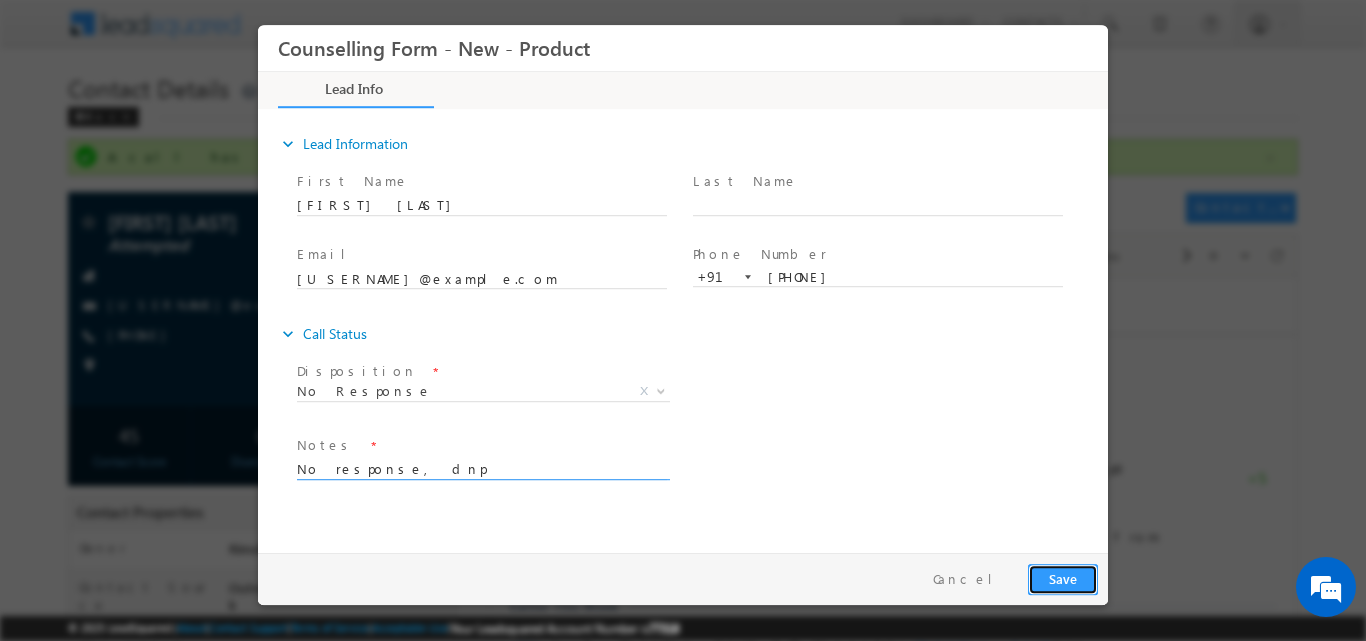 click on "Save" at bounding box center [1063, 578] 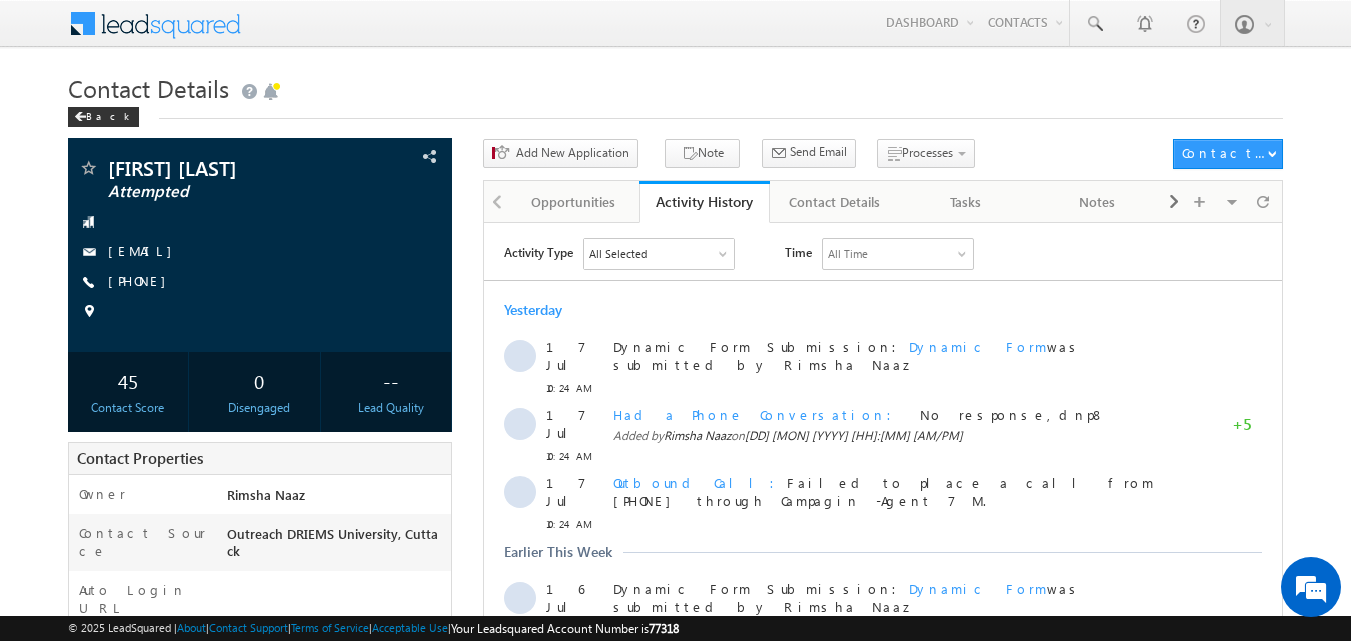 scroll, scrollTop: 0, scrollLeft: 0, axis: both 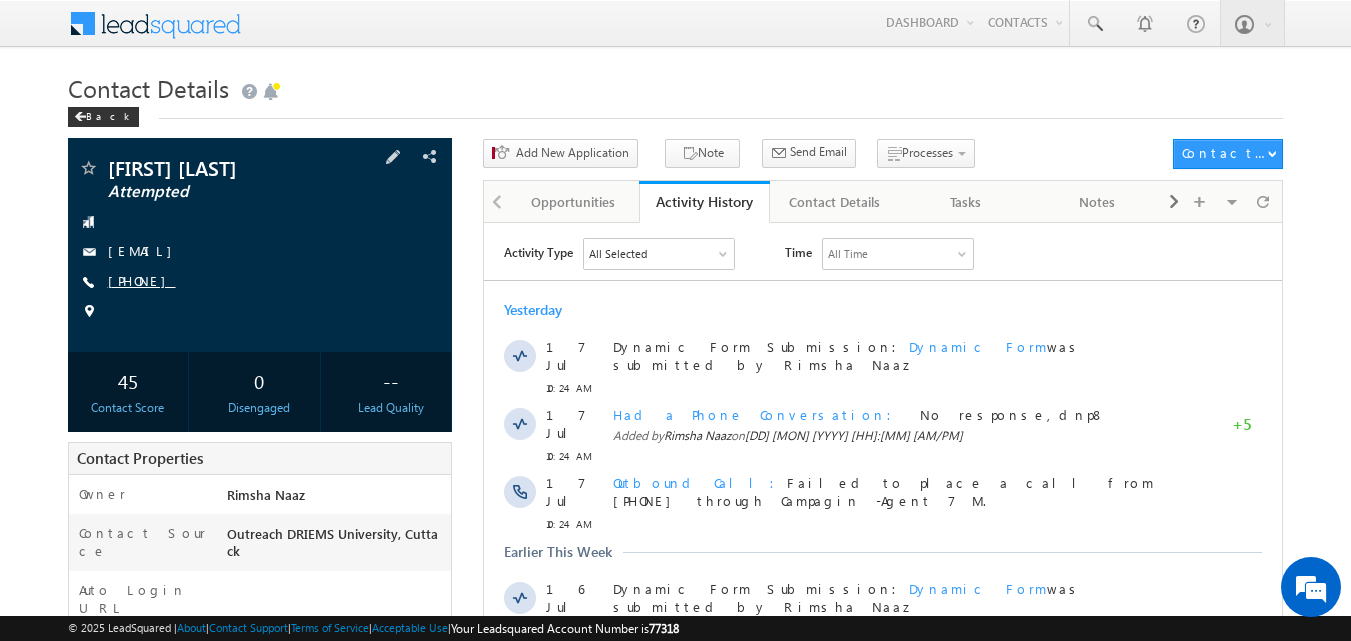 click on "+91-9668408401" at bounding box center [142, 280] 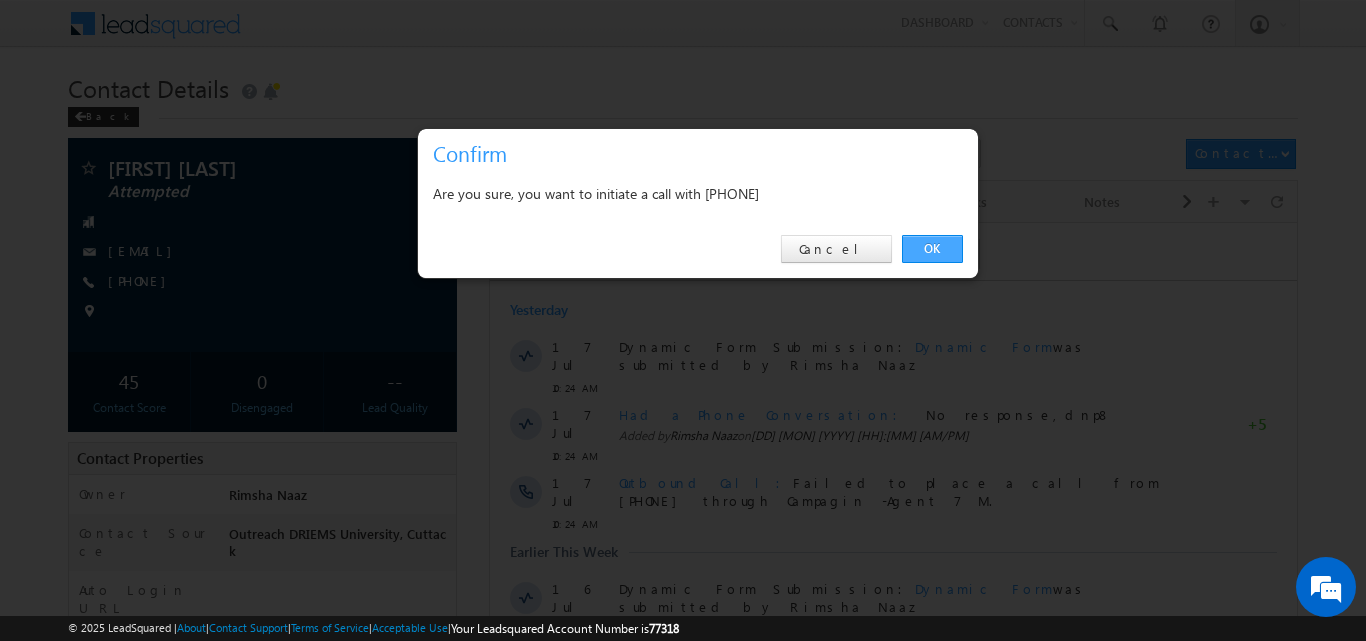 click on "OK" at bounding box center (932, 249) 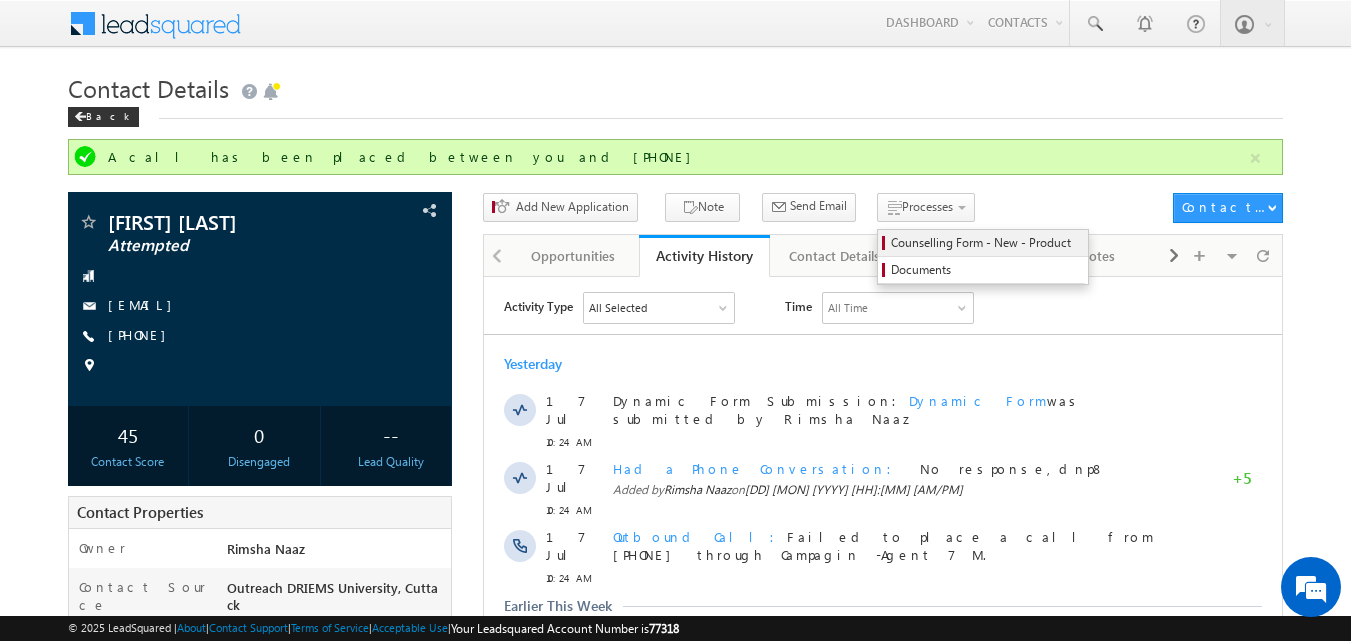 click on "Counselling Form - New - Product" at bounding box center [983, 243] 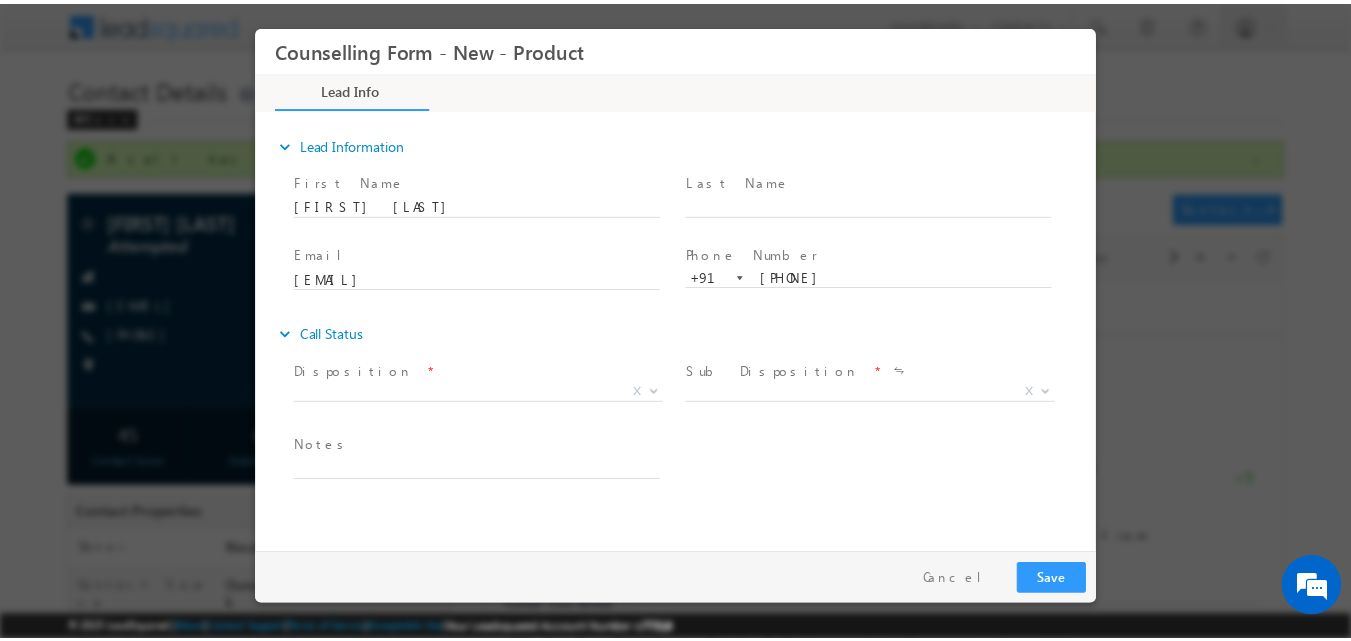 scroll, scrollTop: 0, scrollLeft: 0, axis: both 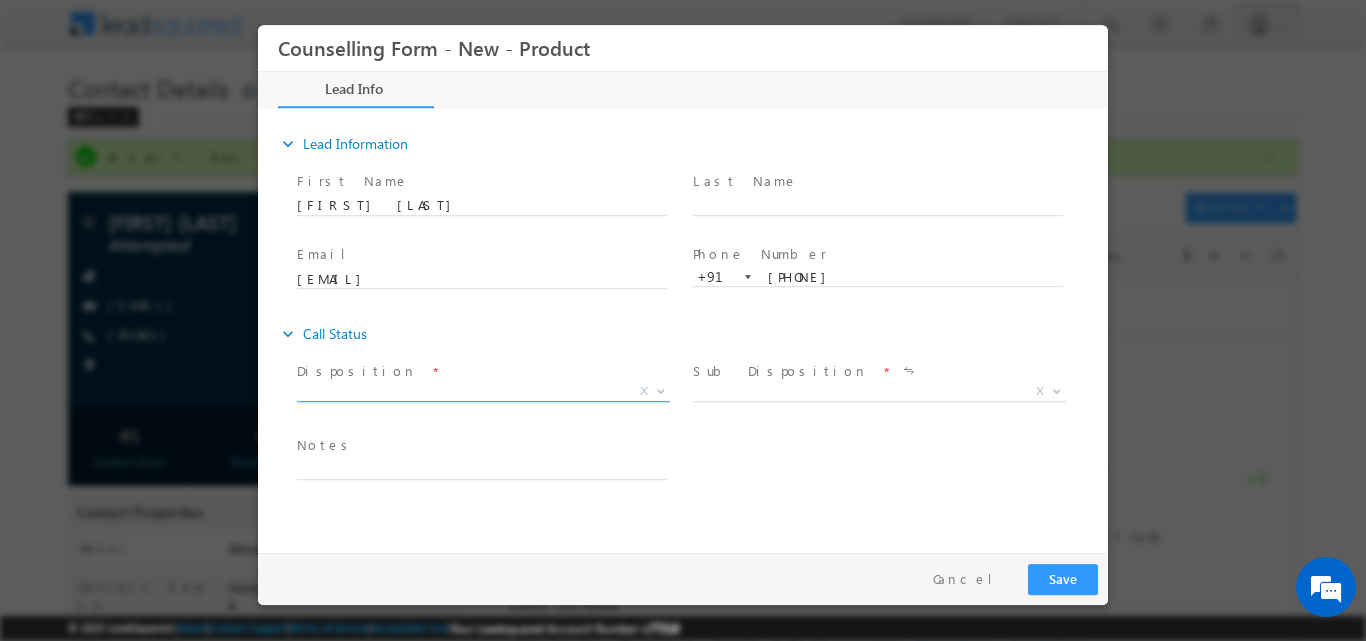 click at bounding box center (659, 390) 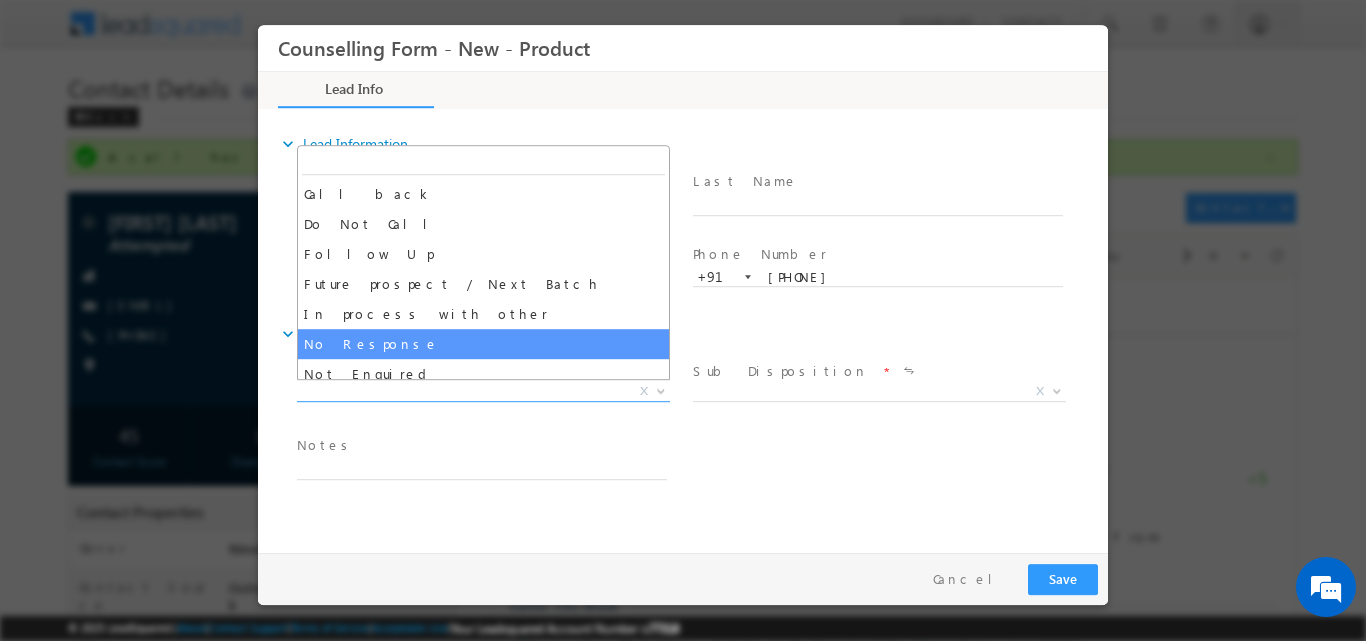 select on "No Response" 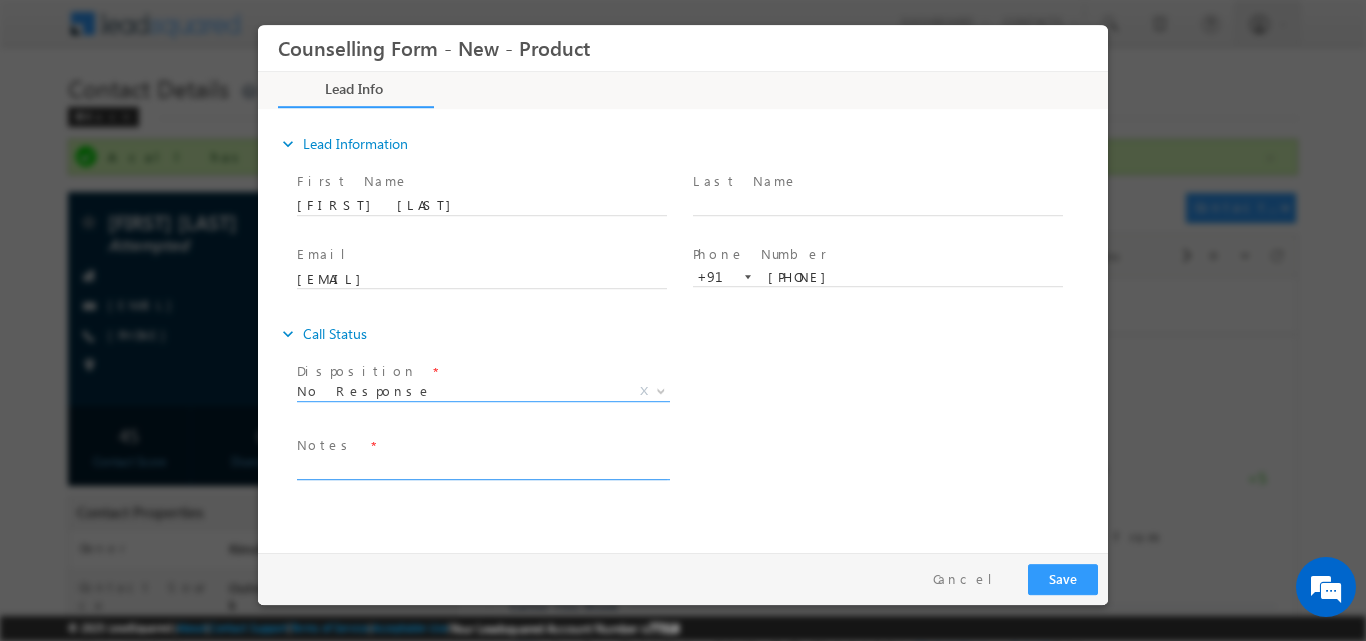 click at bounding box center (482, 467) 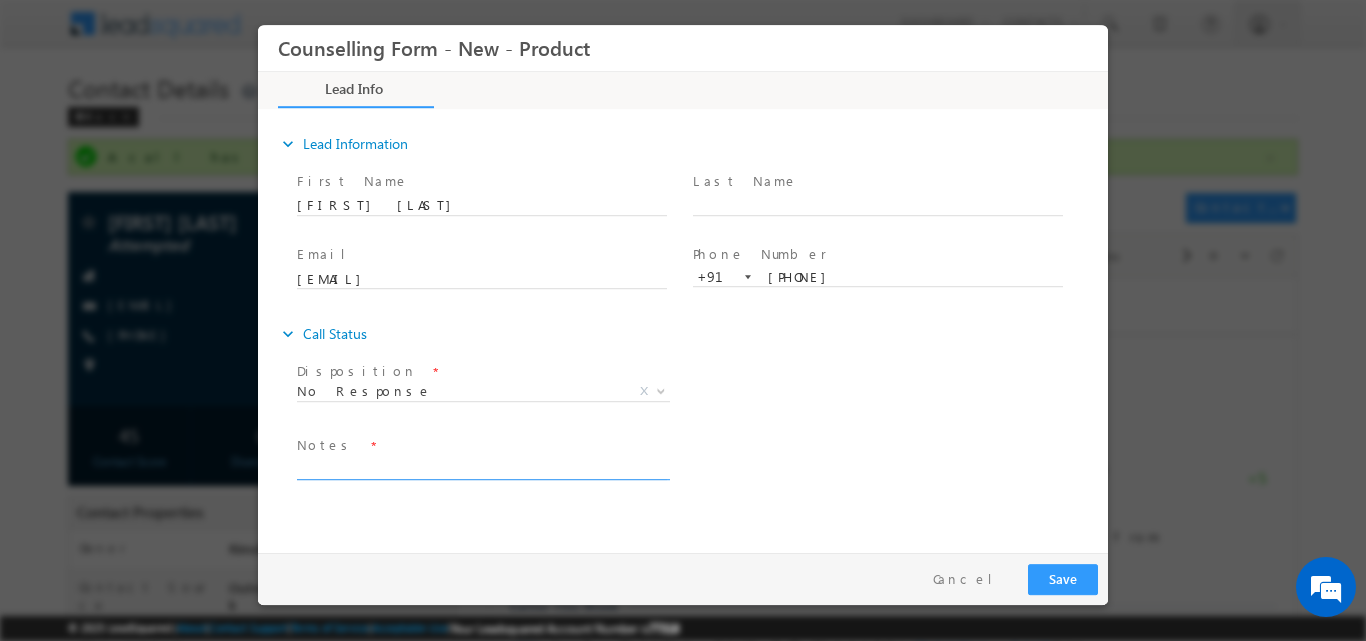 paste on "No response, dnp" 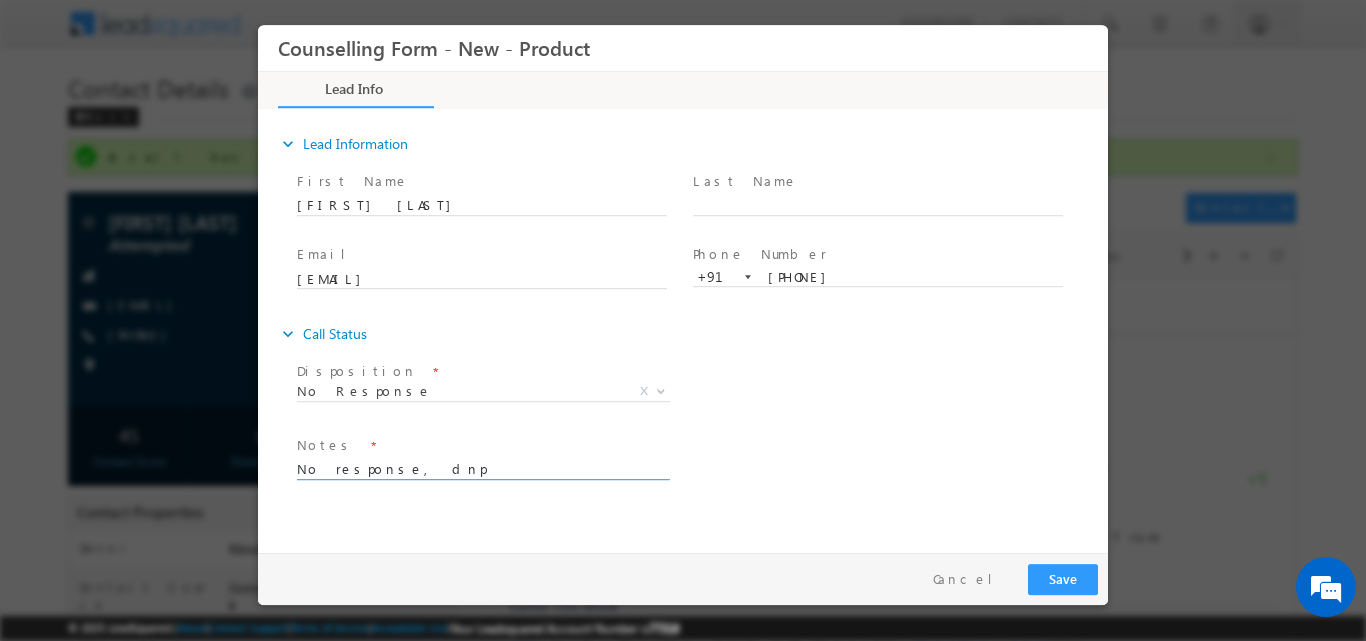 type on "No response, dnp" 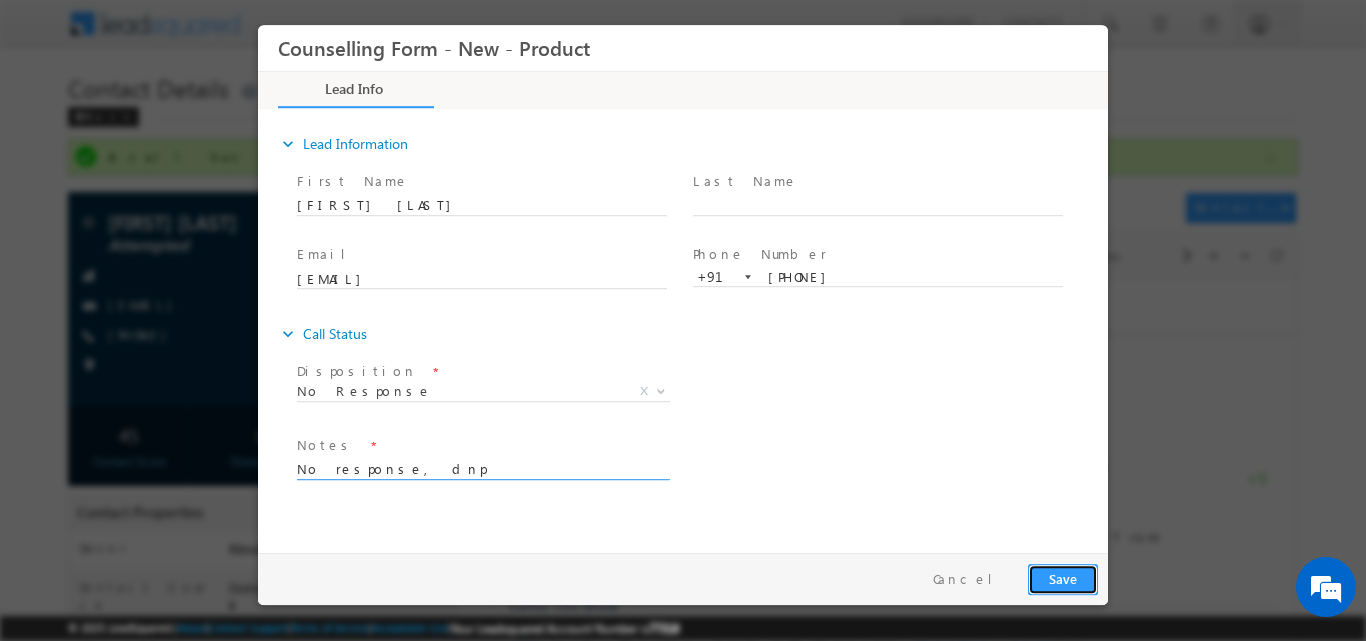 click on "Save" at bounding box center (1063, 578) 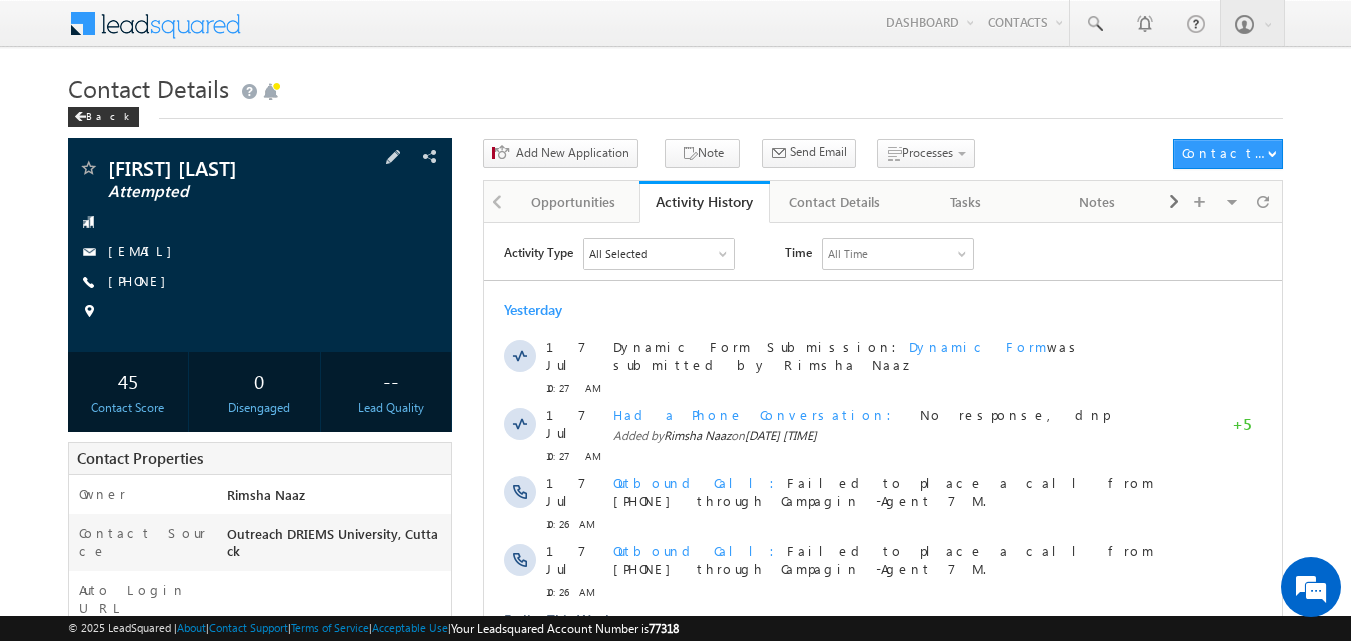 scroll, scrollTop: 0, scrollLeft: 0, axis: both 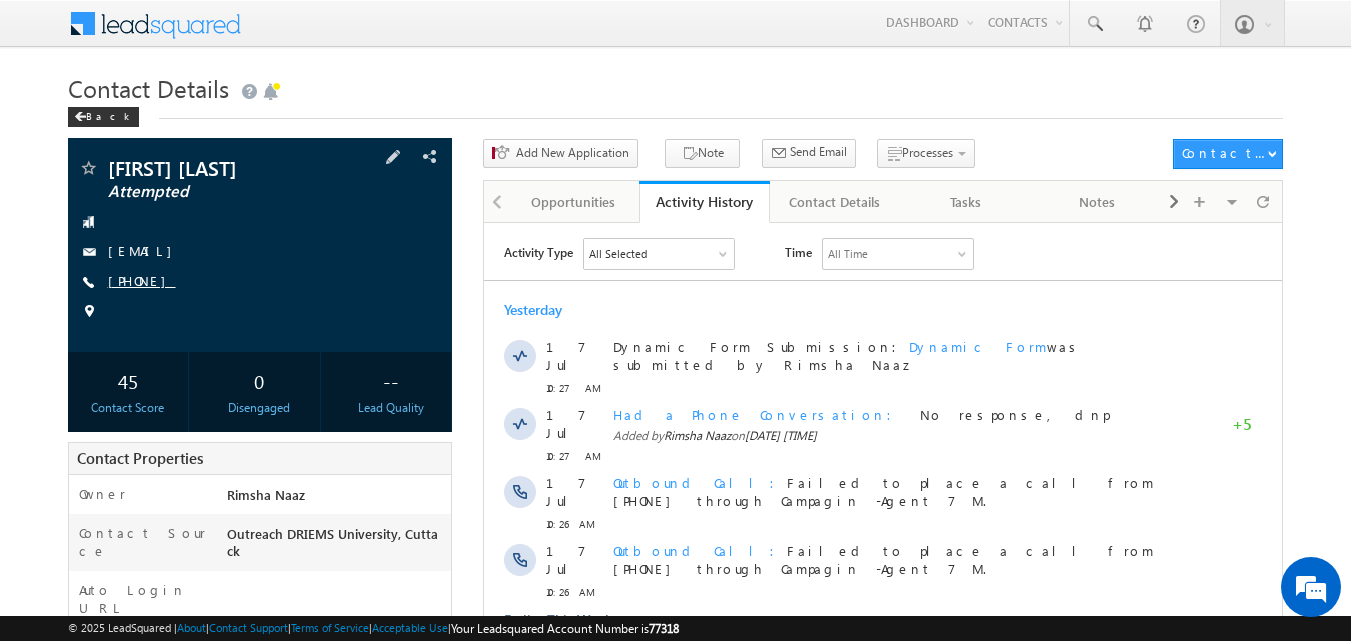click on "[PHONE]" at bounding box center (142, 280) 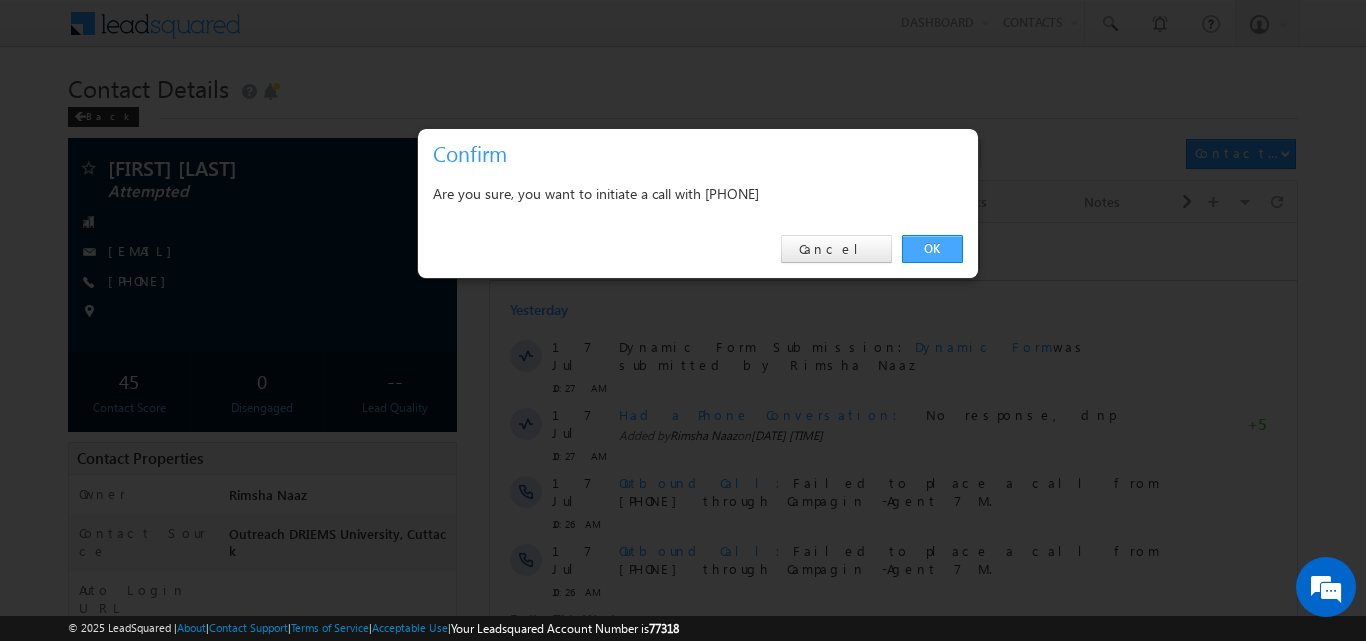click on "OK" at bounding box center (932, 249) 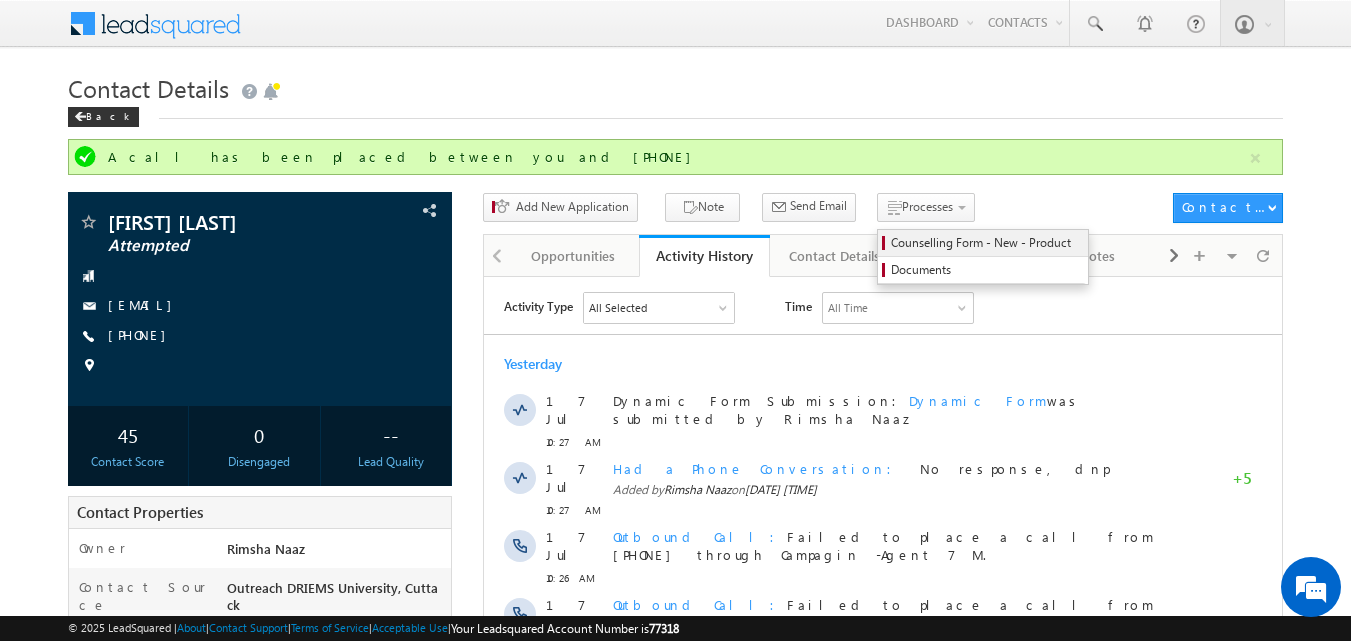 click on "Counselling Form - New - Product" at bounding box center (986, 243) 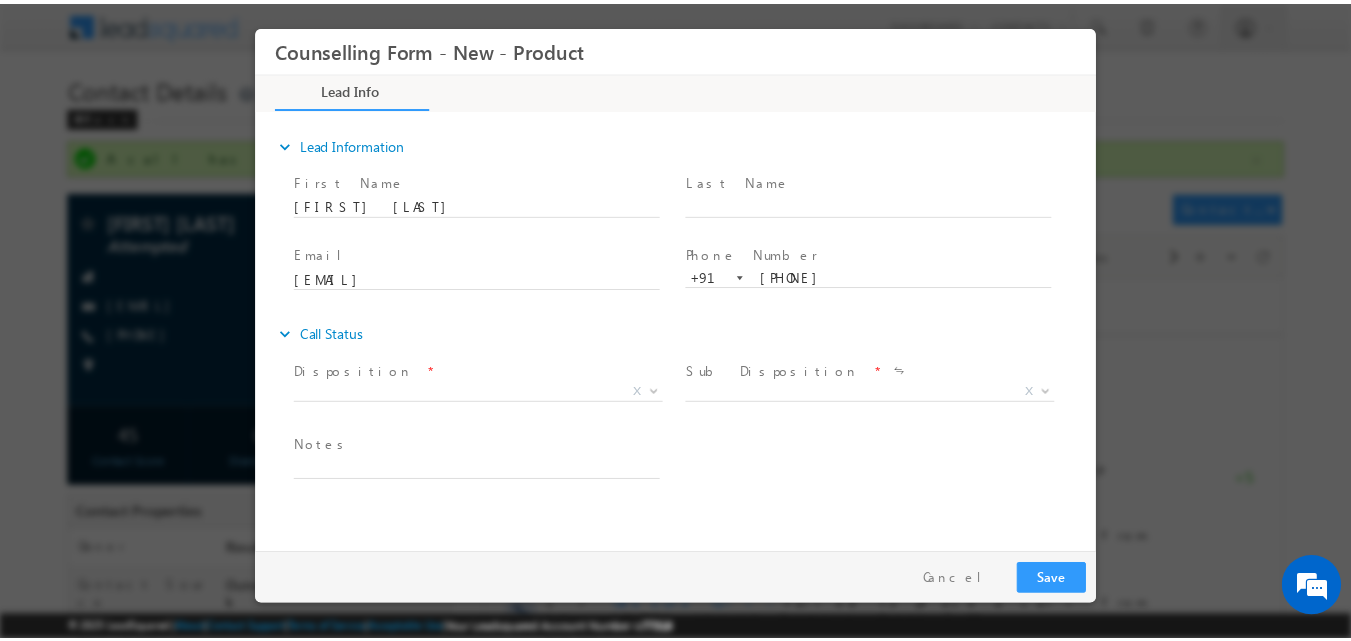 scroll, scrollTop: 0, scrollLeft: 0, axis: both 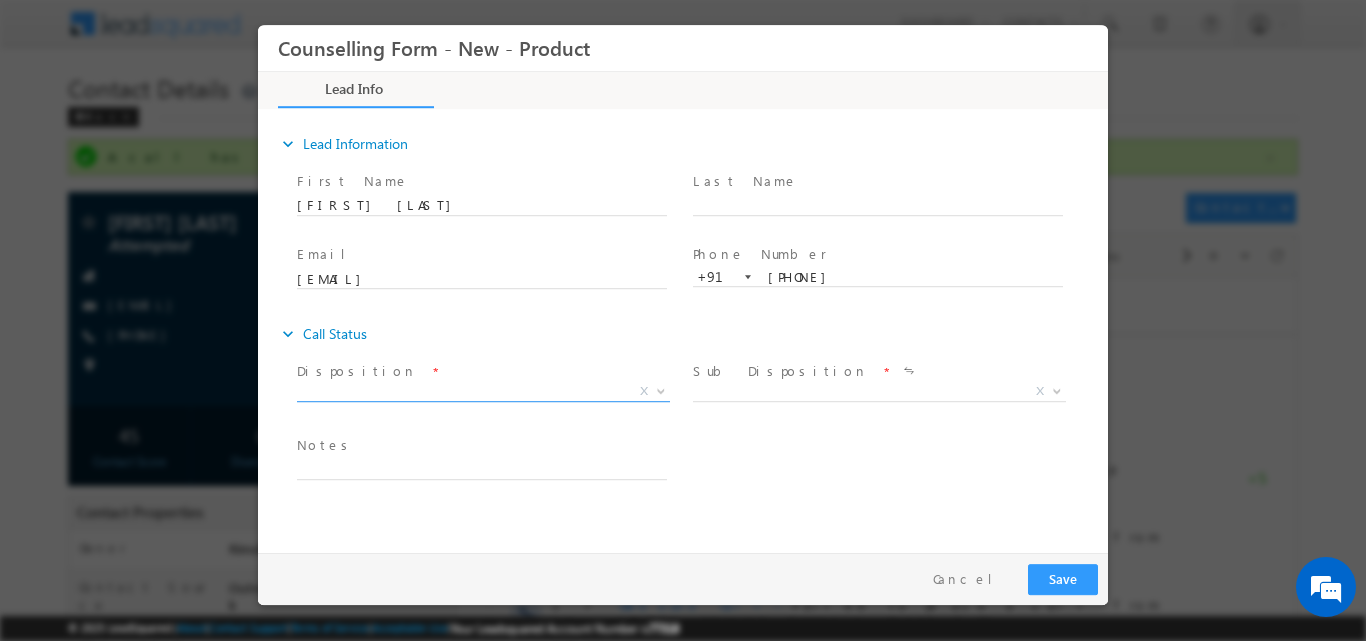 click at bounding box center (661, 389) 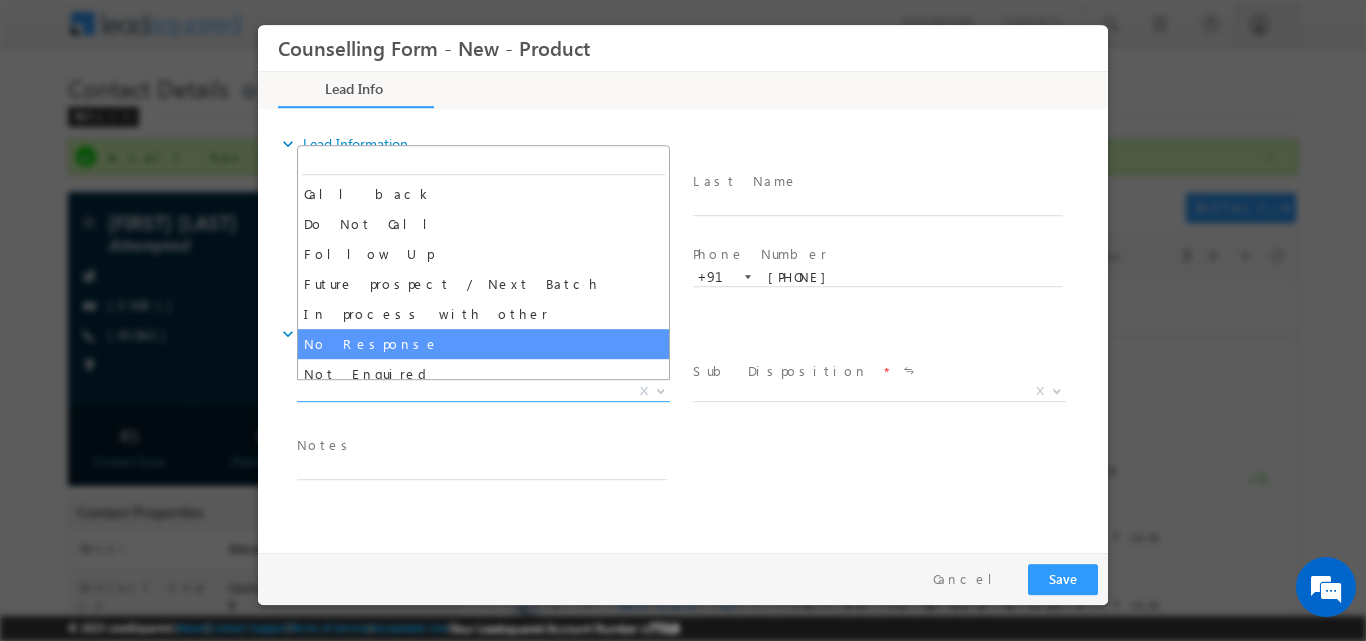 select on "No Response" 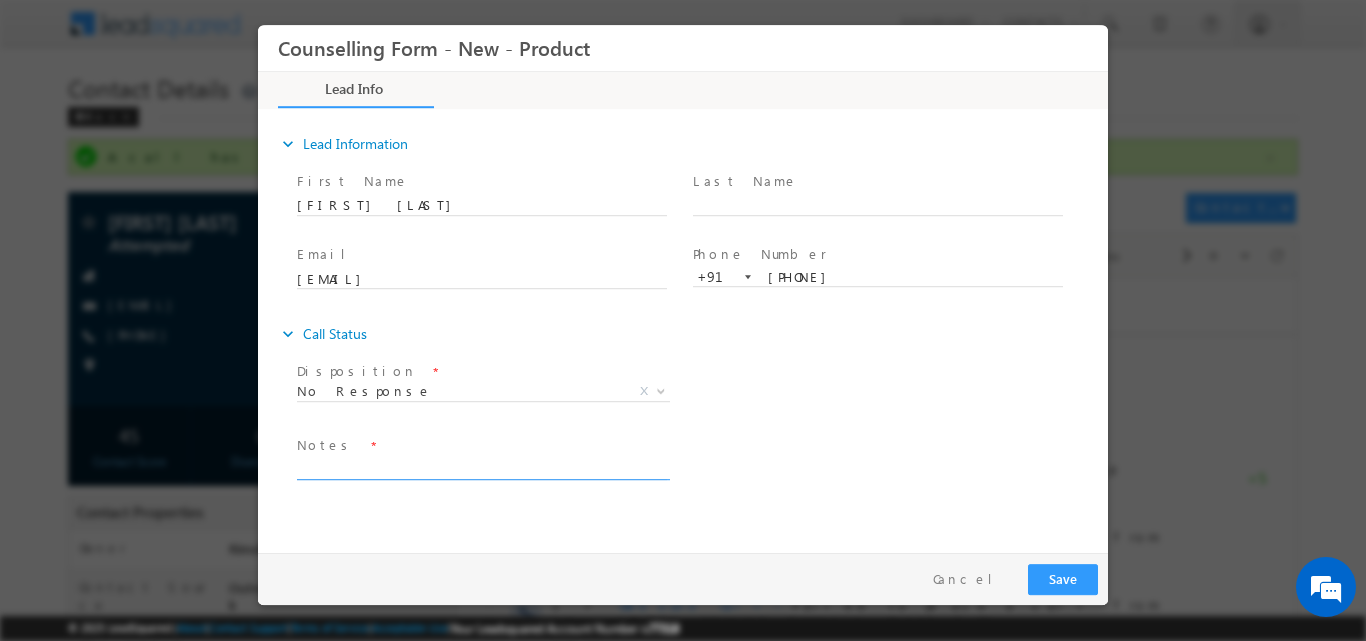 click at bounding box center [482, 467] 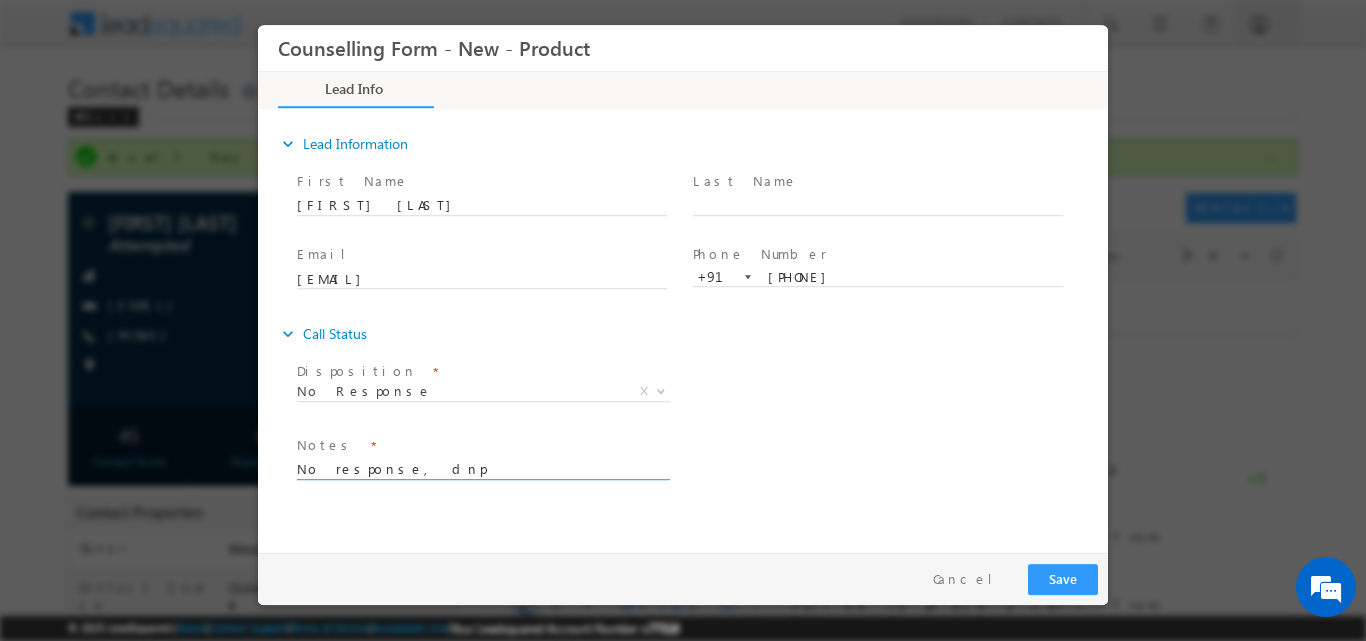 drag, startPoint x: 498, startPoint y: 468, endPoint x: 444, endPoint y: 489, distance: 57.939625 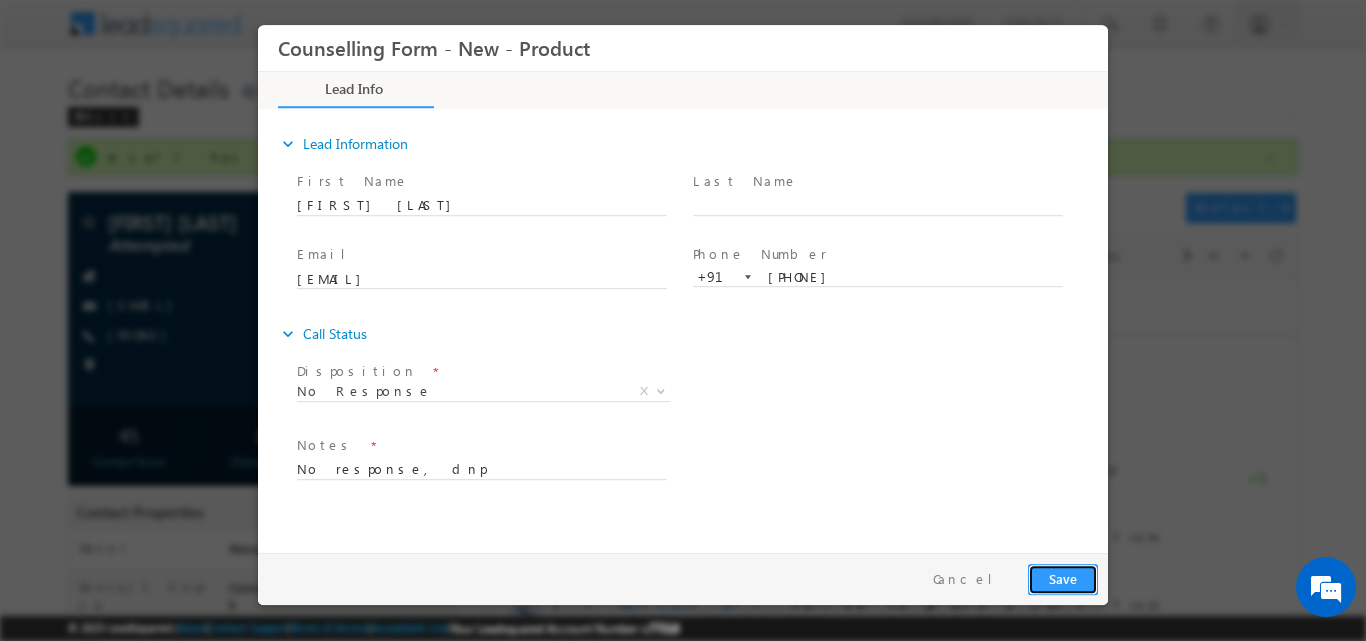 click on "Save" at bounding box center [1063, 578] 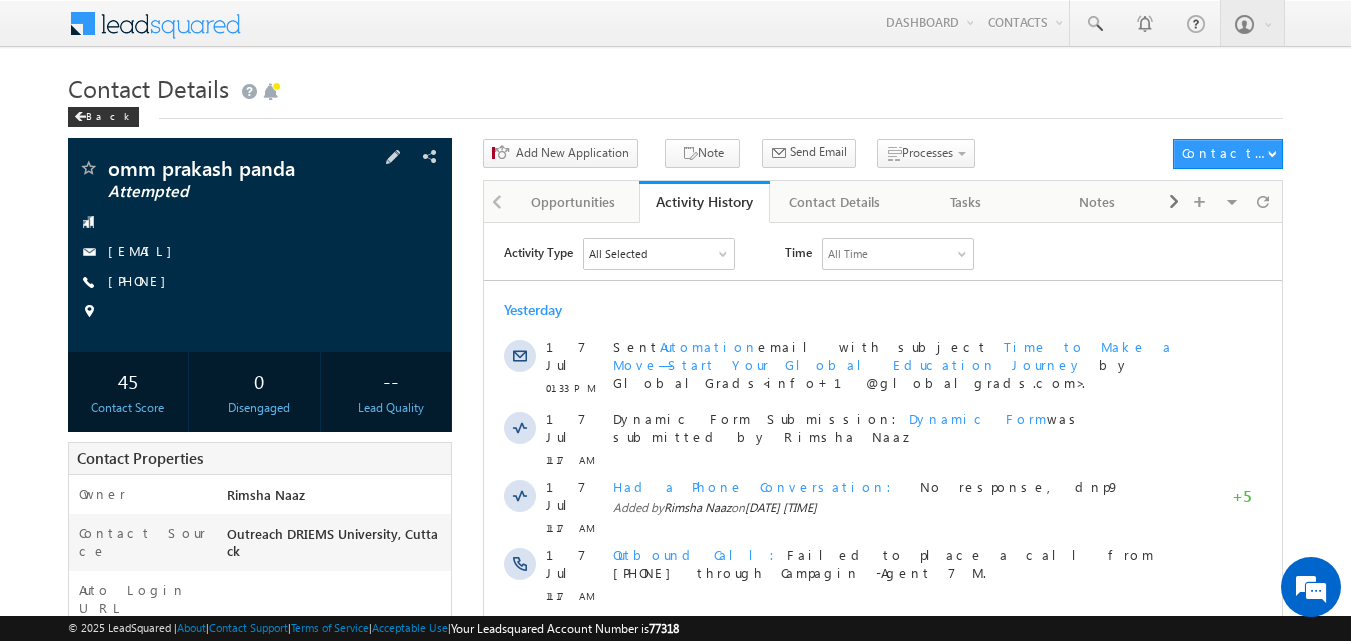 scroll, scrollTop: 0, scrollLeft: 0, axis: both 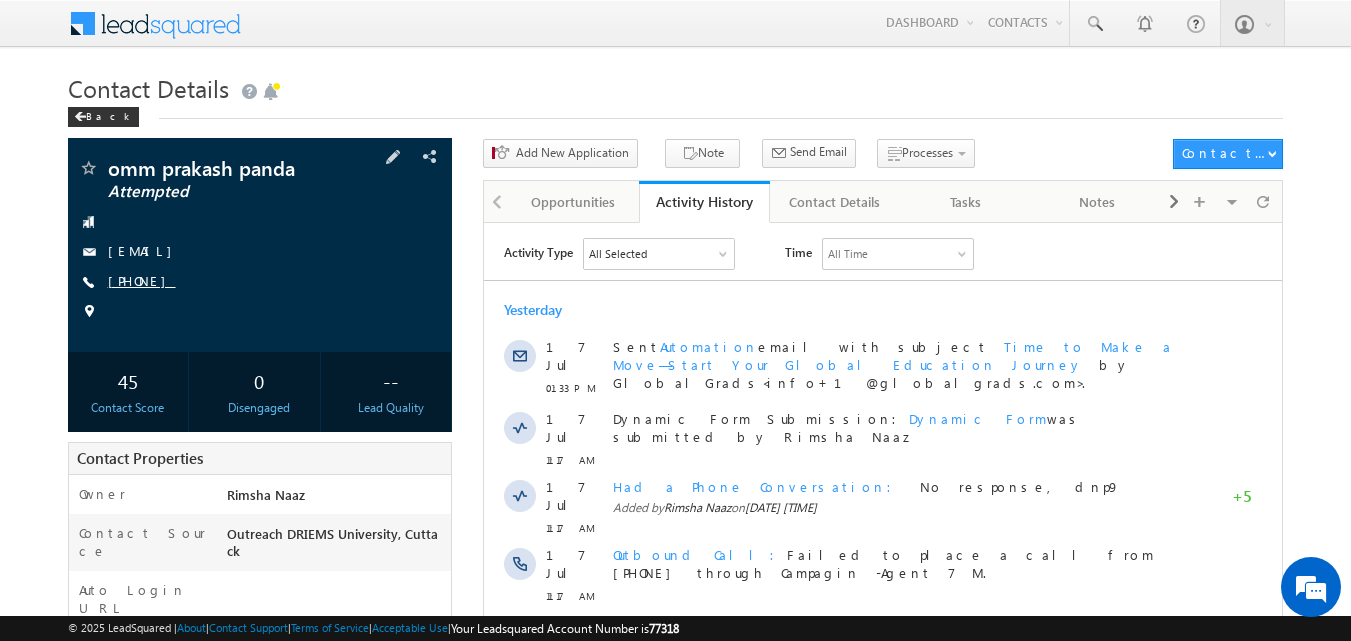 click on "[PHONE]" at bounding box center (142, 280) 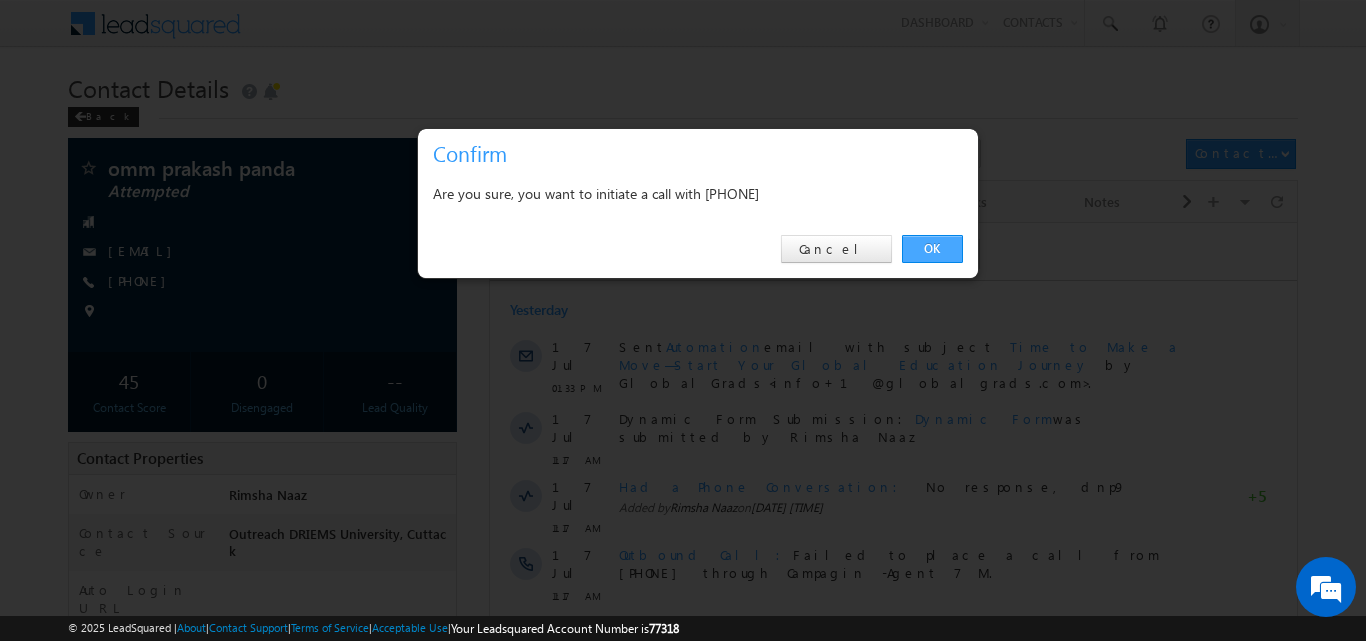 click on "OK" at bounding box center [932, 249] 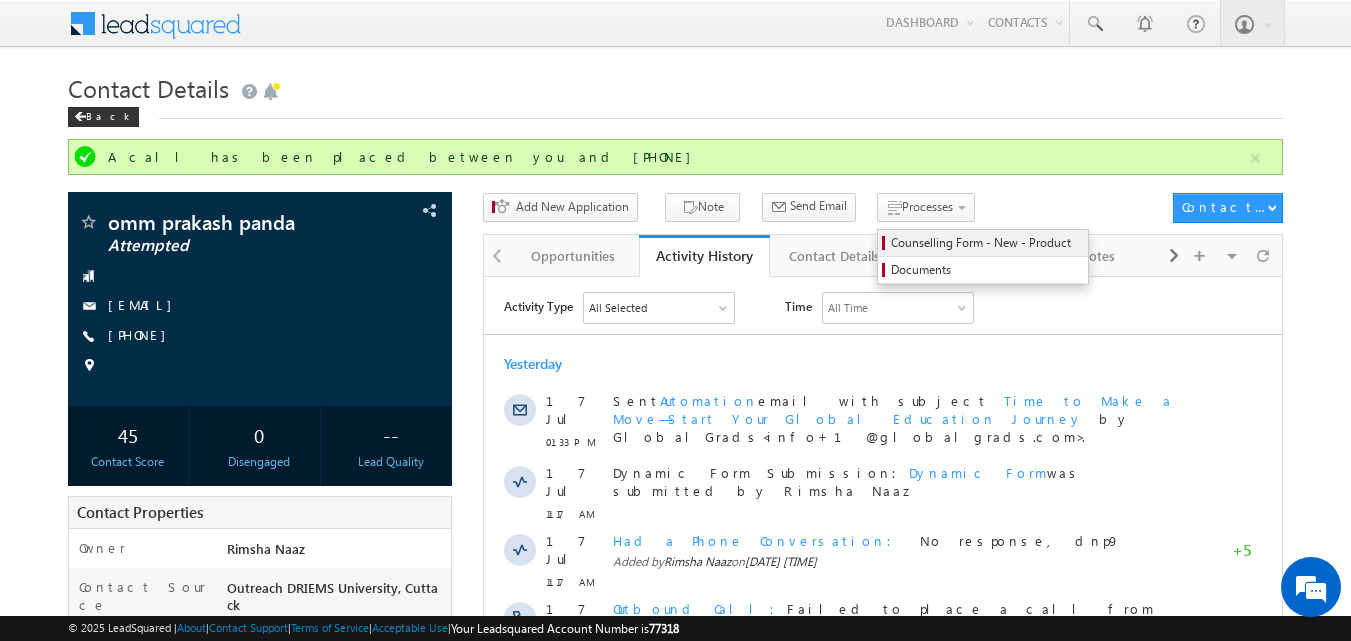 click on "Counselling Form - New - Product" at bounding box center (986, 243) 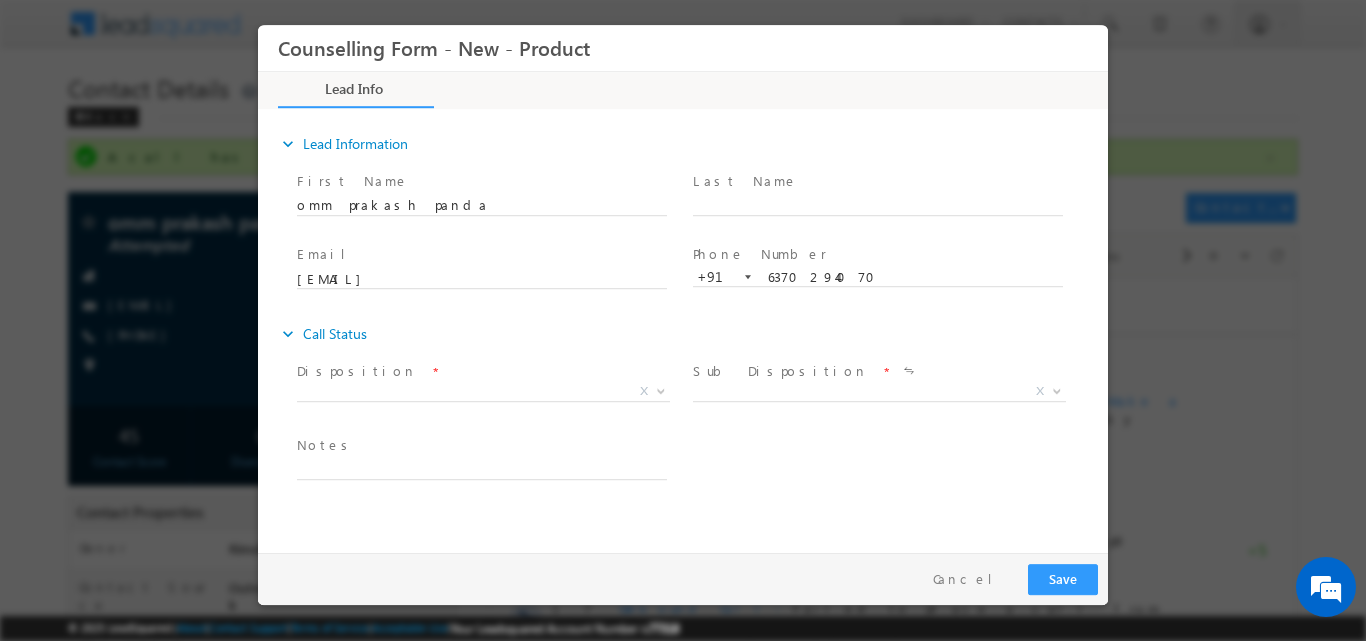 scroll, scrollTop: 0, scrollLeft: 0, axis: both 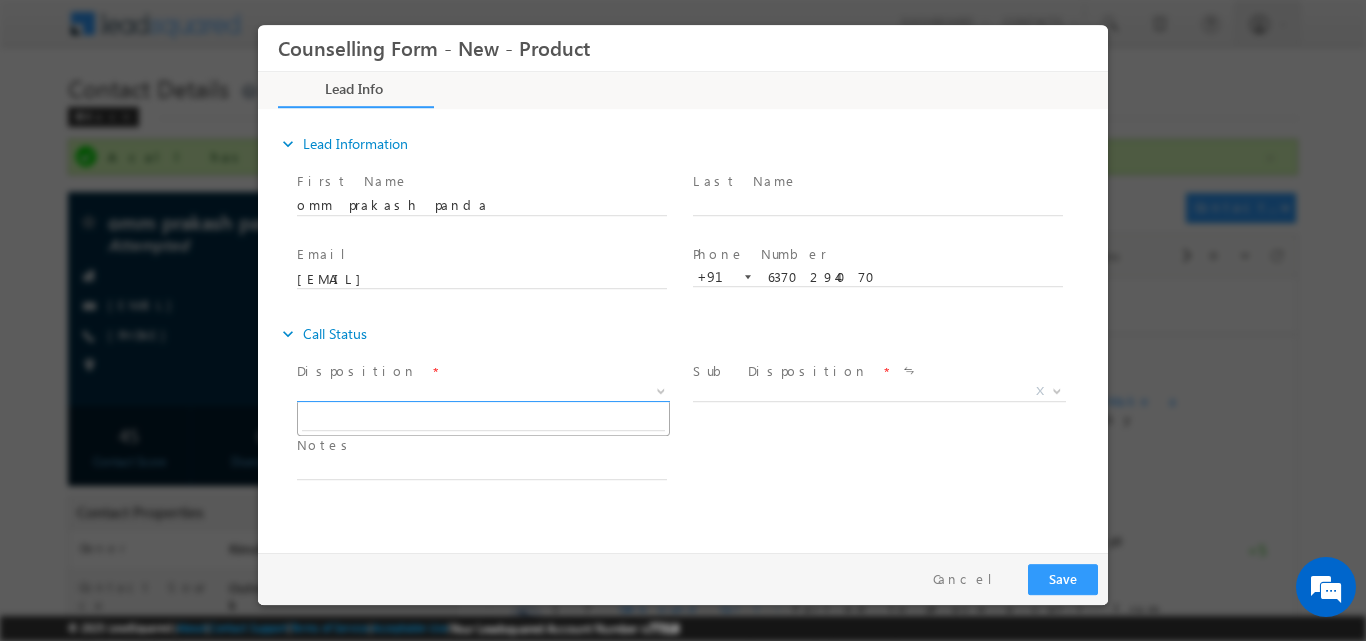 click at bounding box center [661, 389] 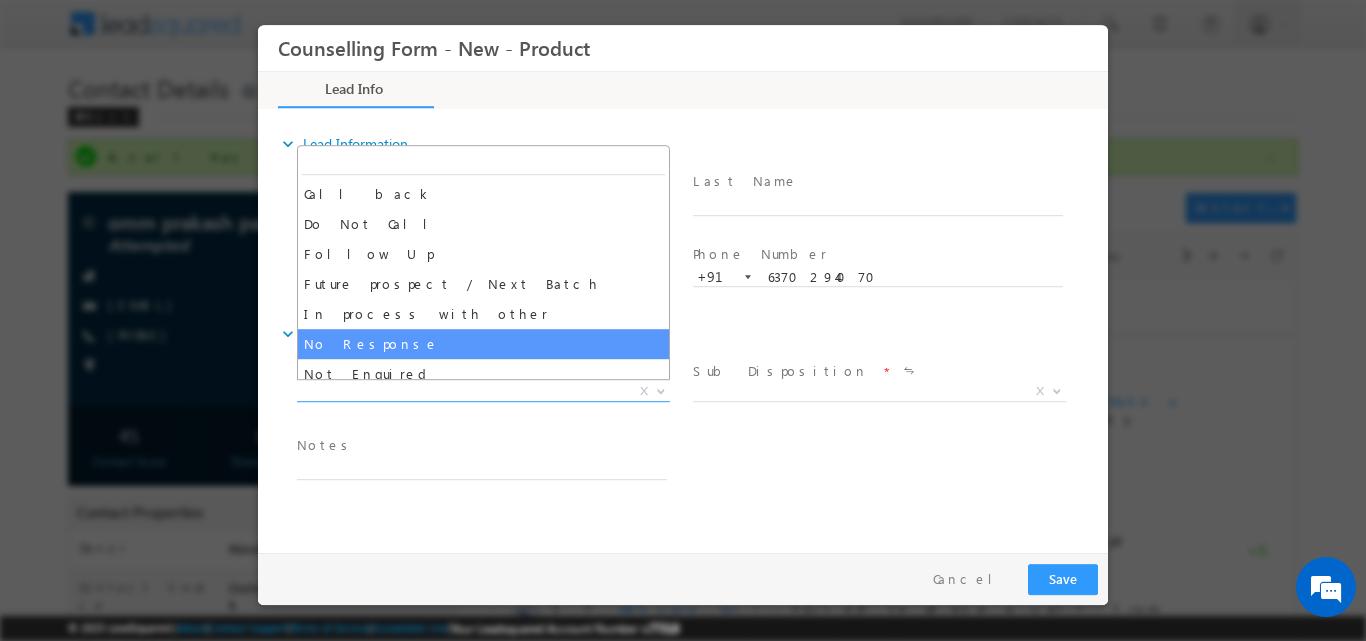 select on "No Response" 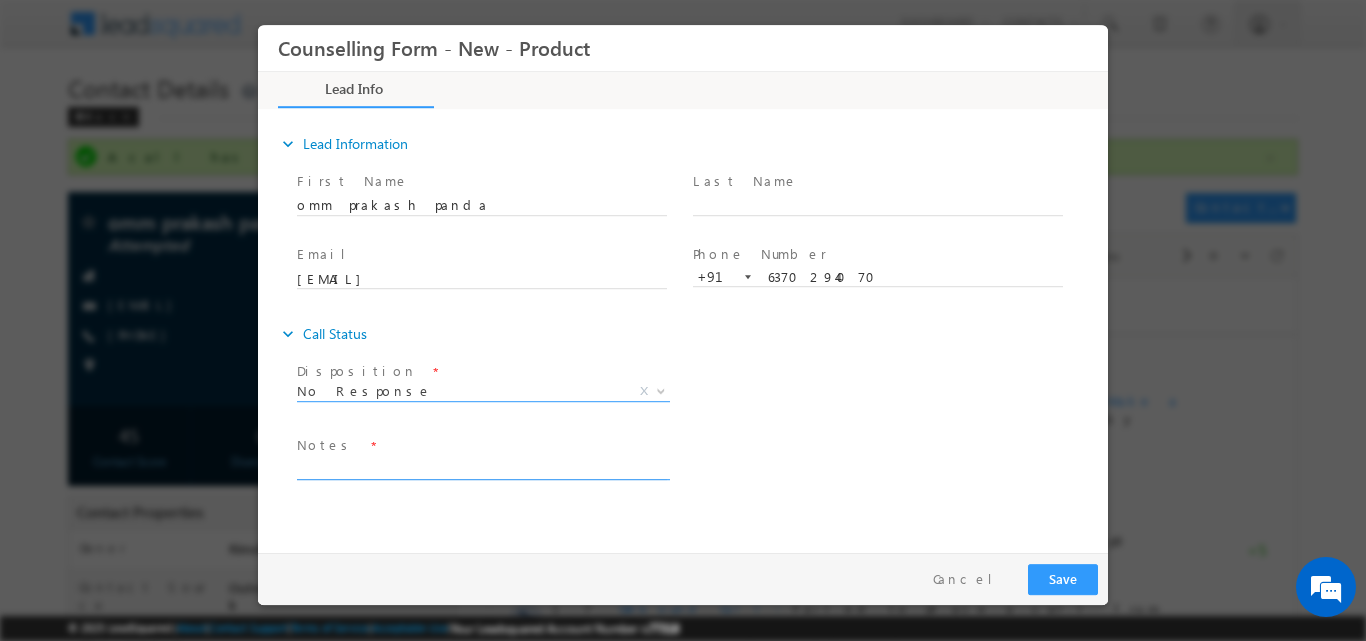click at bounding box center (482, 467) 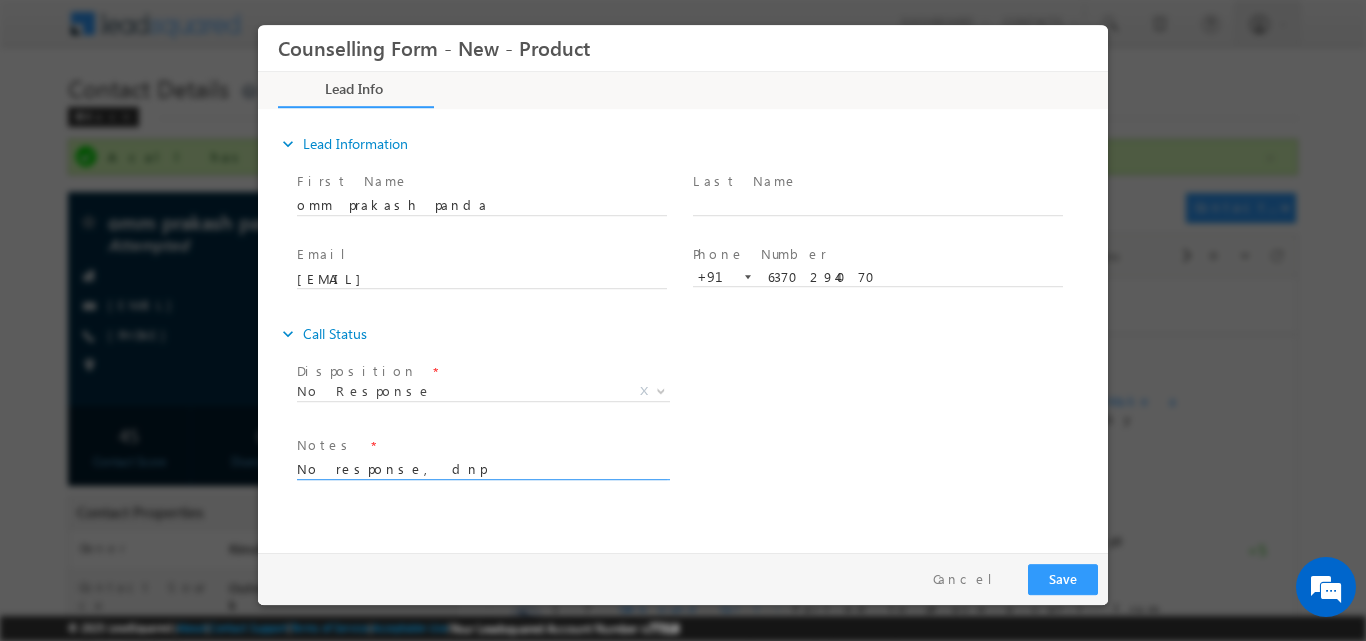type on "No response, dnp" 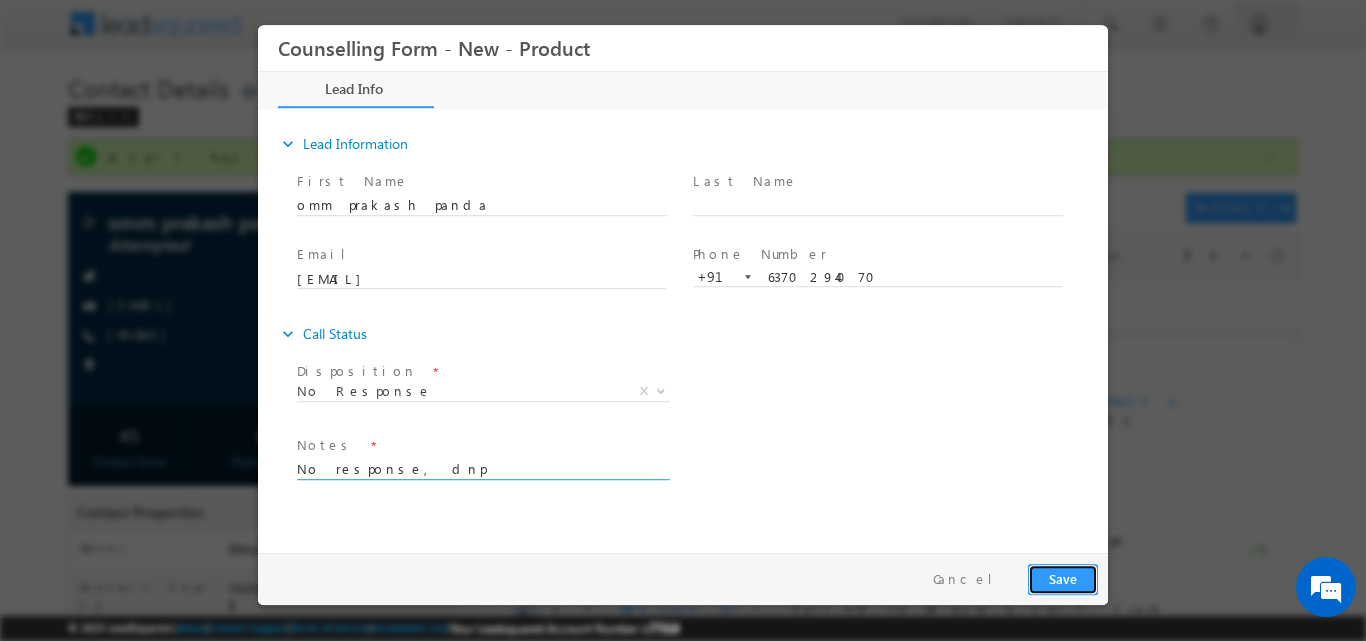 click on "Save" at bounding box center [1063, 578] 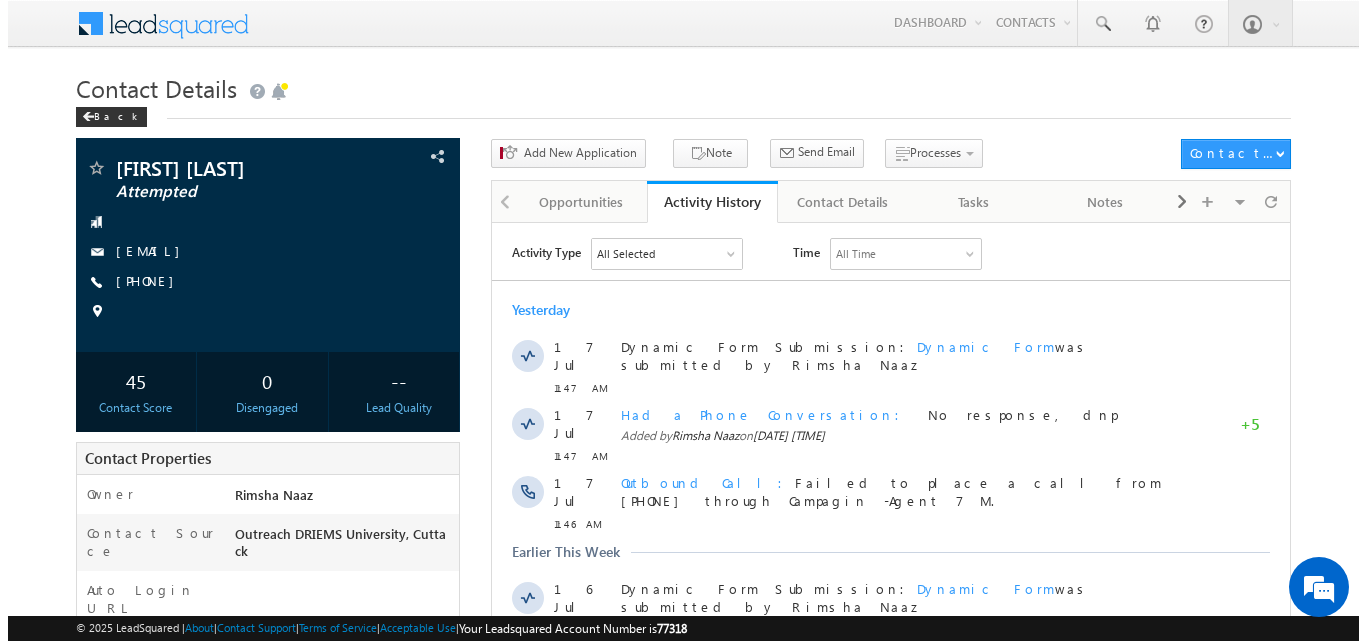 scroll, scrollTop: 0, scrollLeft: 0, axis: both 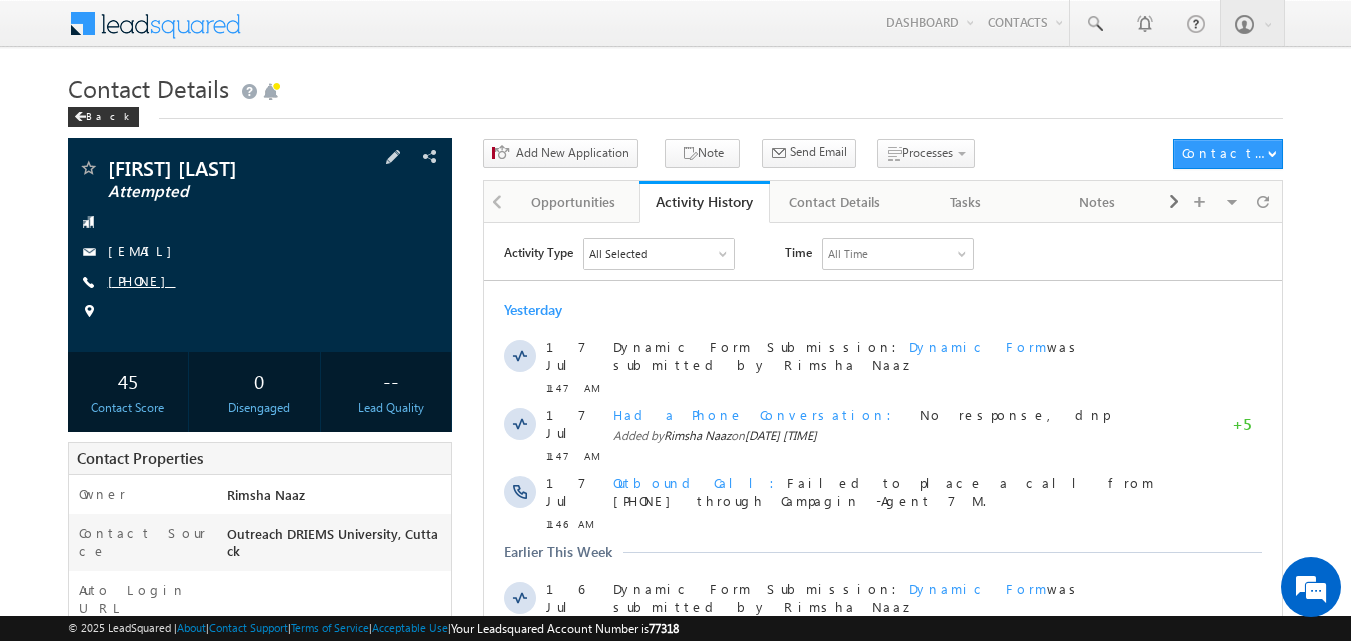 click on "[PHONE]" at bounding box center (142, 280) 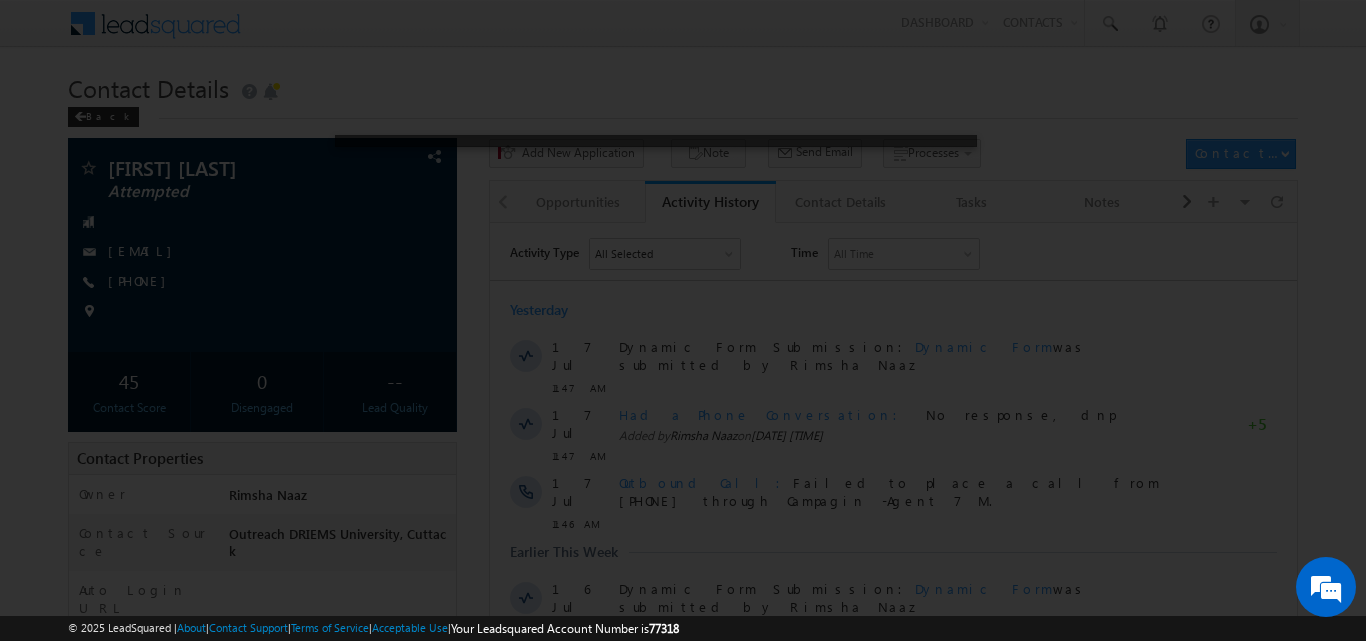 scroll, scrollTop: 0, scrollLeft: 0, axis: both 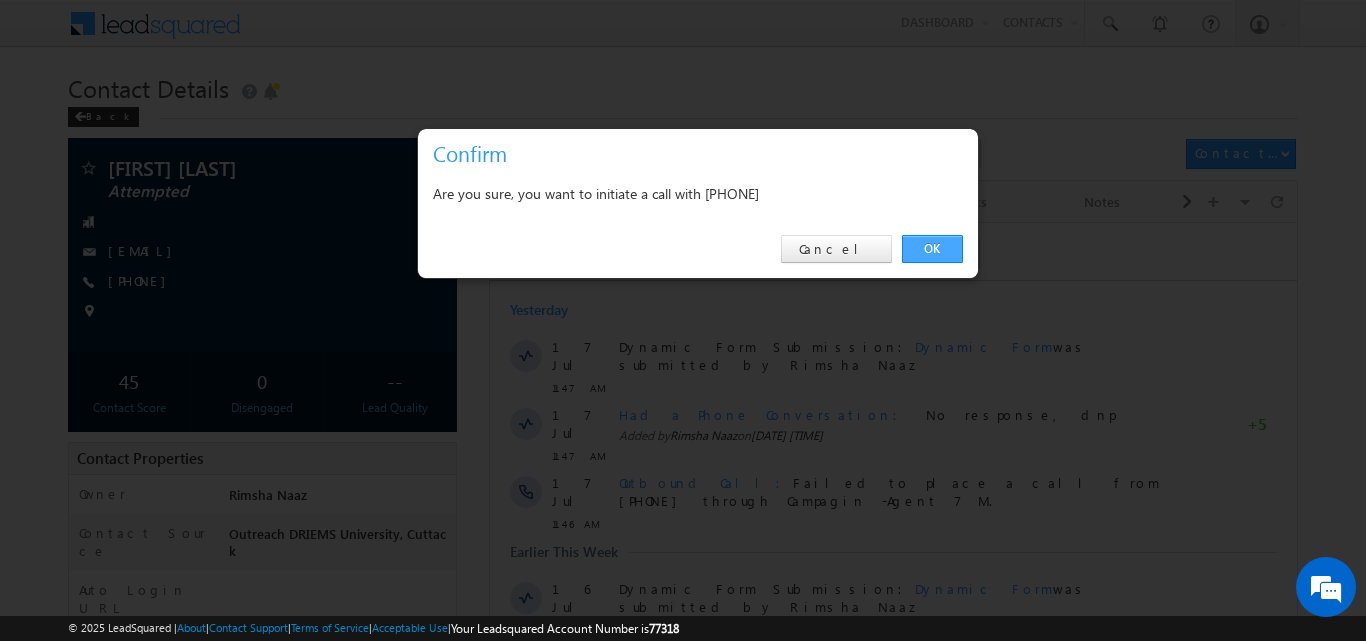 click on "OK" at bounding box center (932, 249) 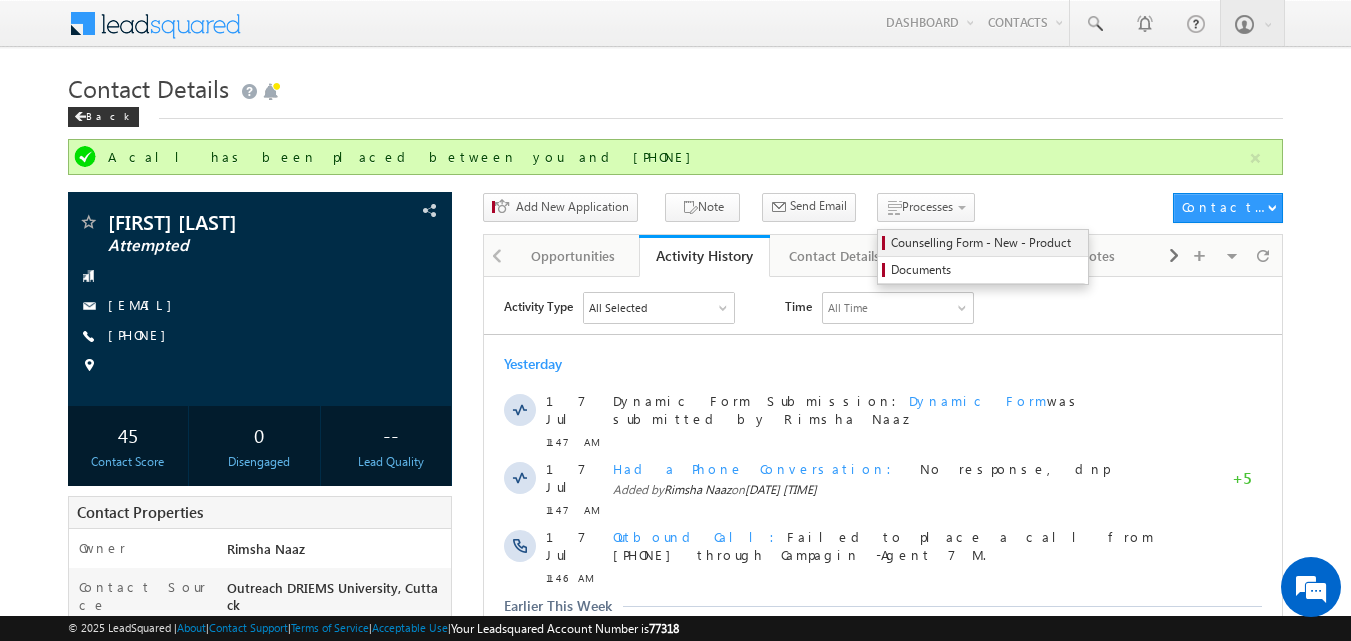 click on "Counselling Form - New - Product" at bounding box center [986, 243] 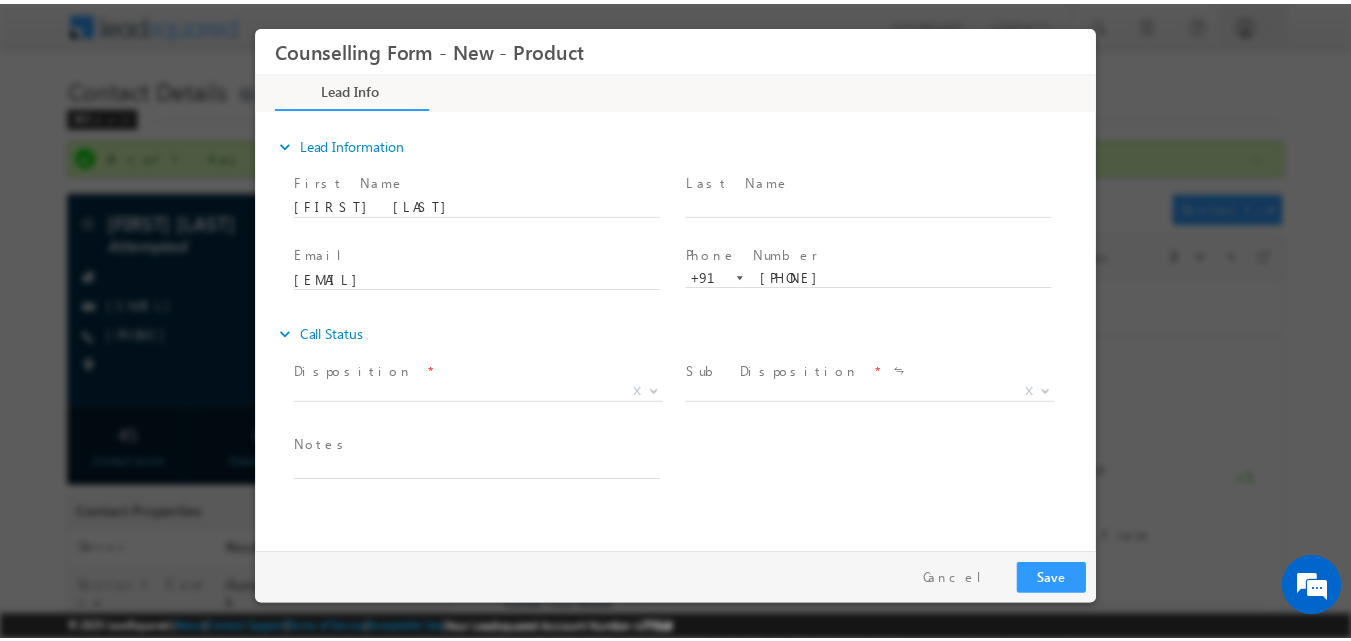 scroll, scrollTop: 0, scrollLeft: 0, axis: both 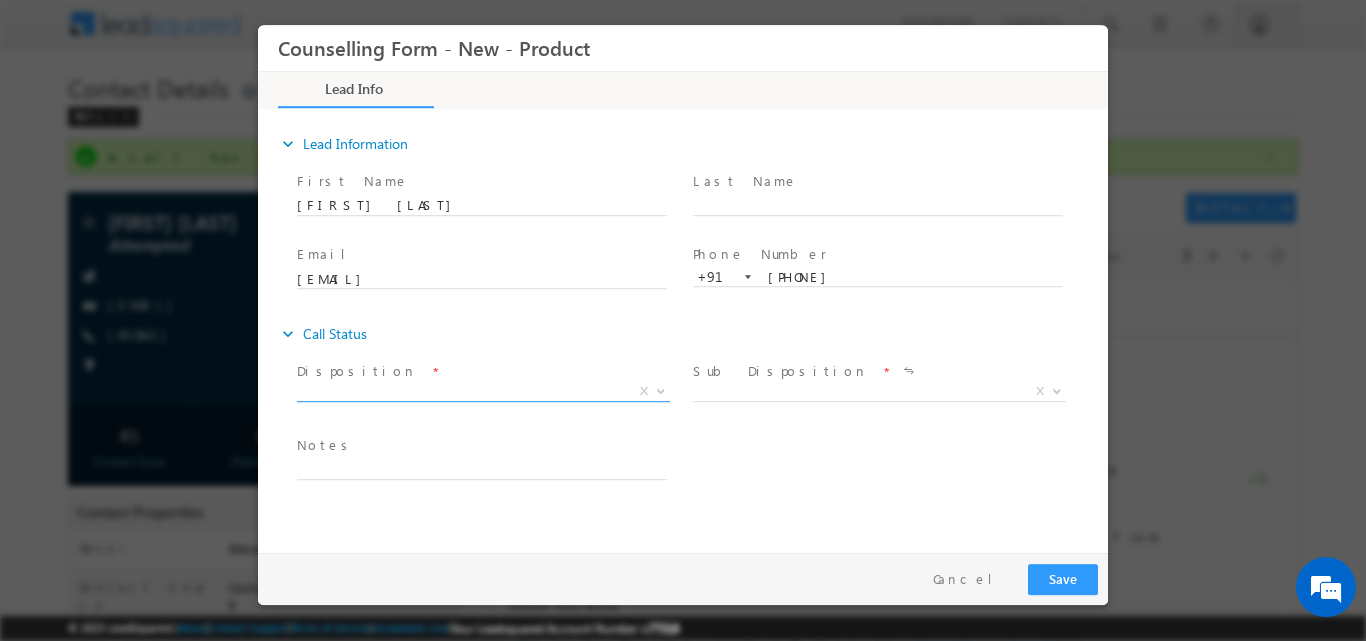 click at bounding box center (661, 389) 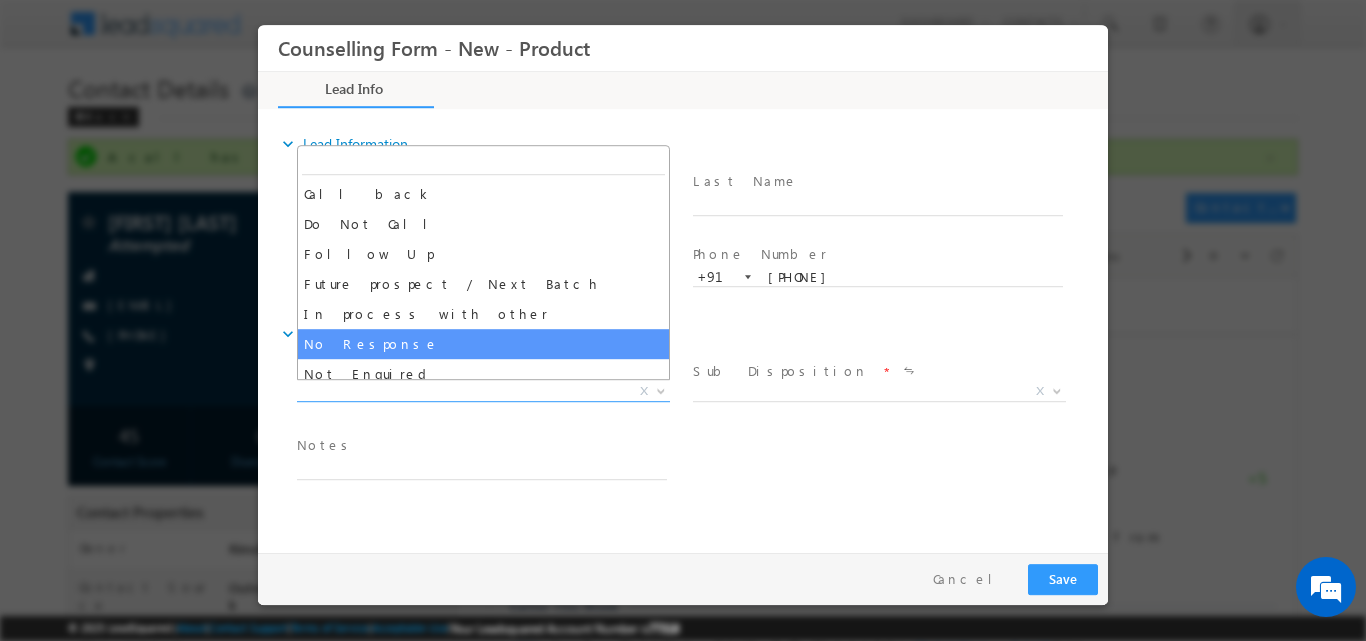 select on "No Response" 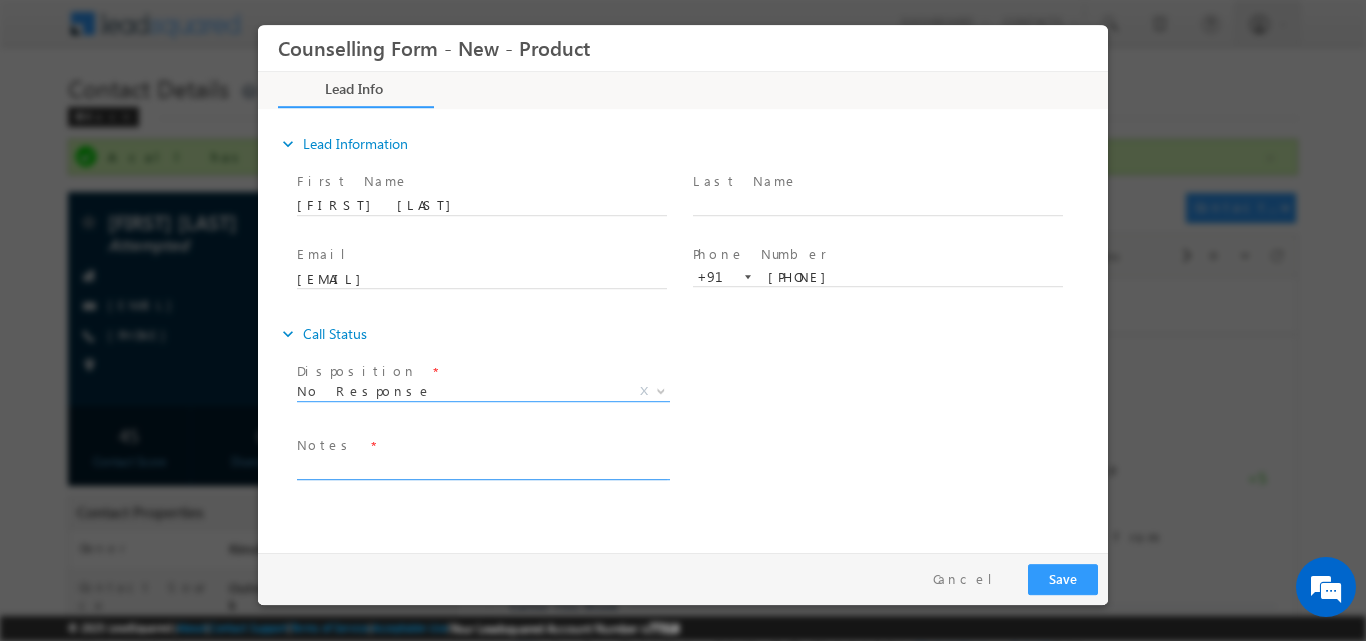 click at bounding box center [482, 467] 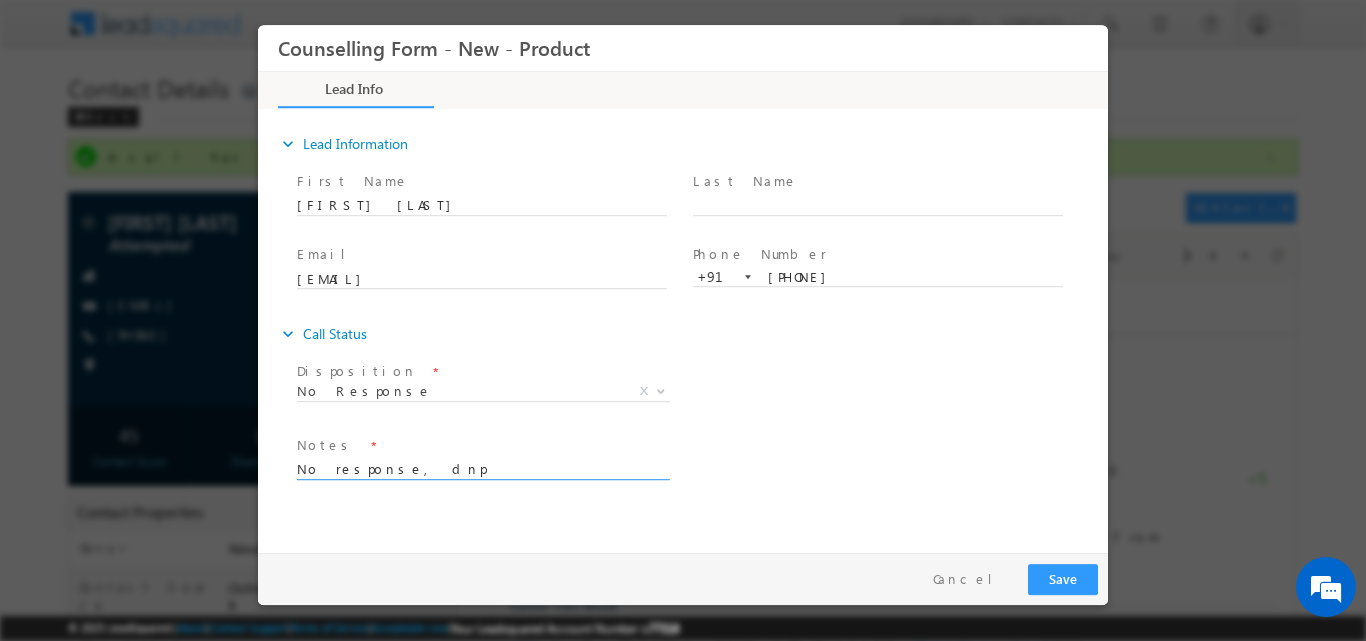 type on "No response, dnp" 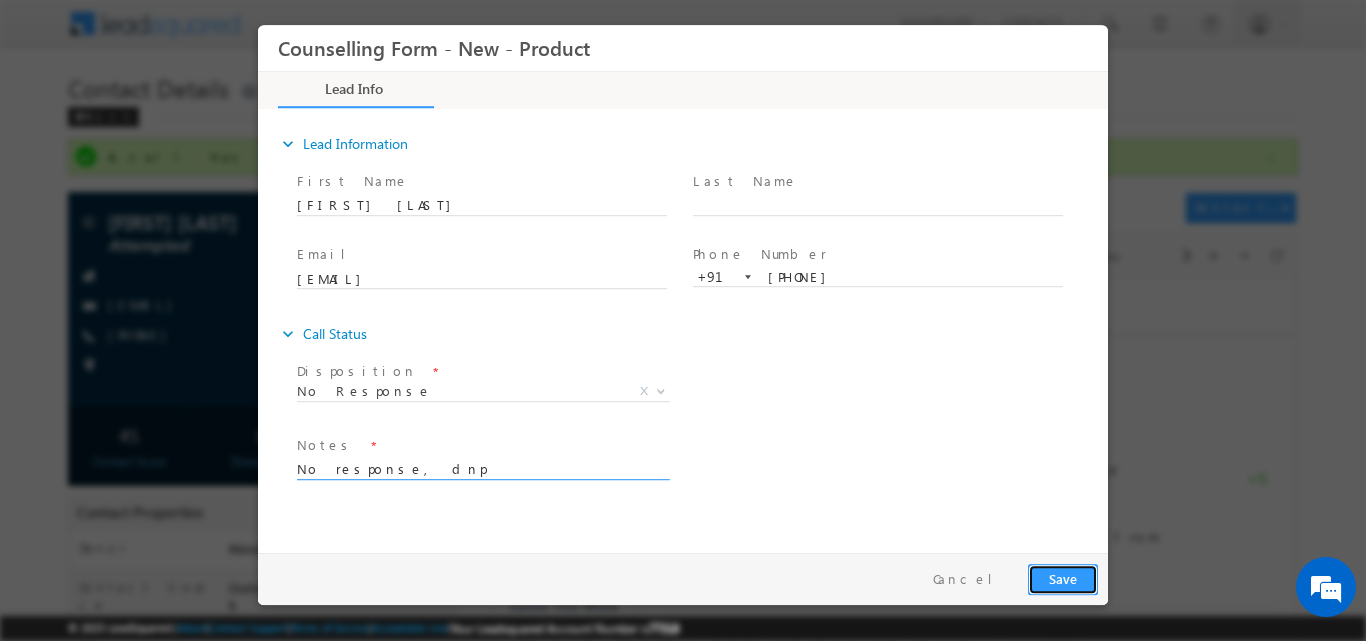 click on "Save" at bounding box center [1063, 578] 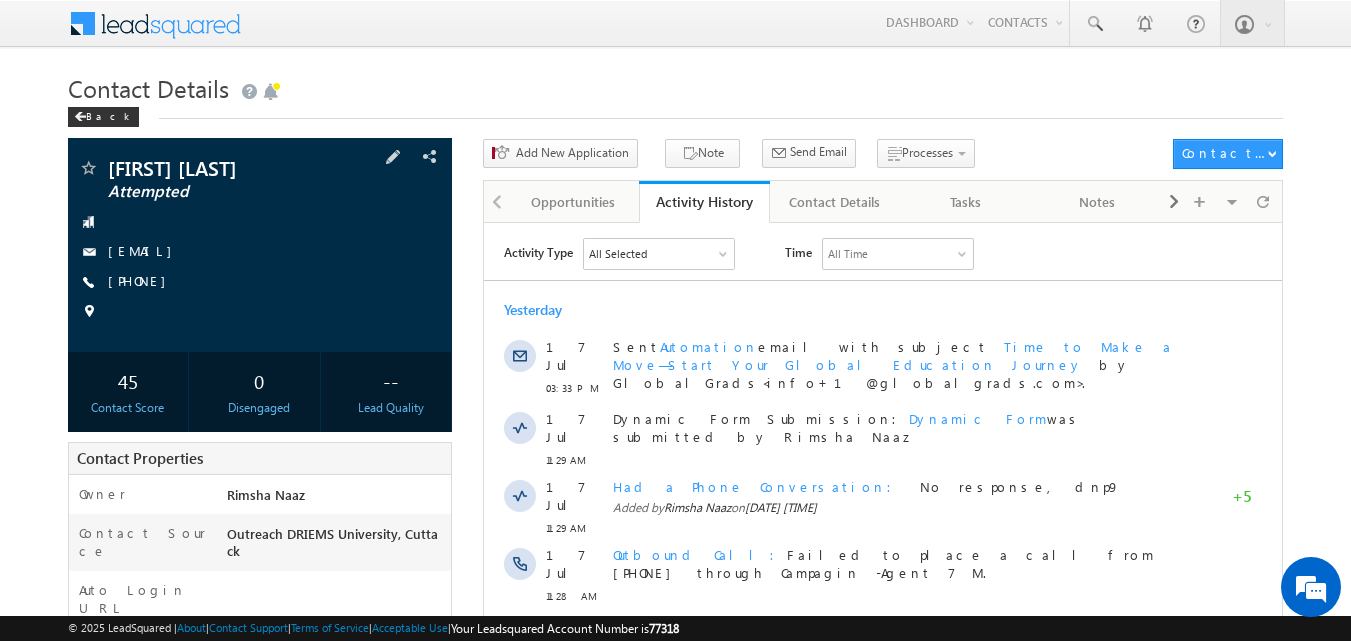 scroll, scrollTop: 0, scrollLeft: 0, axis: both 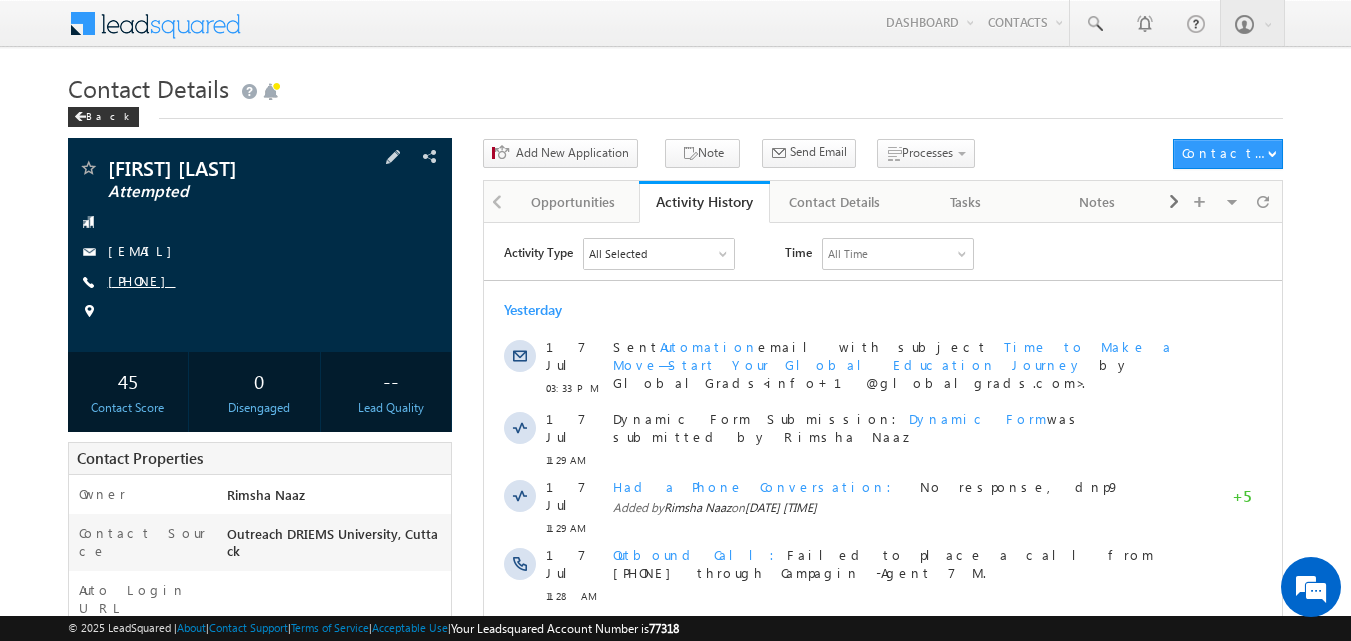 click on "[PHONE]" at bounding box center (142, 280) 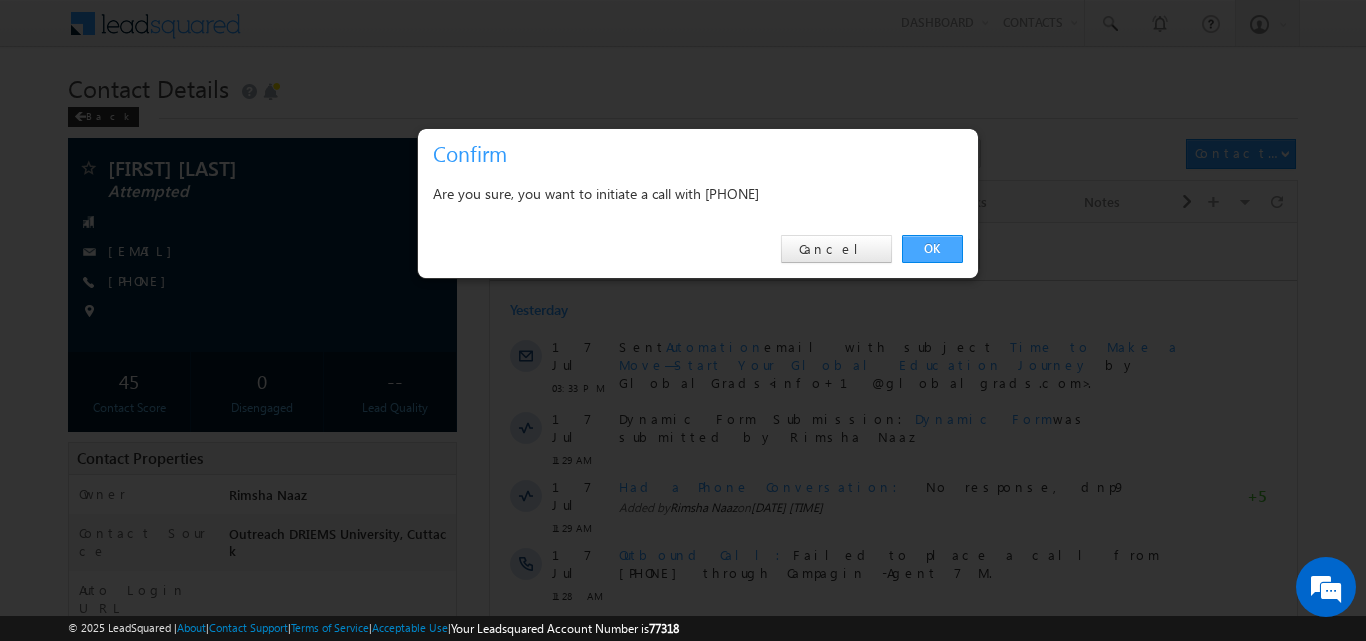 drag, startPoint x: 927, startPoint y: 256, endPoint x: 438, endPoint y: 23, distance: 541.67334 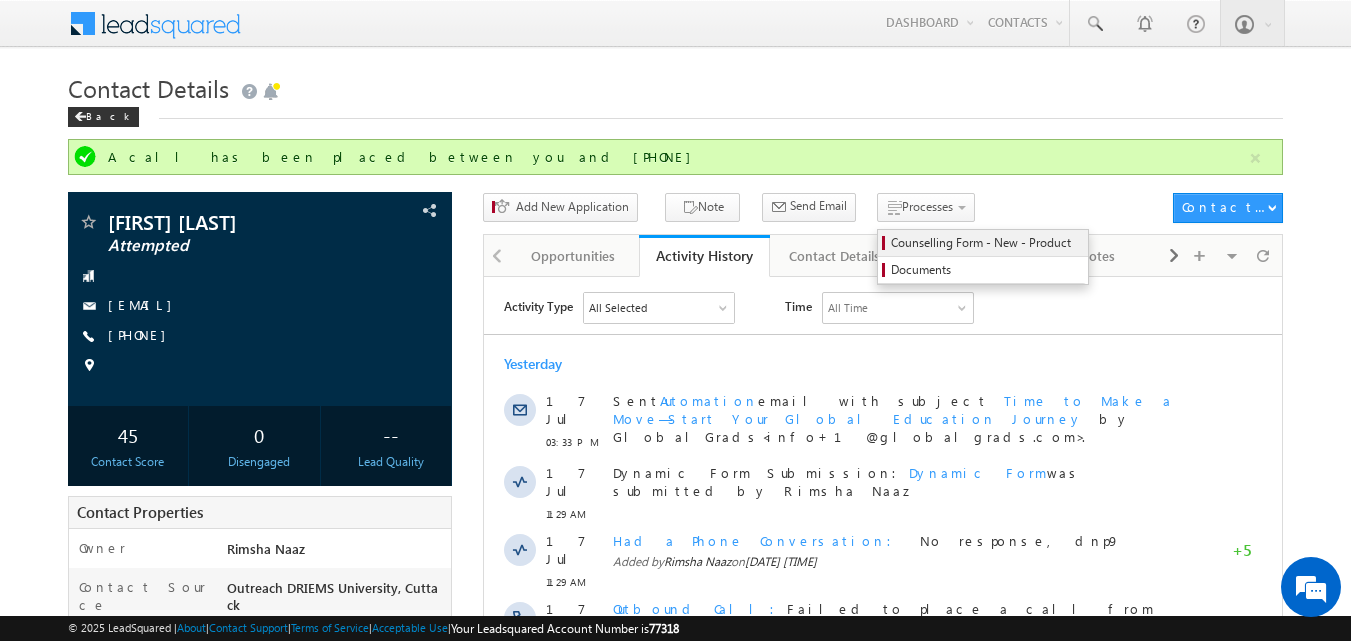 click on "Counselling Form - New - Product" at bounding box center [986, 243] 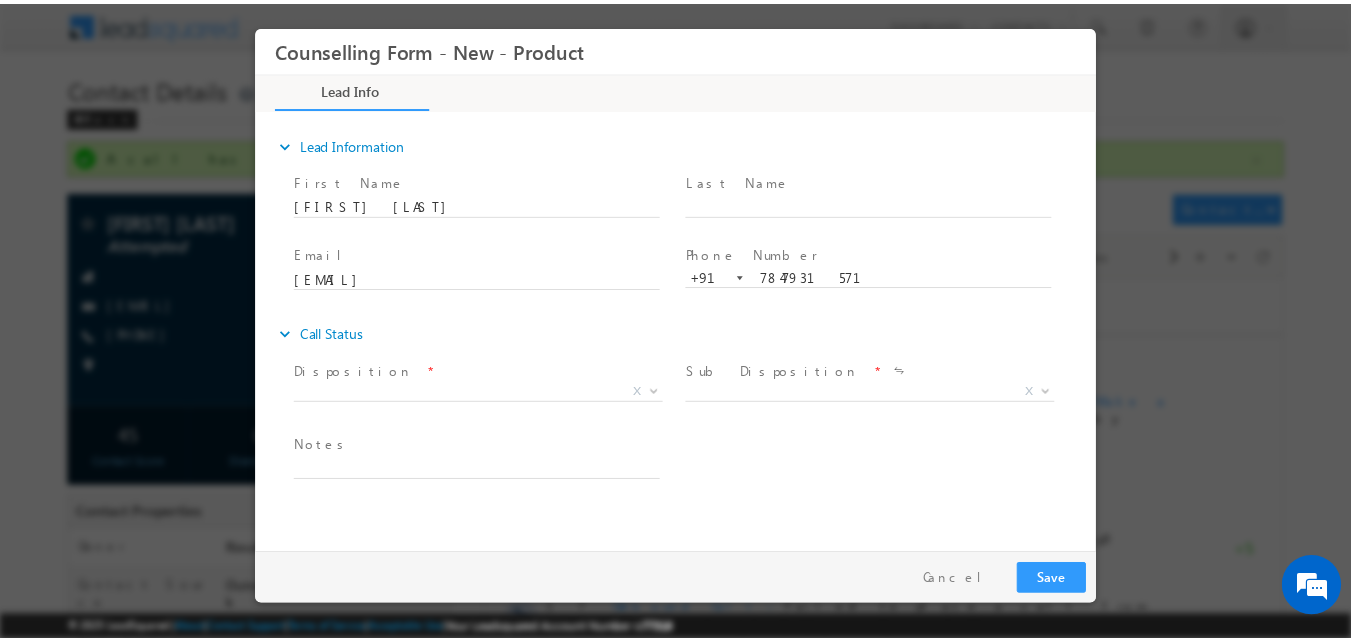 scroll, scrollTop: 0, scrollLeft: 0, axis: both 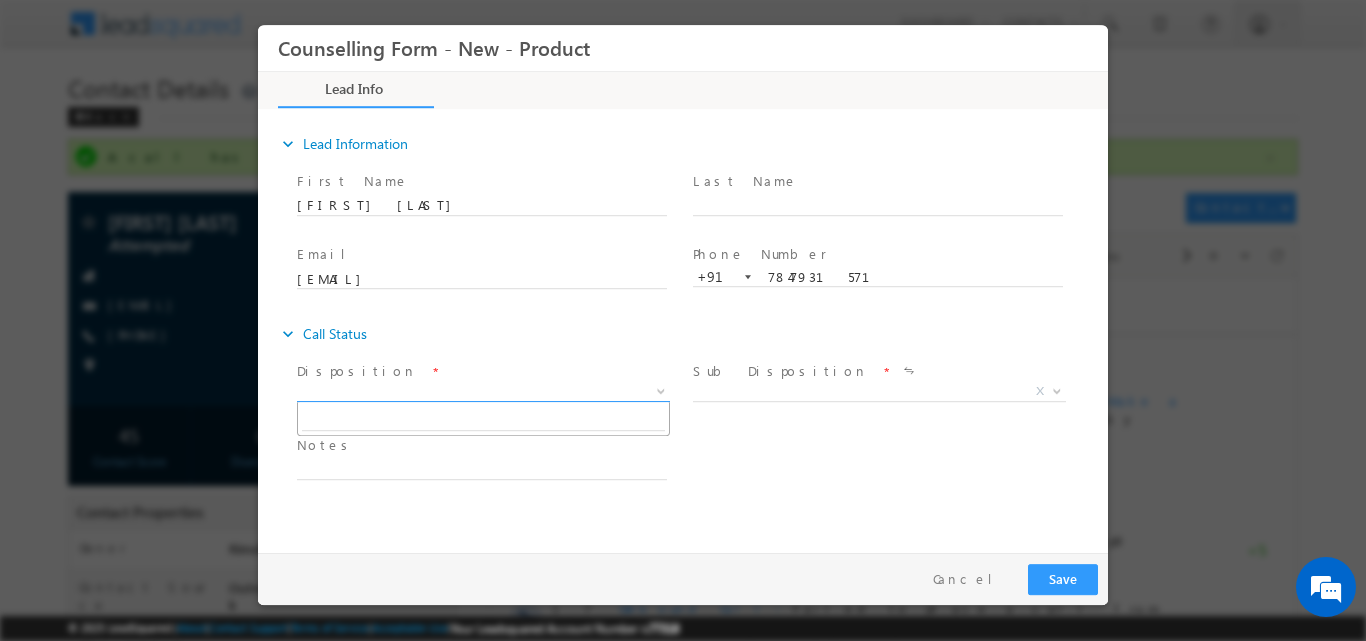 click at bounding box center [659, 390] 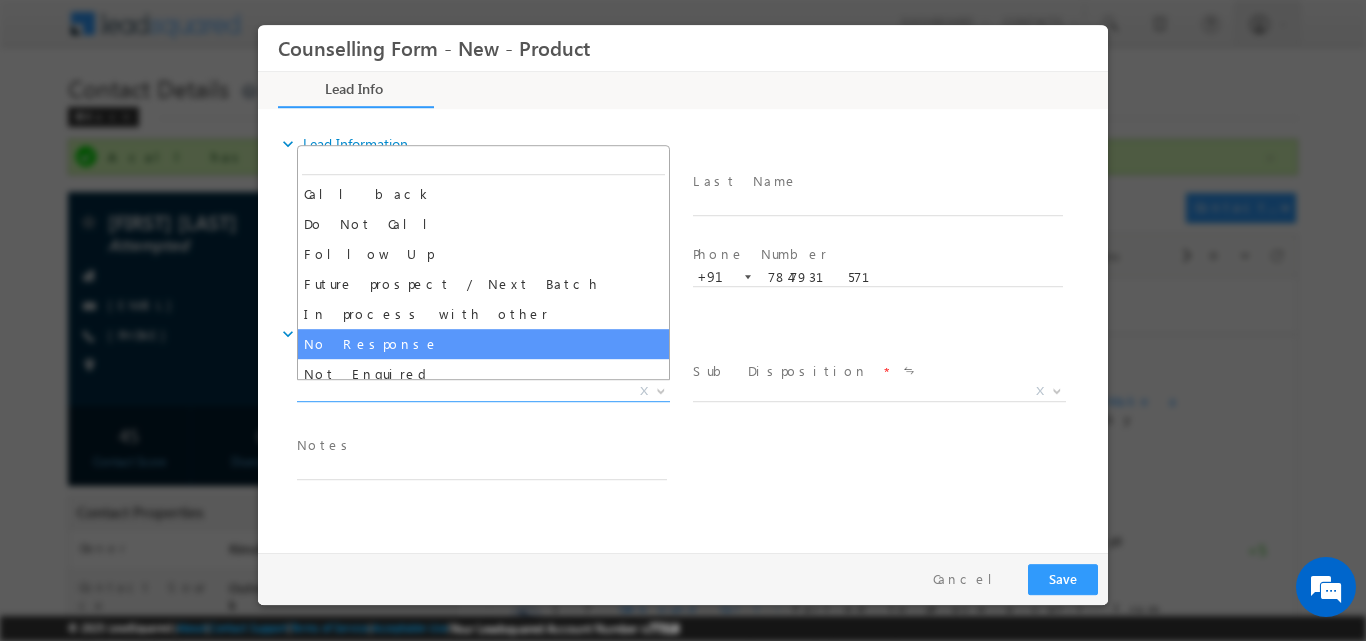 select on "No Response" 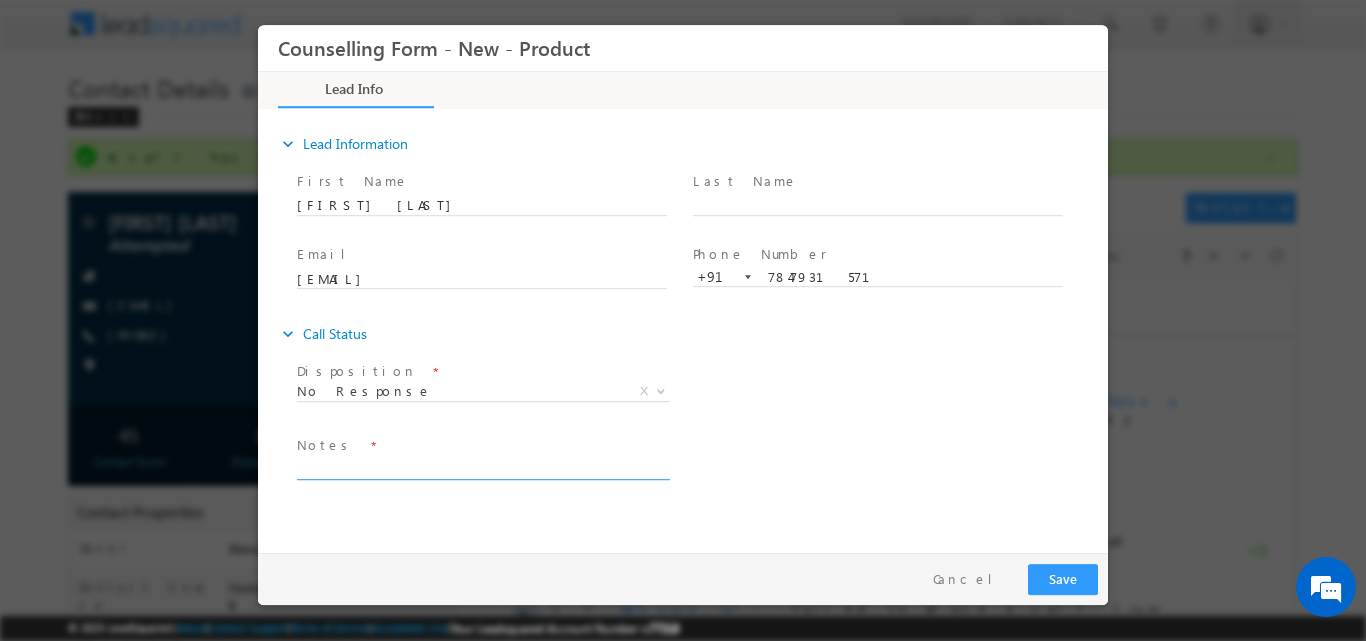 click at bounding box center (482, 467) 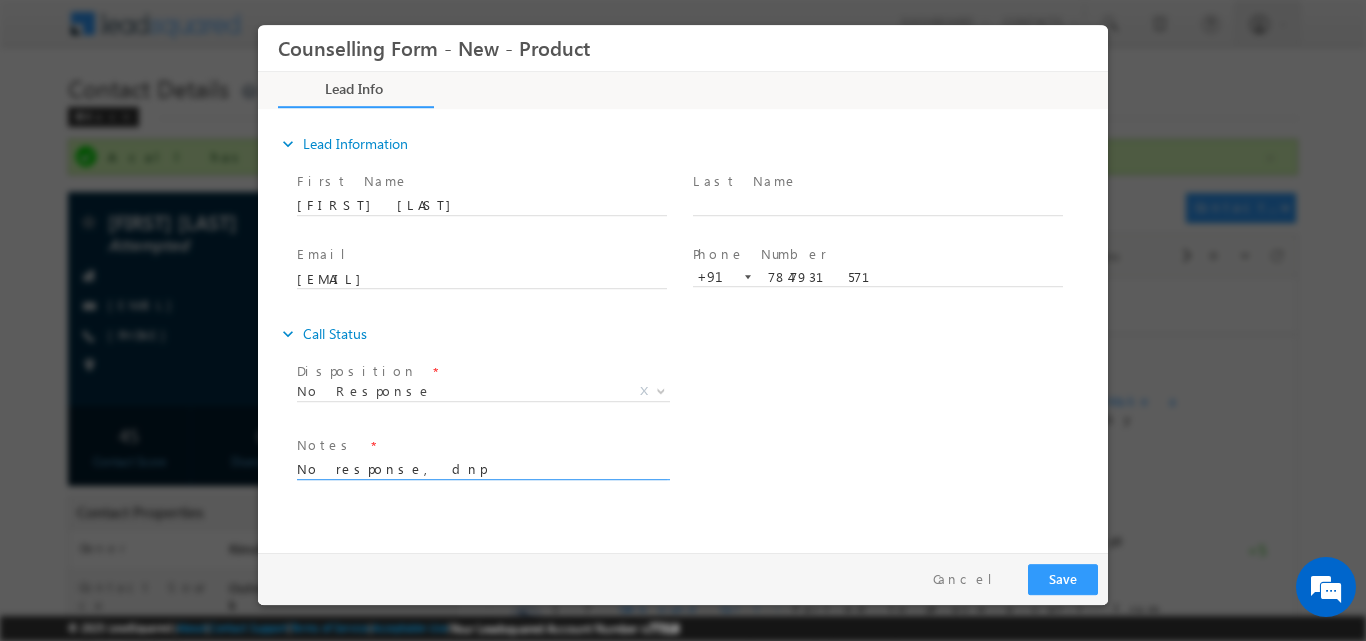 type on "No response, dnp" 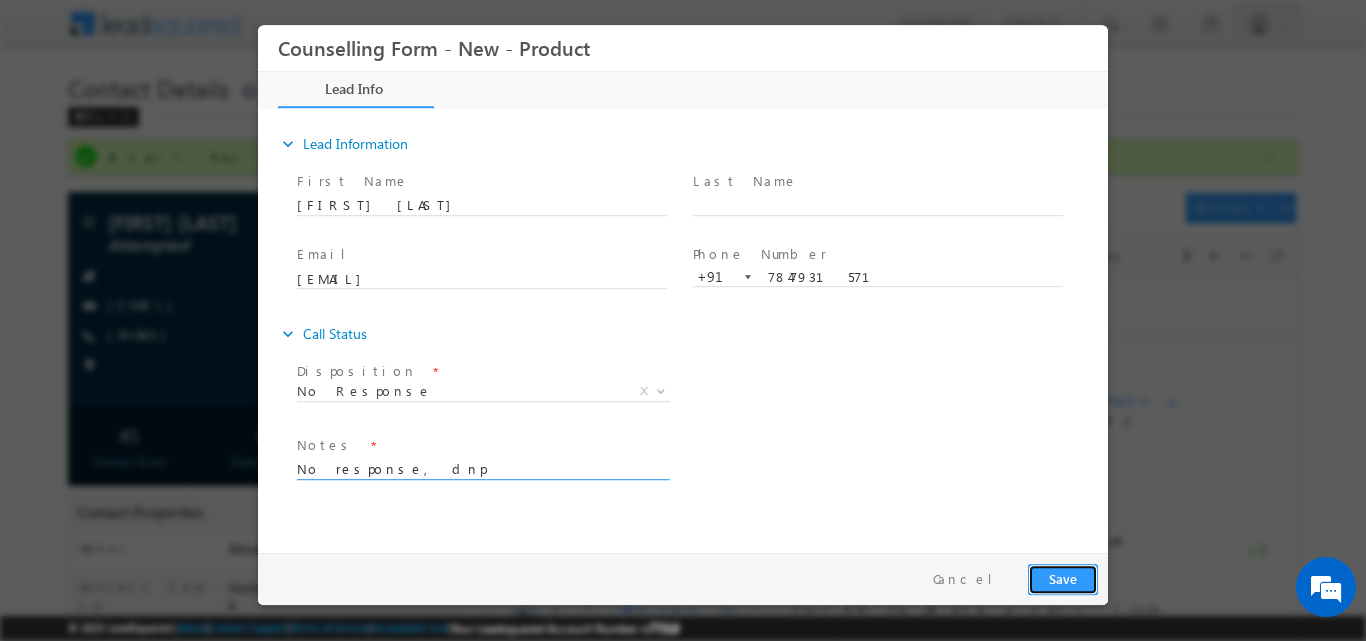 click on "Save" at bounding box center (1063, 578) 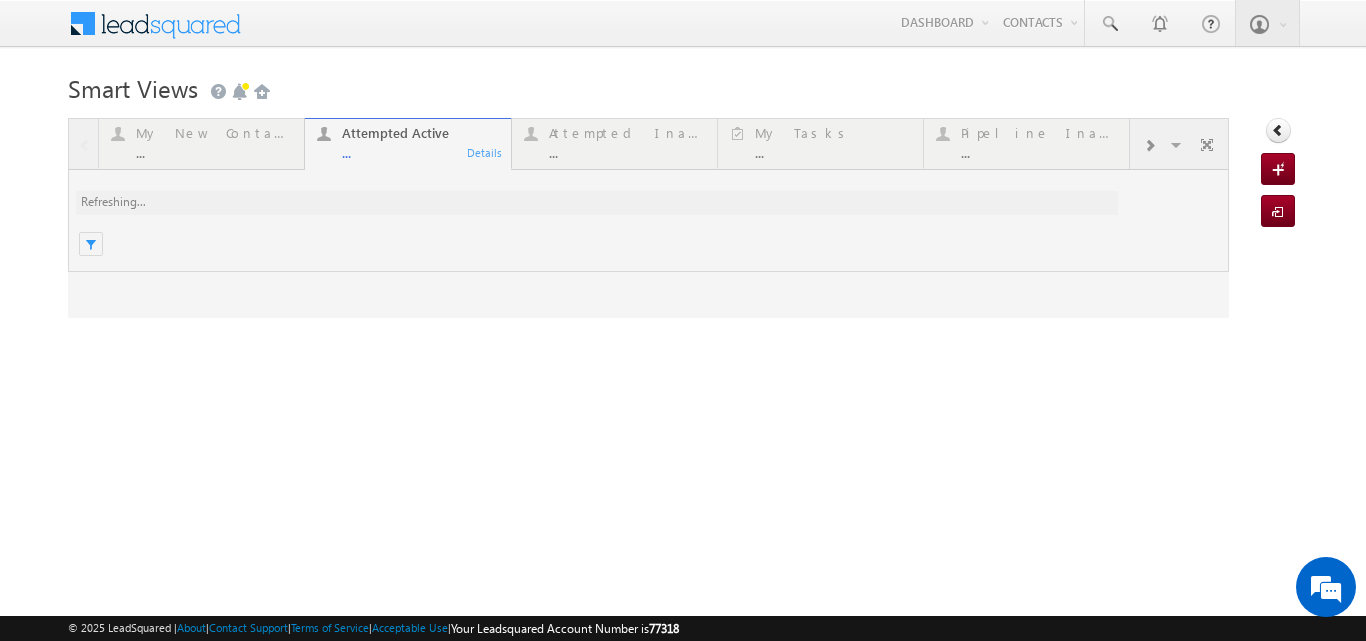 scroll, scrollTop: 0, scrollLeft: 0, axis: both 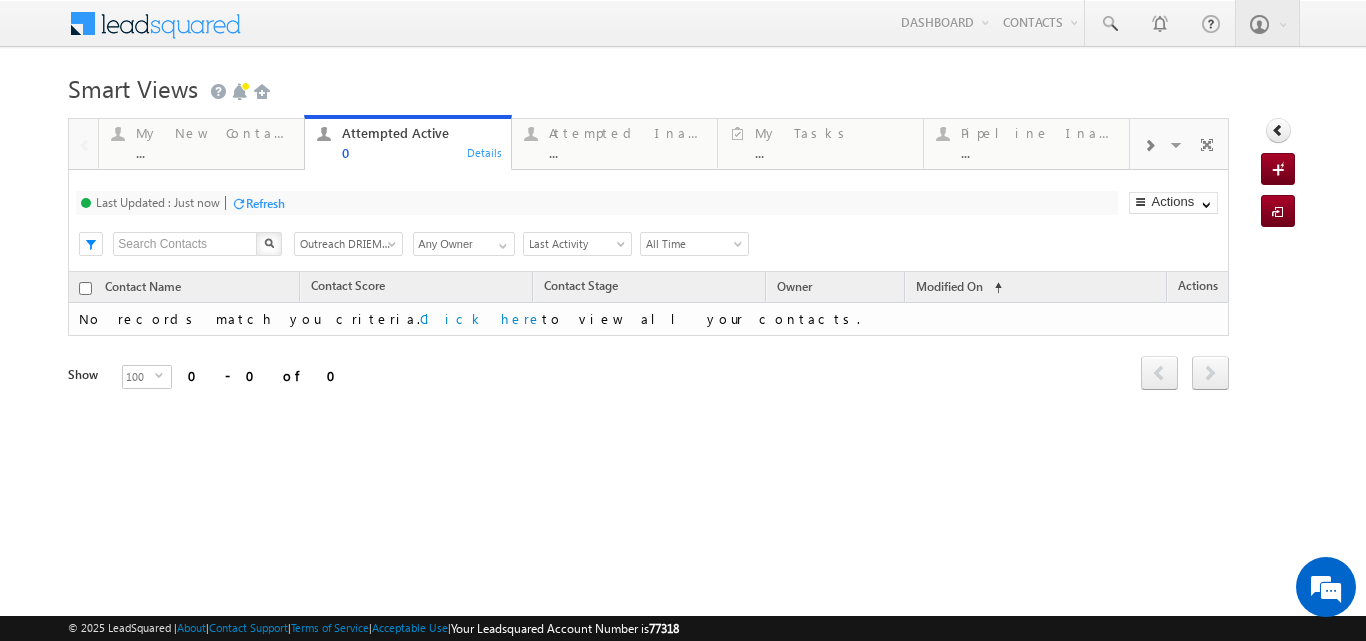 click at bounding box center (394, 248) 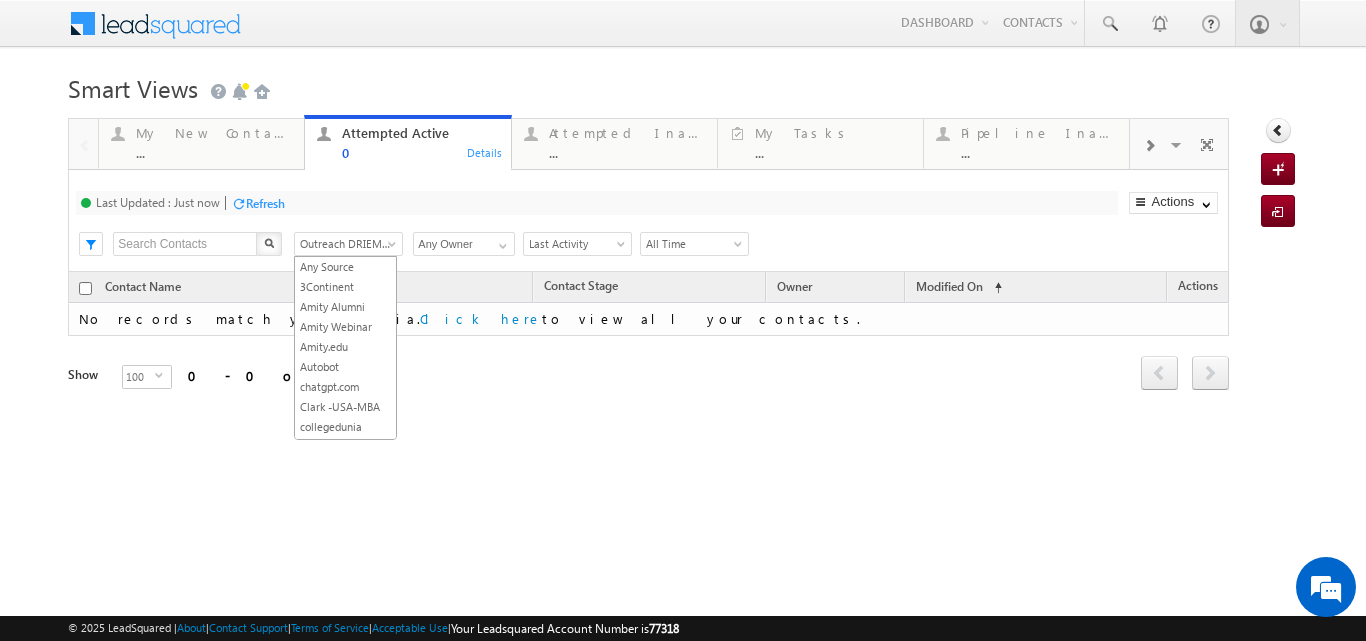 scroll, scrollTop: 668, scrollLeft: 0, axis: vertical 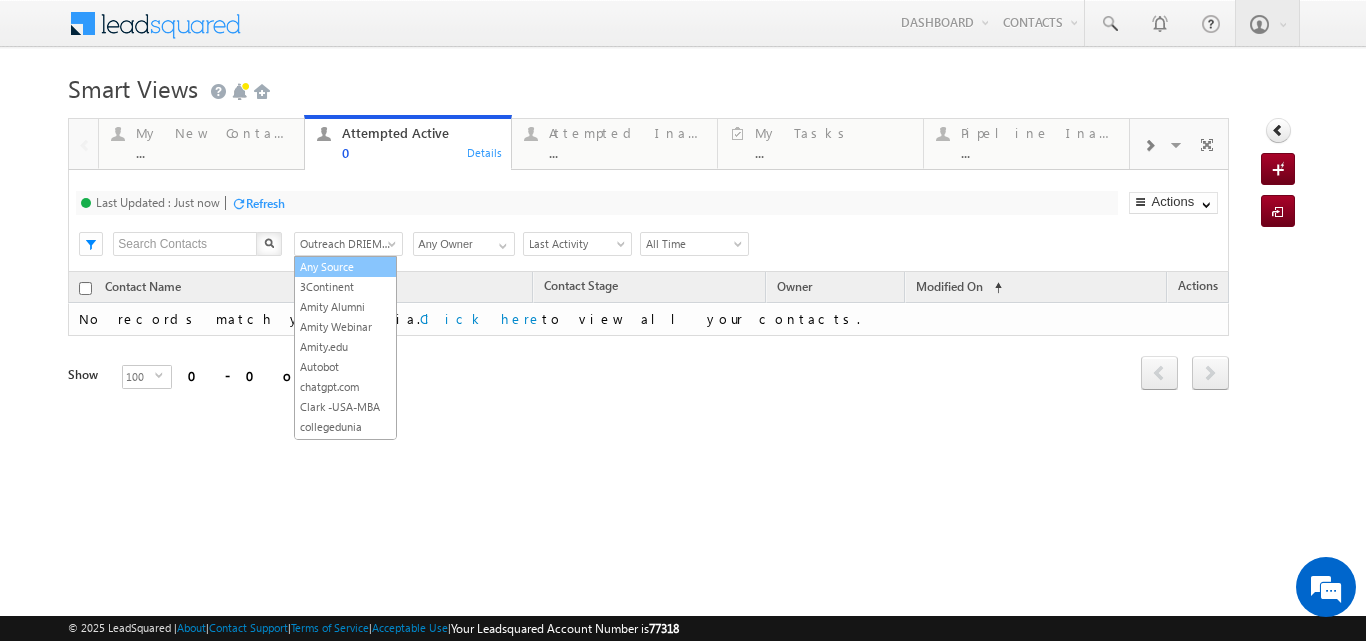 click on "Any Source" at bounding box center (345, 267) 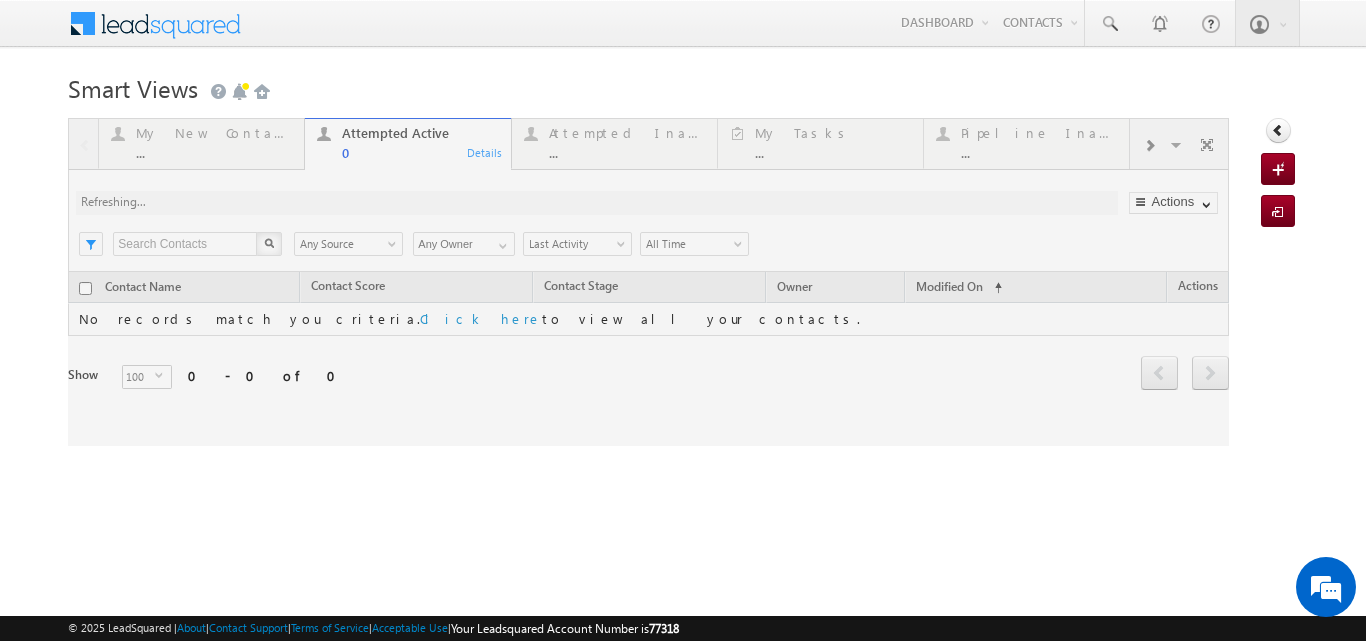 click on "Smart Views Getting Started" at bounding box center (682, 86) 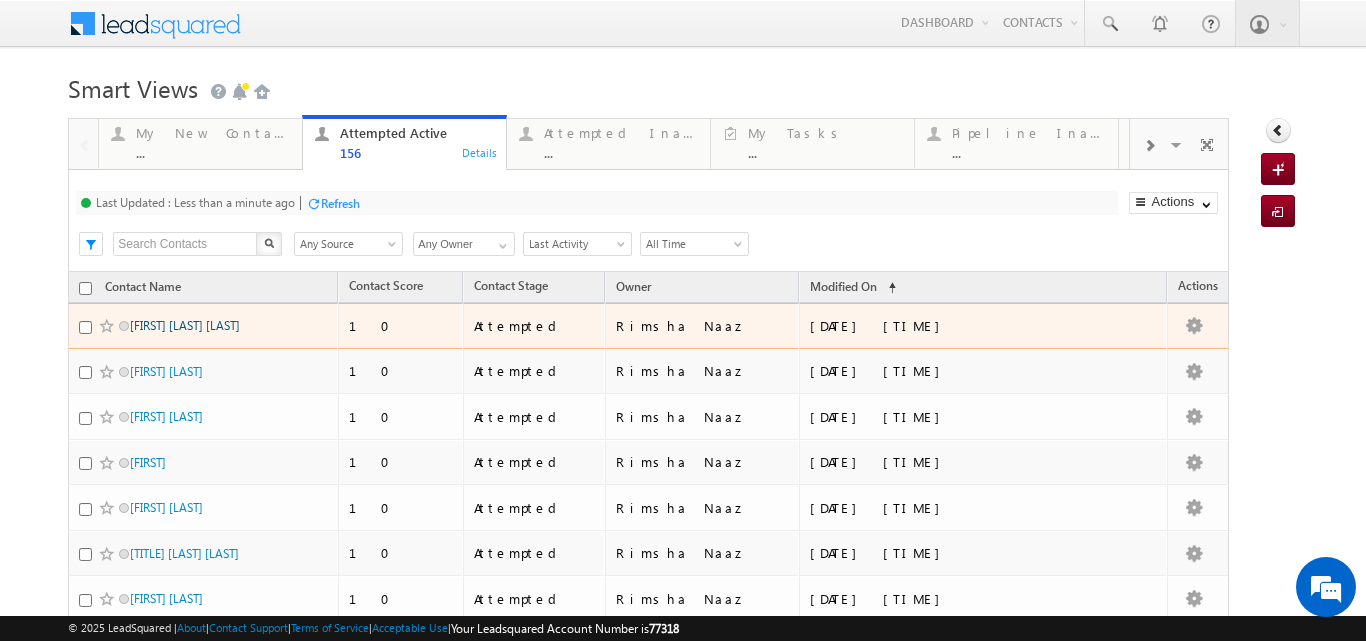 click on "Steven Anthony Dsouza" at bounding box center [185, 325] 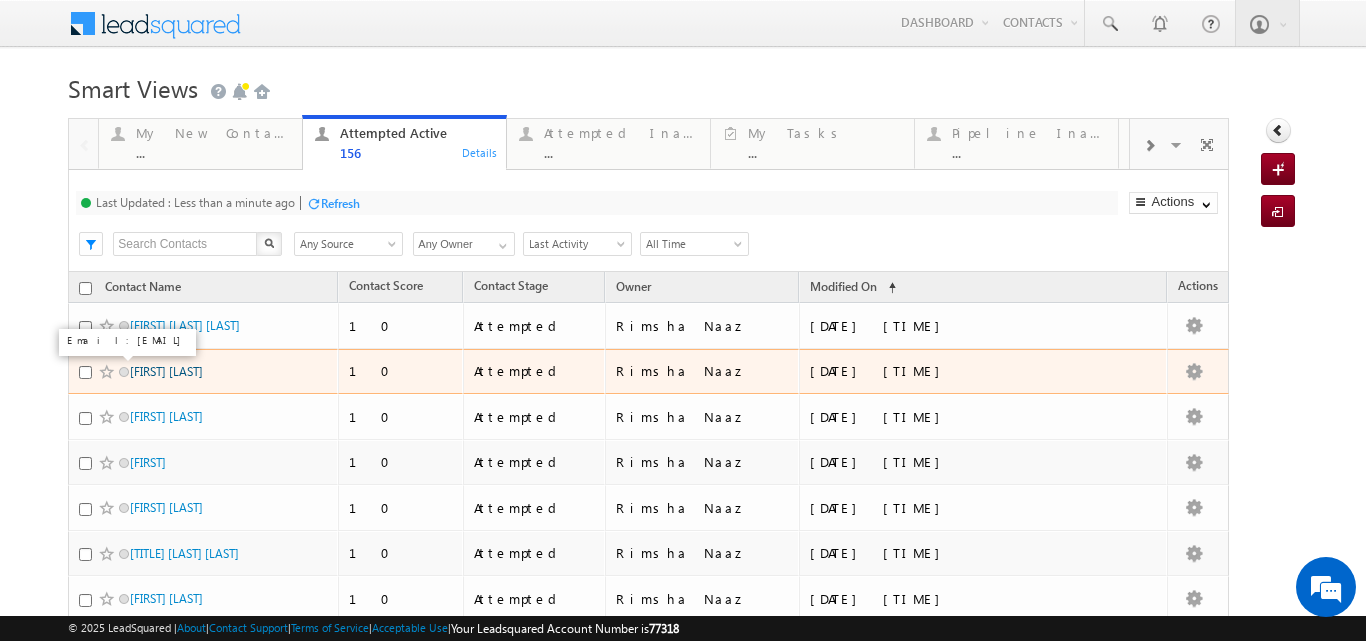 click on "Morapakula Bhuvaneswar" at bounding box center [166, 371] 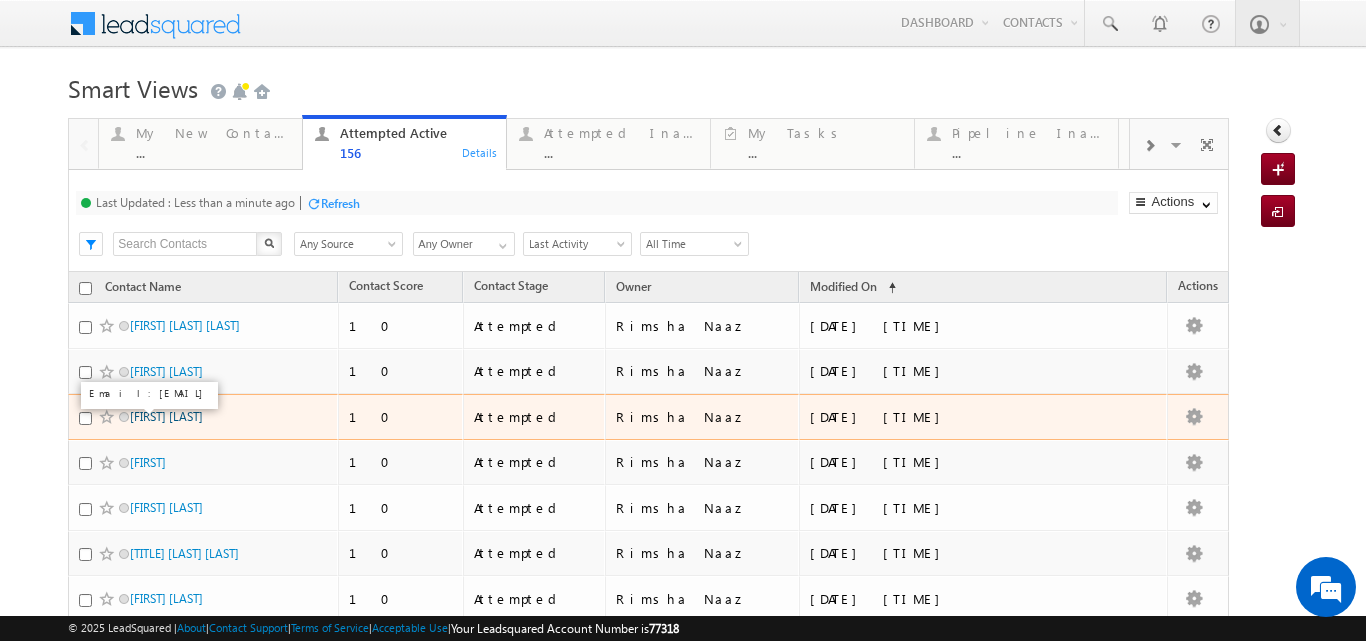 click on "Sagar patel" at bounding box center (166, 416) 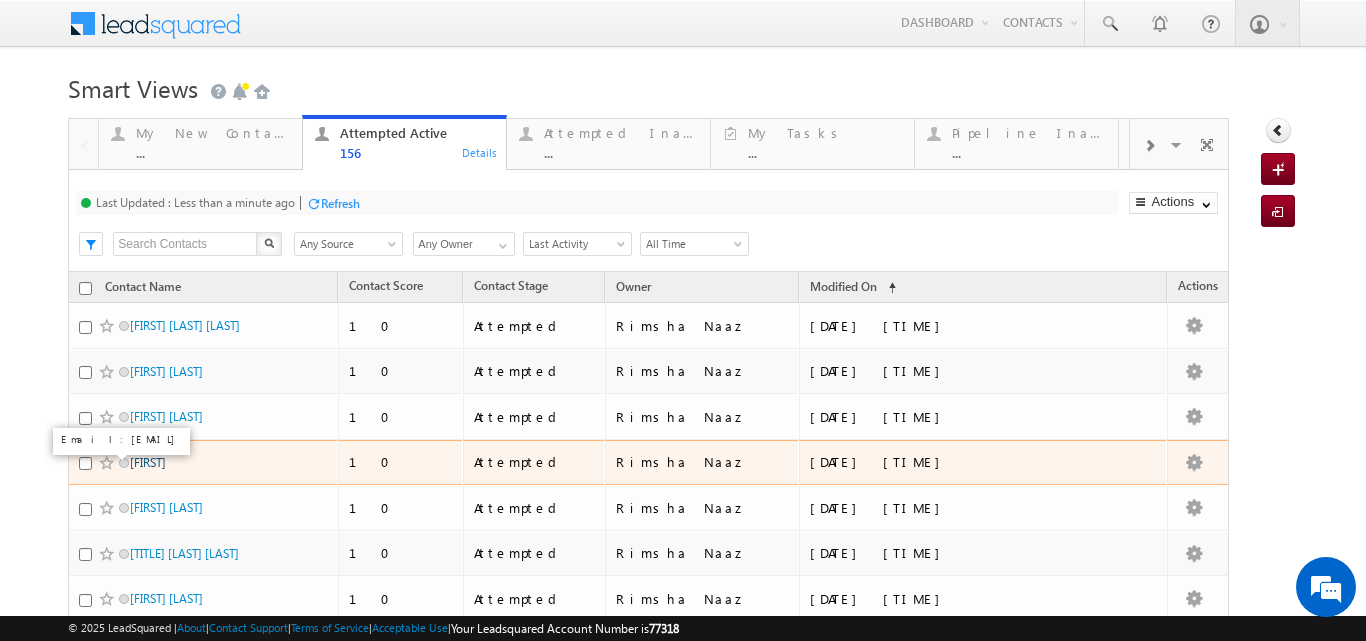 click on "[FIRST]" at bounding box center (148, 462) 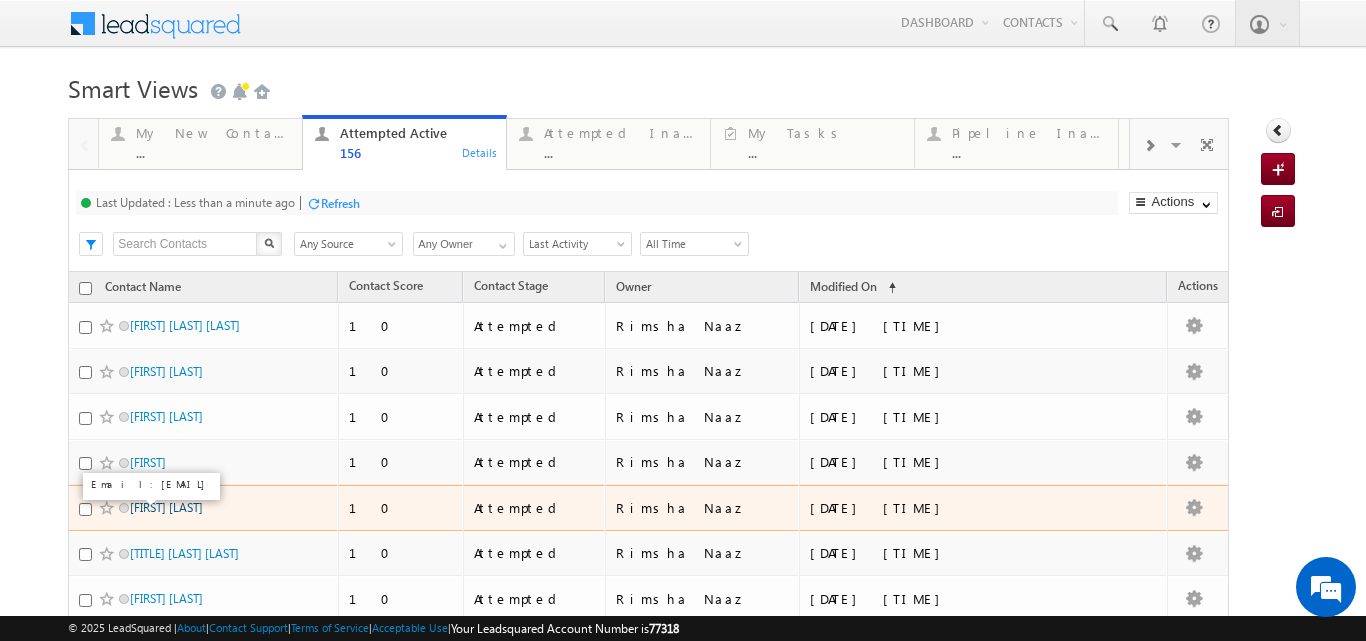 click on "Liton chakma" at bounding box center [166, 507] 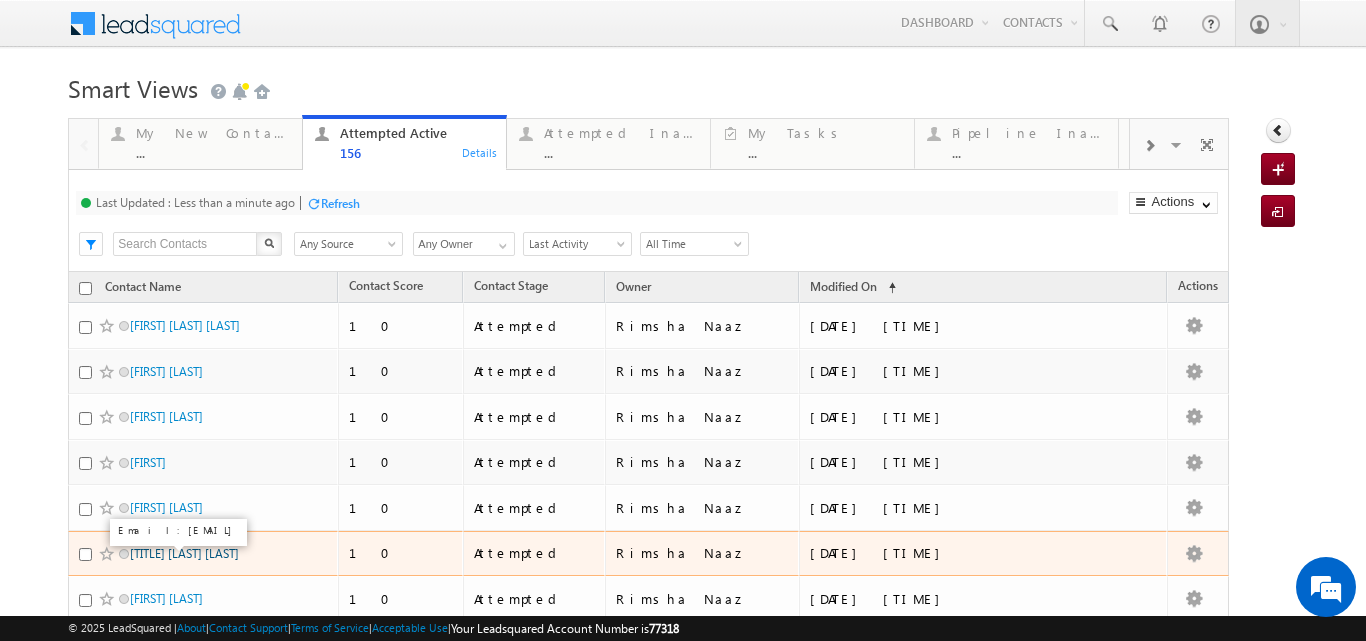 click on "Dr Sampanna madan" at bounding box center [184, 553] 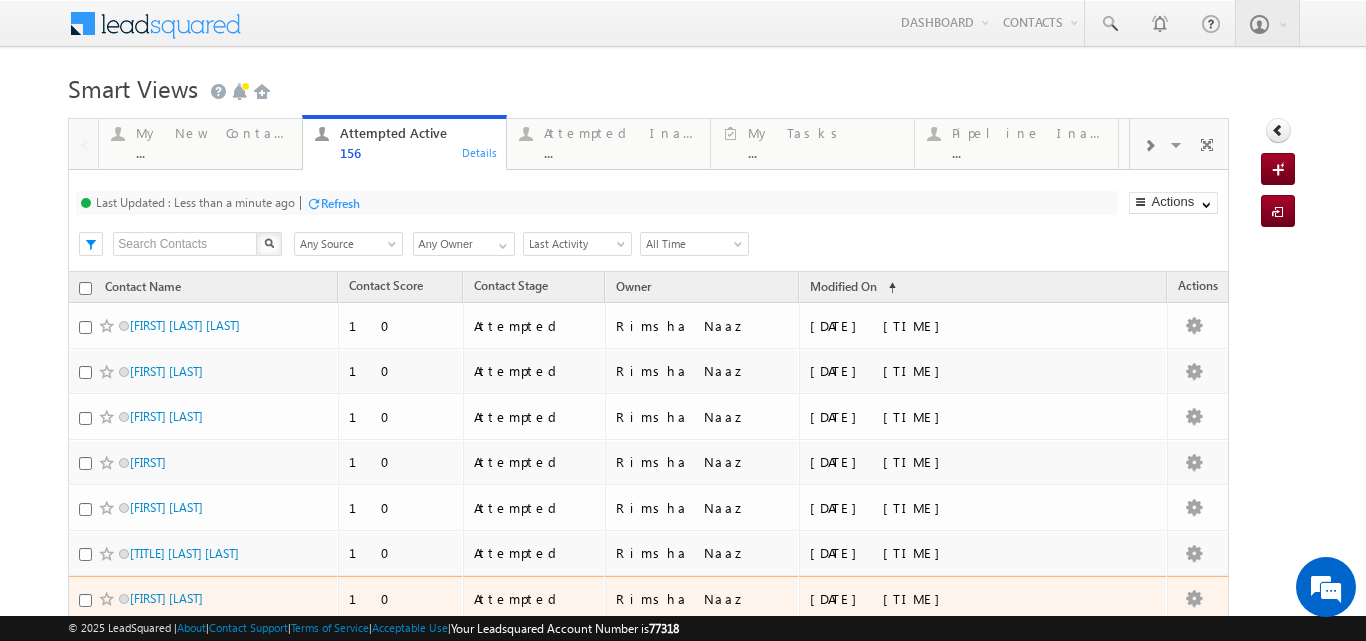 click on "Rakesh Bardhan" at bounding box center (203, 599) 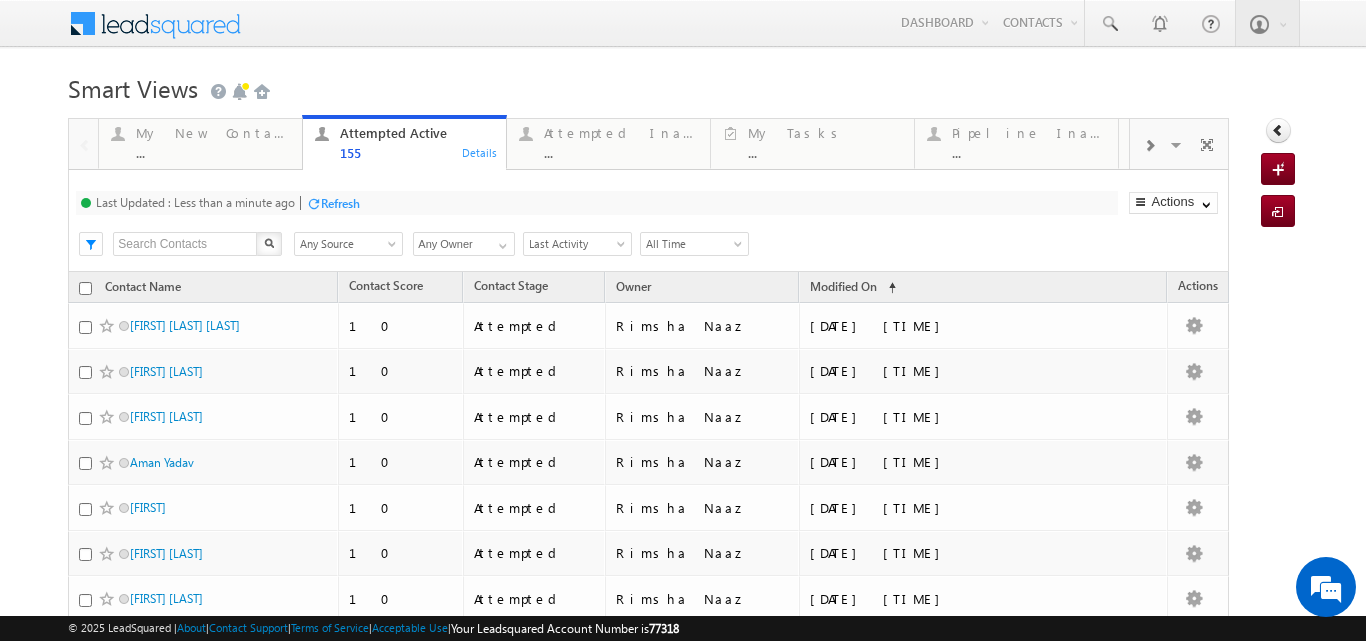 click on "Refresh" at bounding box center [340, 203] 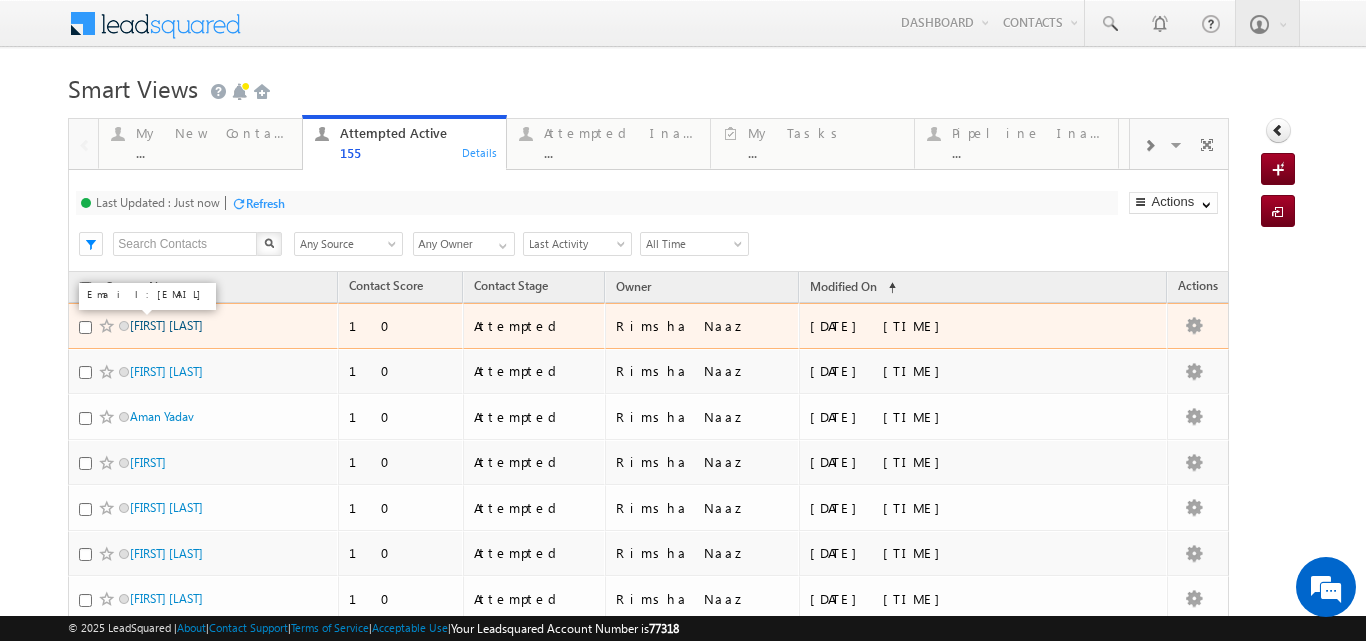 click on "Rakesh Bardhan" at bounding box center [166, 325] 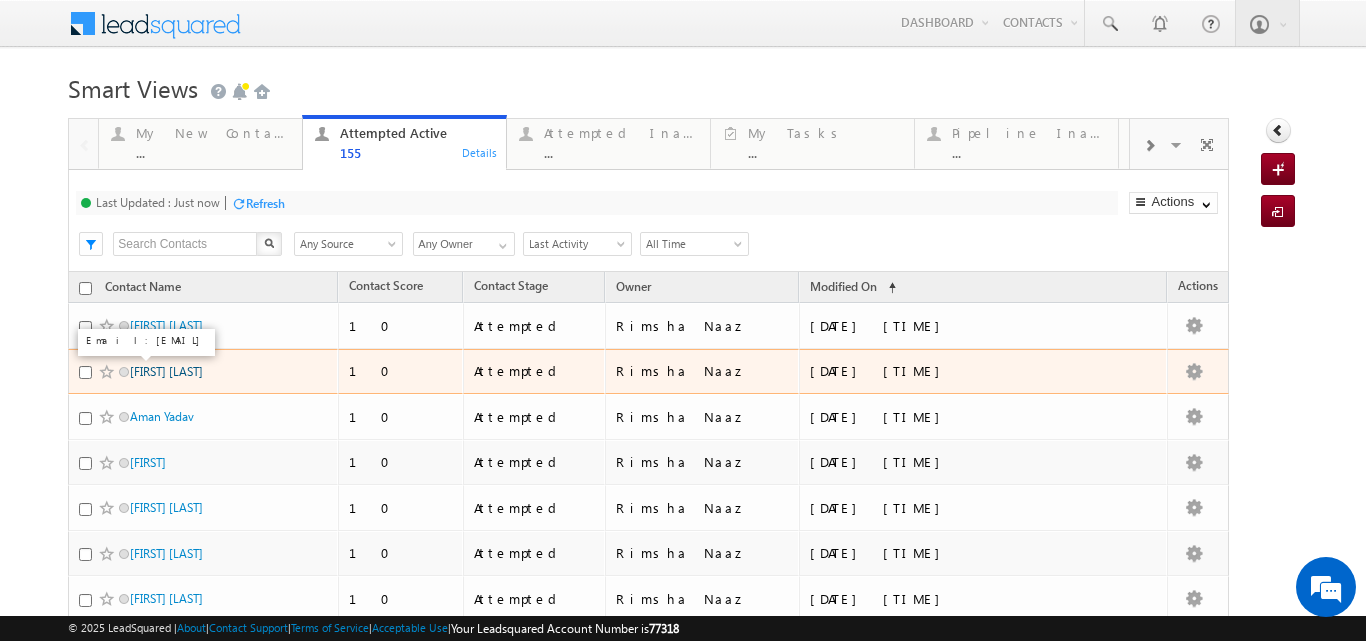 click on "Sef Khan" at bounding box center [166, 371] 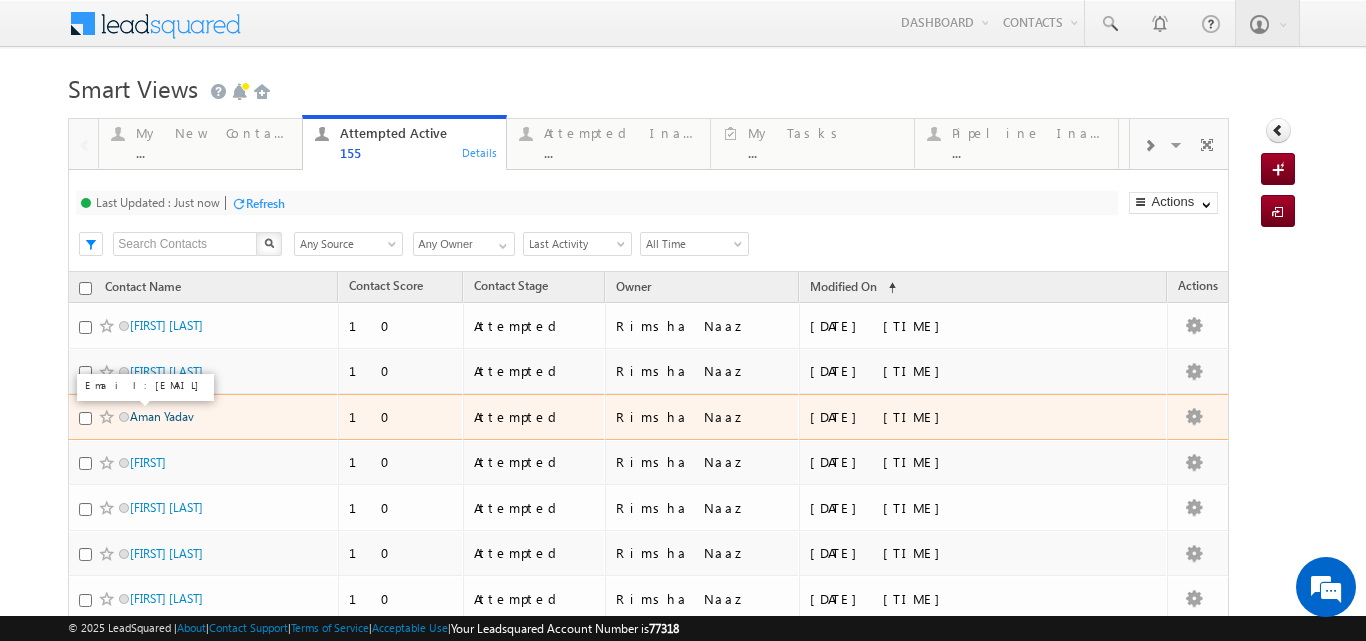 click on "Aman Yadav" at bounding box center [162, 416] 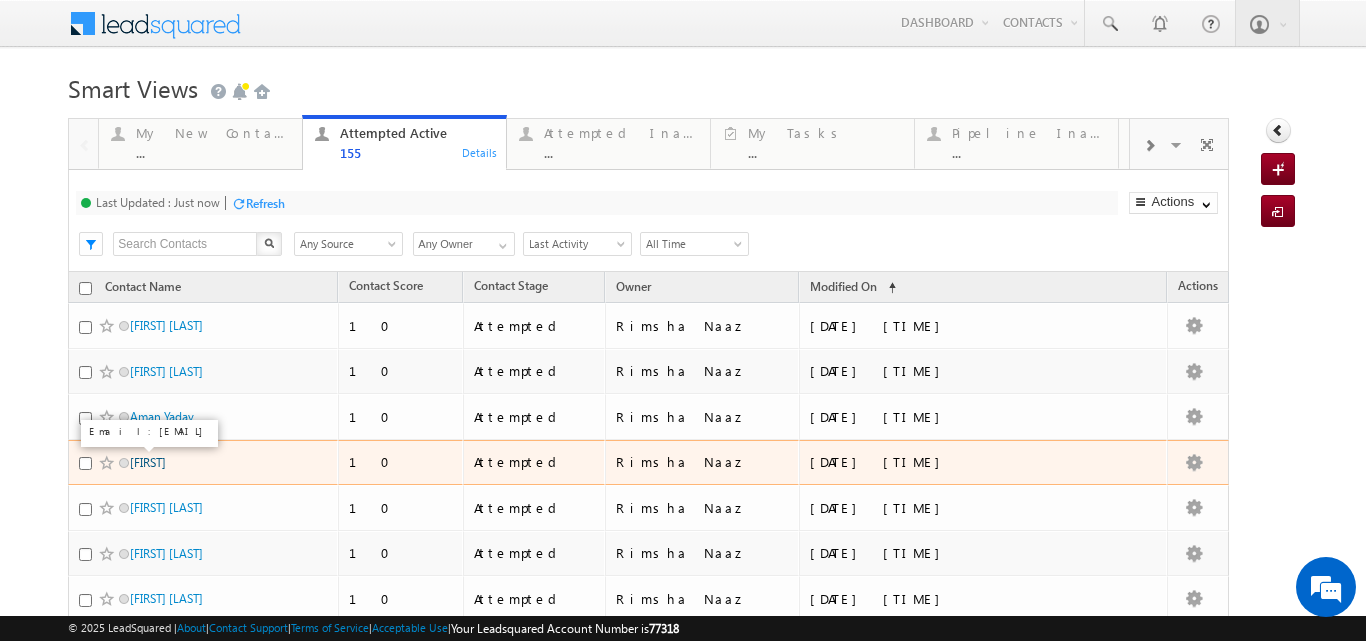 click on "Aarushi" at bounding box center [148, 462] 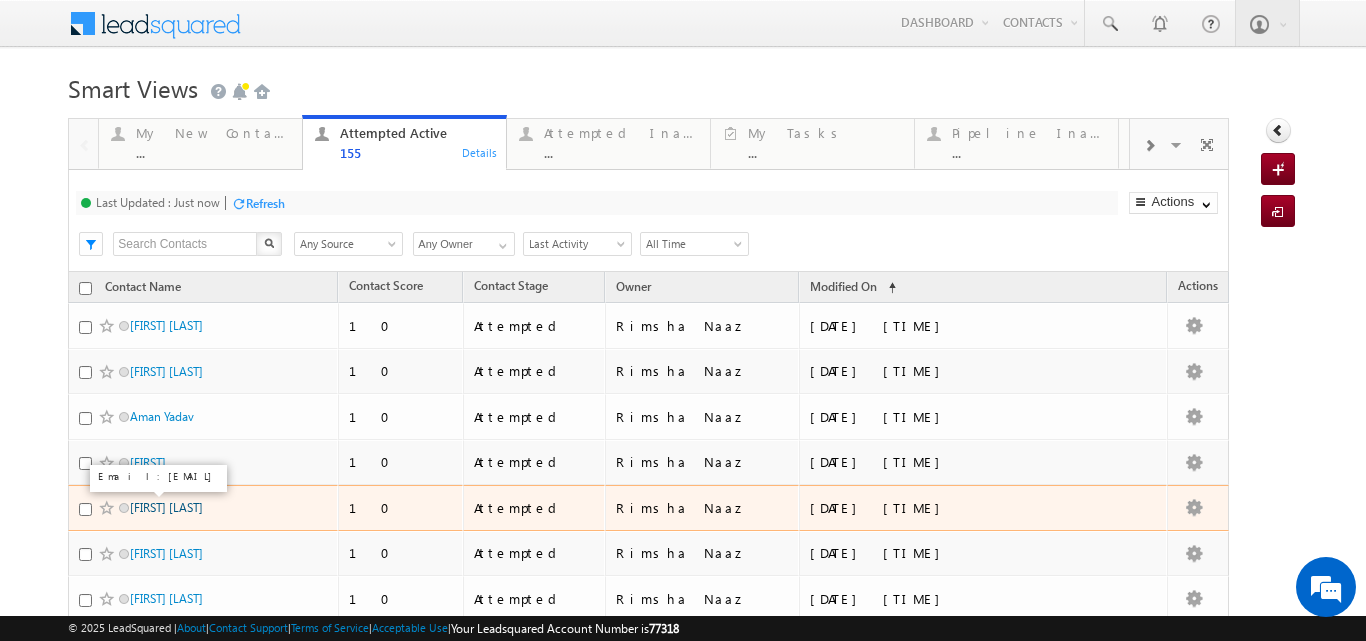 click on "Joonu Vijayan" at bounding box center [166, 507] 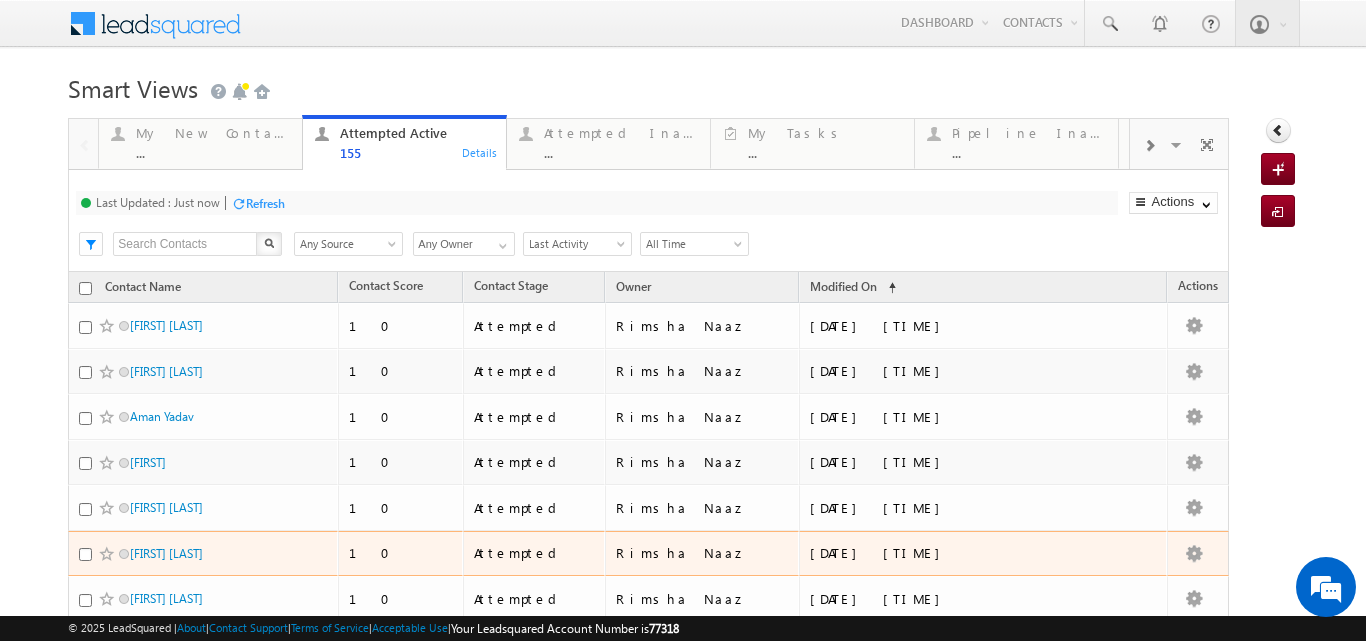 click on "[NAME] [NAME]" at bounding box center (203, 554) 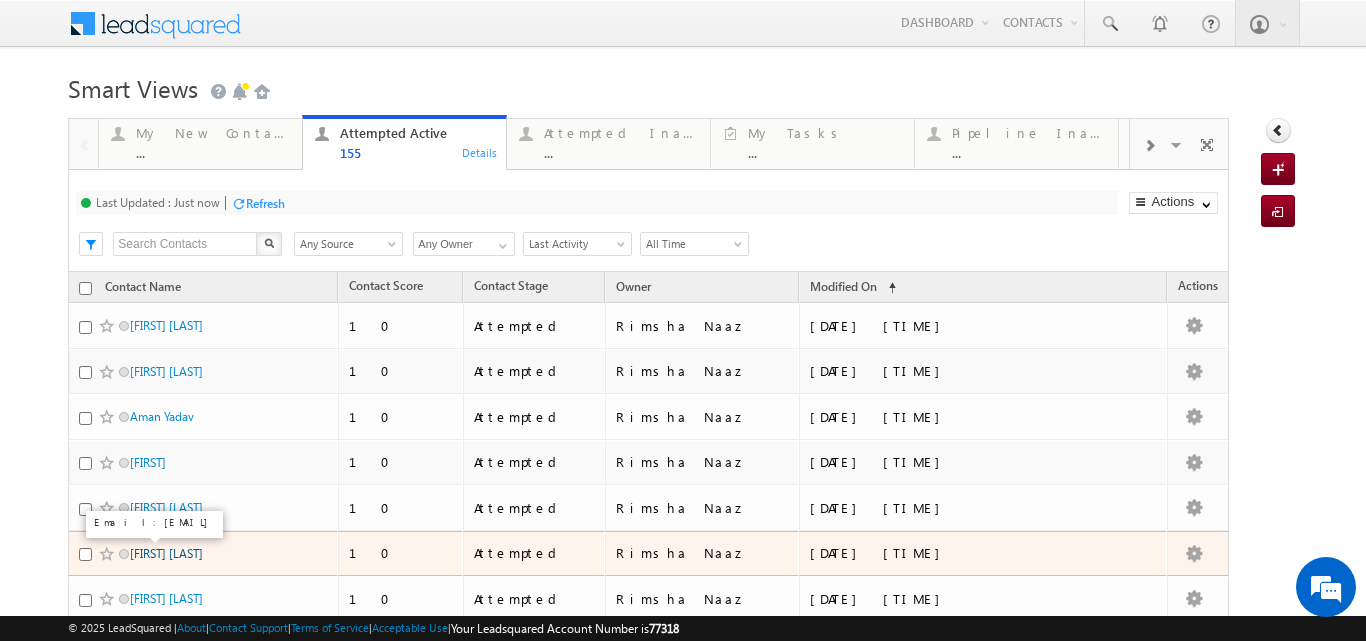 click on "Saikumar Appikonda" at bounding box center [166, 553] 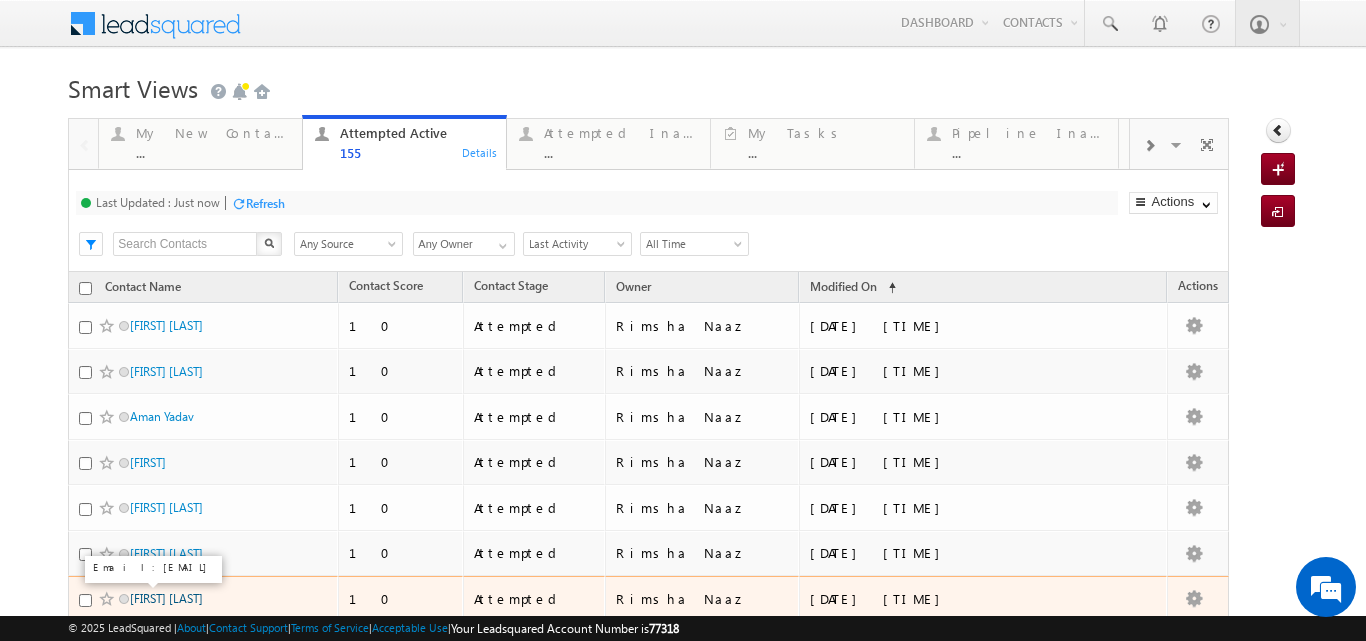 click on "[FIRST] [LAST]" at bounding box center [166, 598] 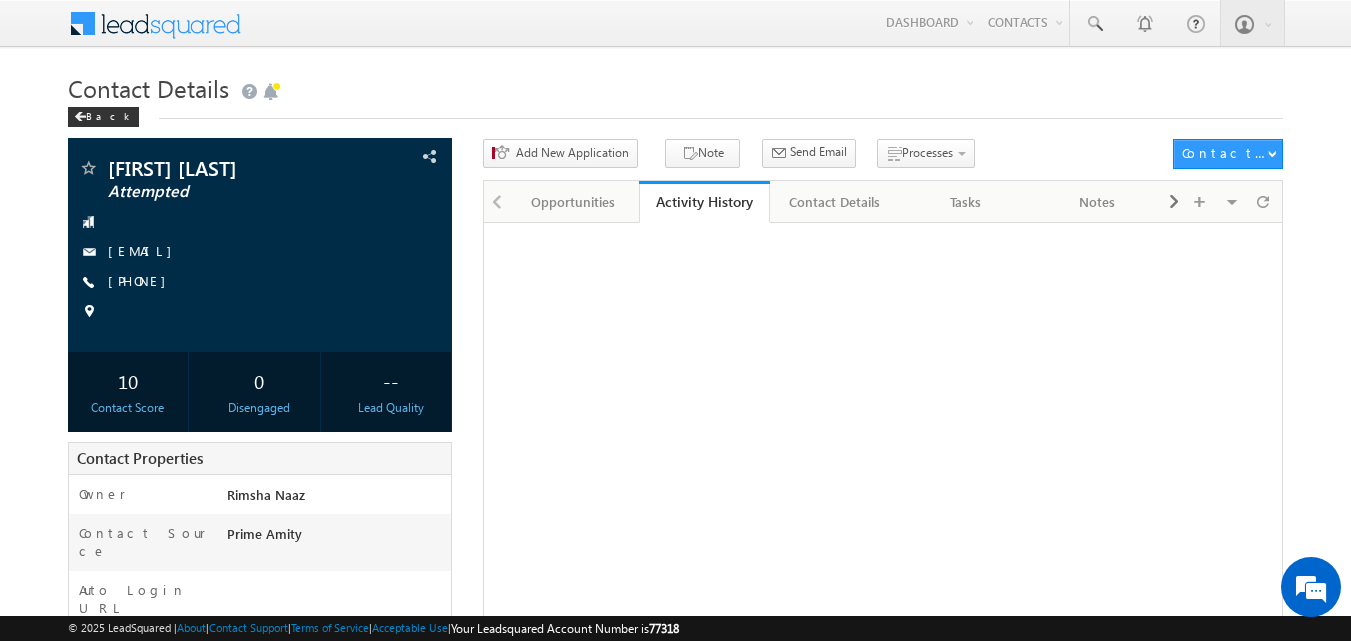 scroll, scrollTop: 0, scrollLeft: 0, axis: both 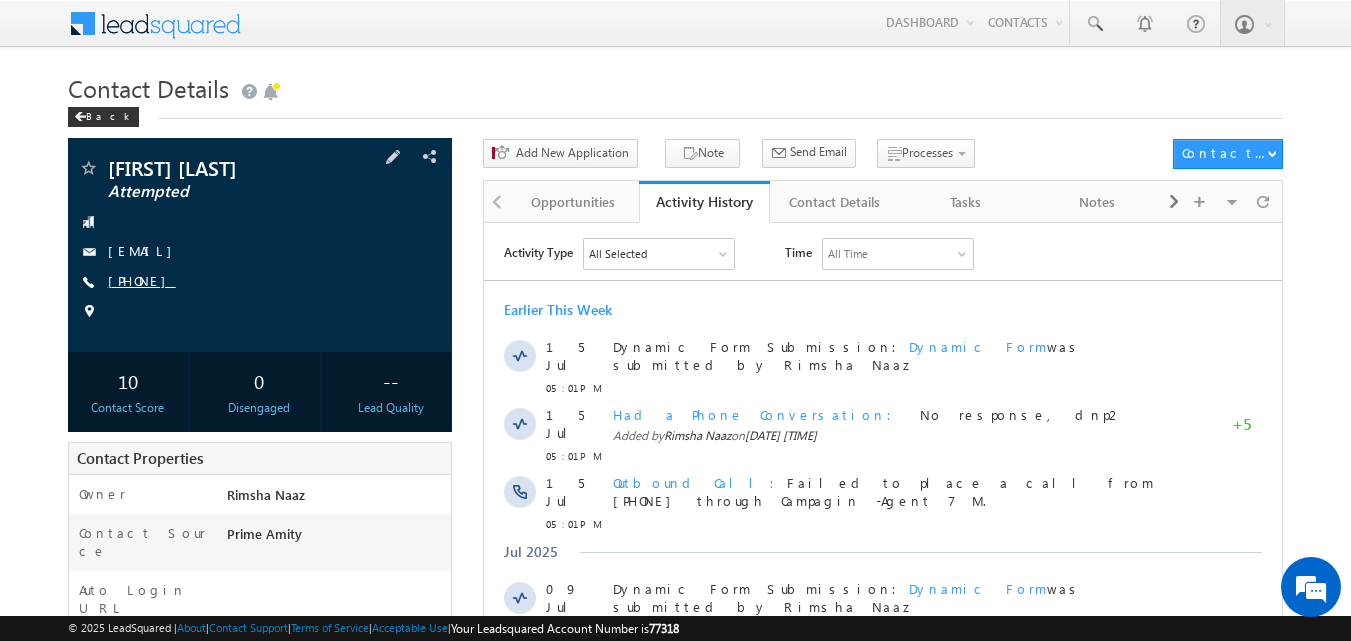 click on "+91-8976894832" at bounding box center [142, 280] 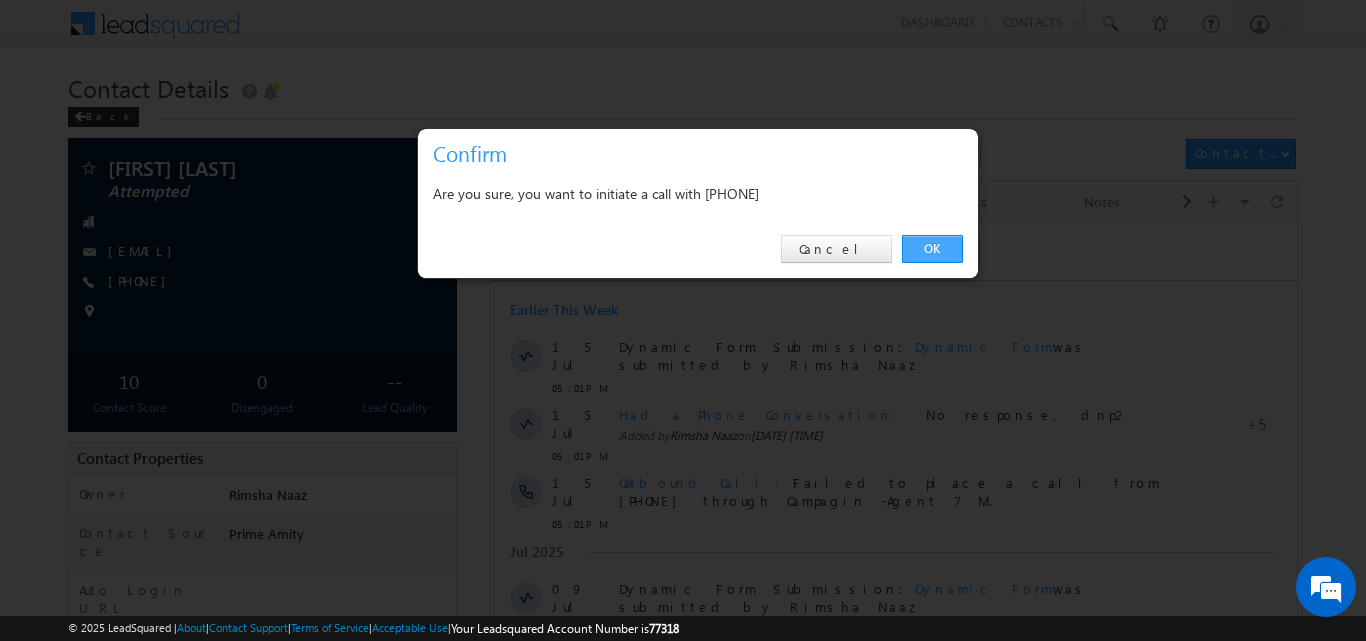 click on "OK" at bounding box center (932, 249) 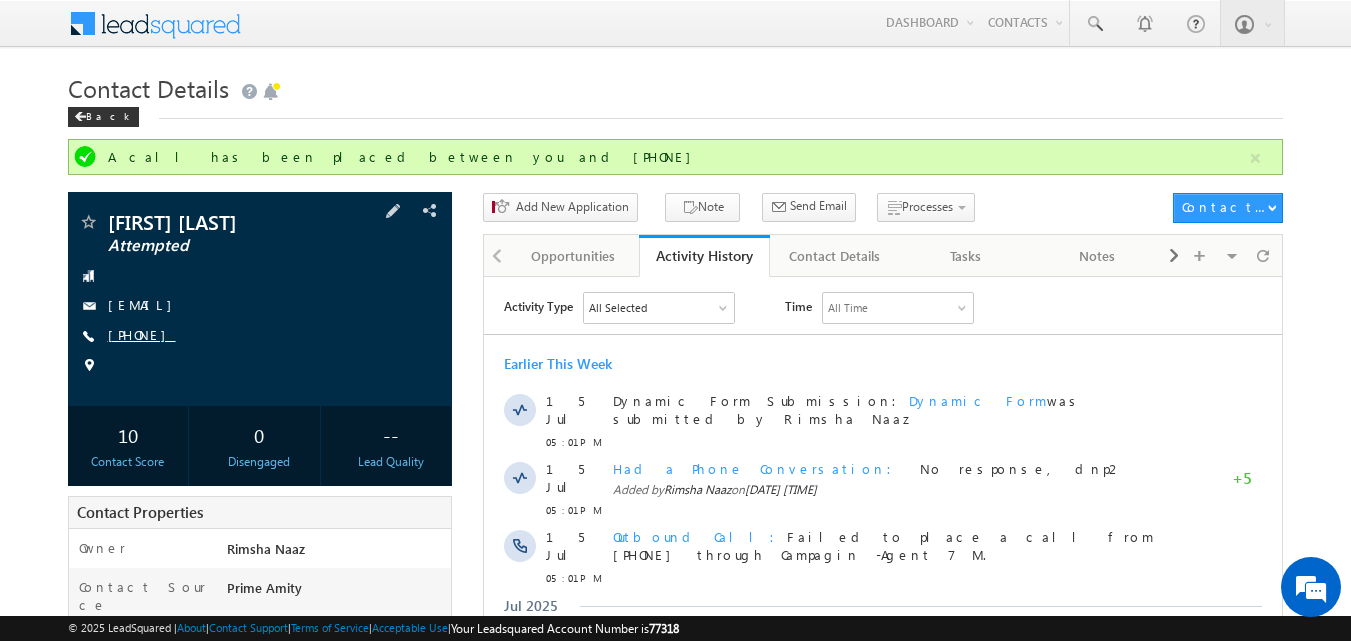 click on "+91-8976894832" at bounding box center (142, 334) 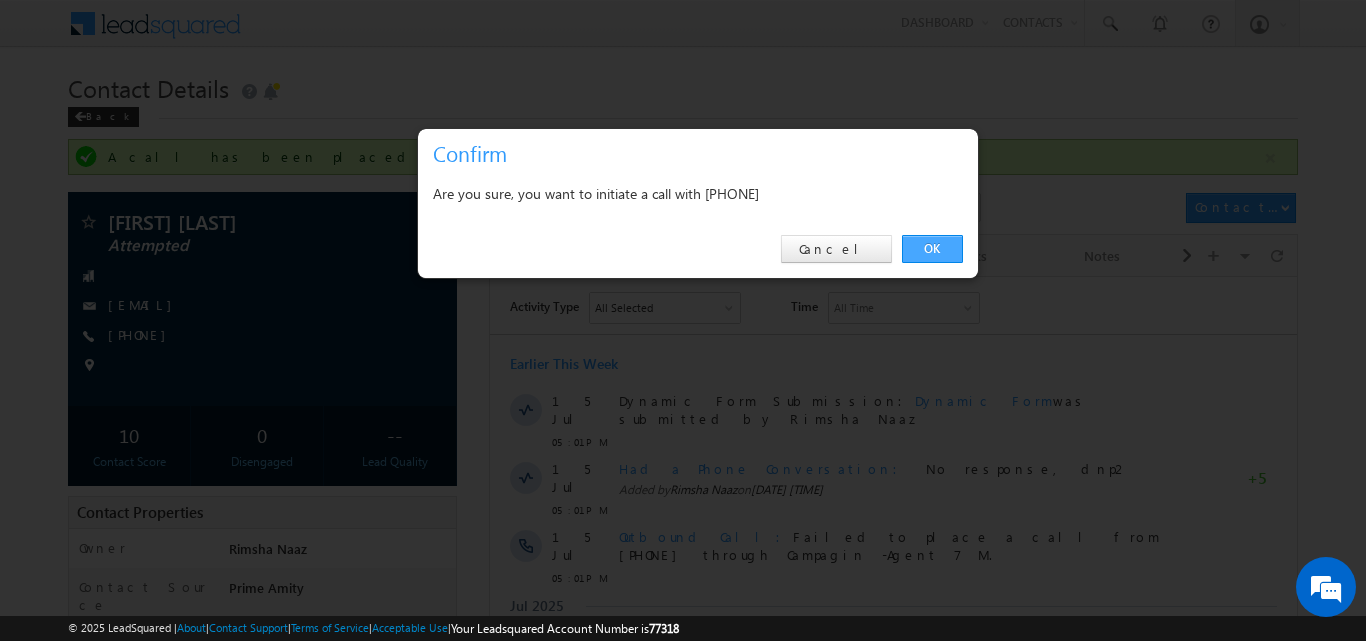 click on "OK" at bounding box center [932, 249] 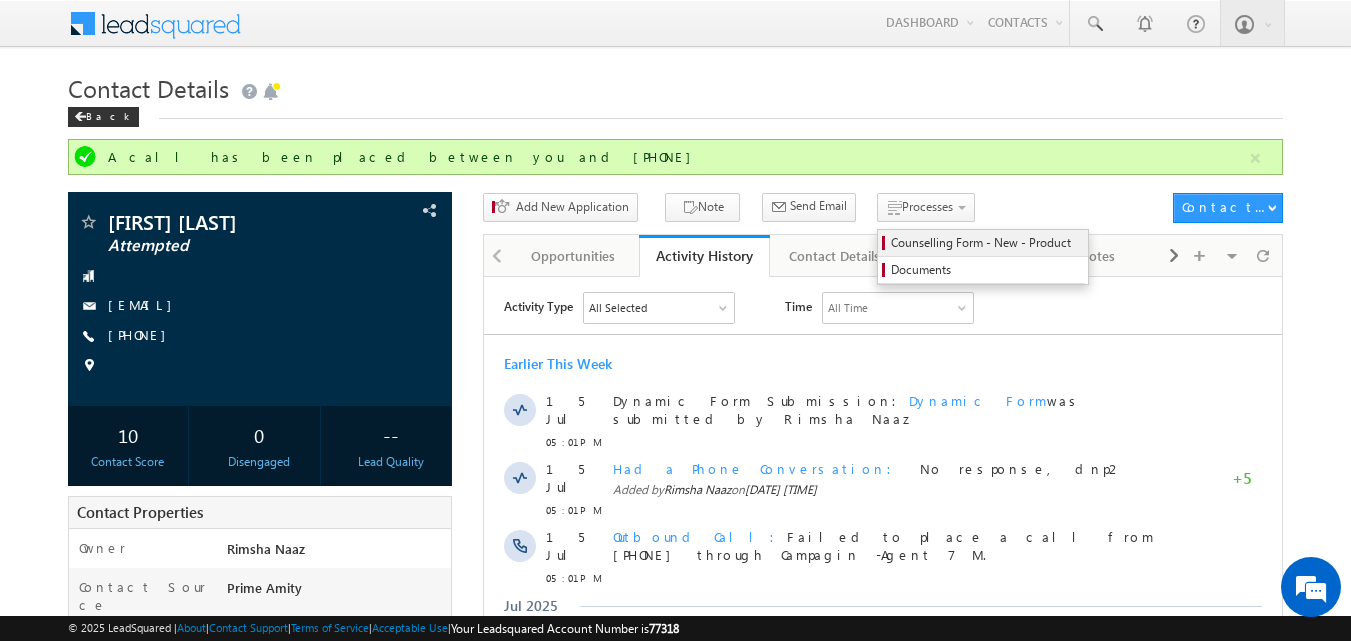 click on "Counselling Form - New - Product" at bounding box center (986, 243) 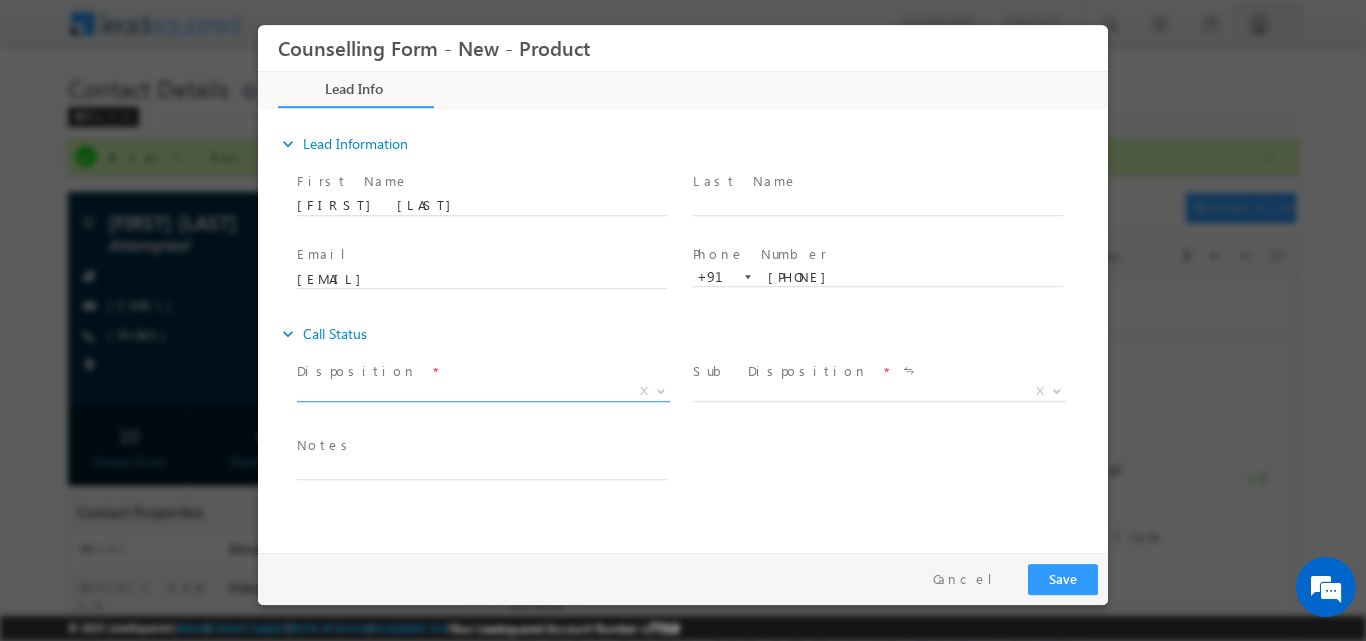 scroll, scrollTop: 0, scrollLeft: 0, axis: both 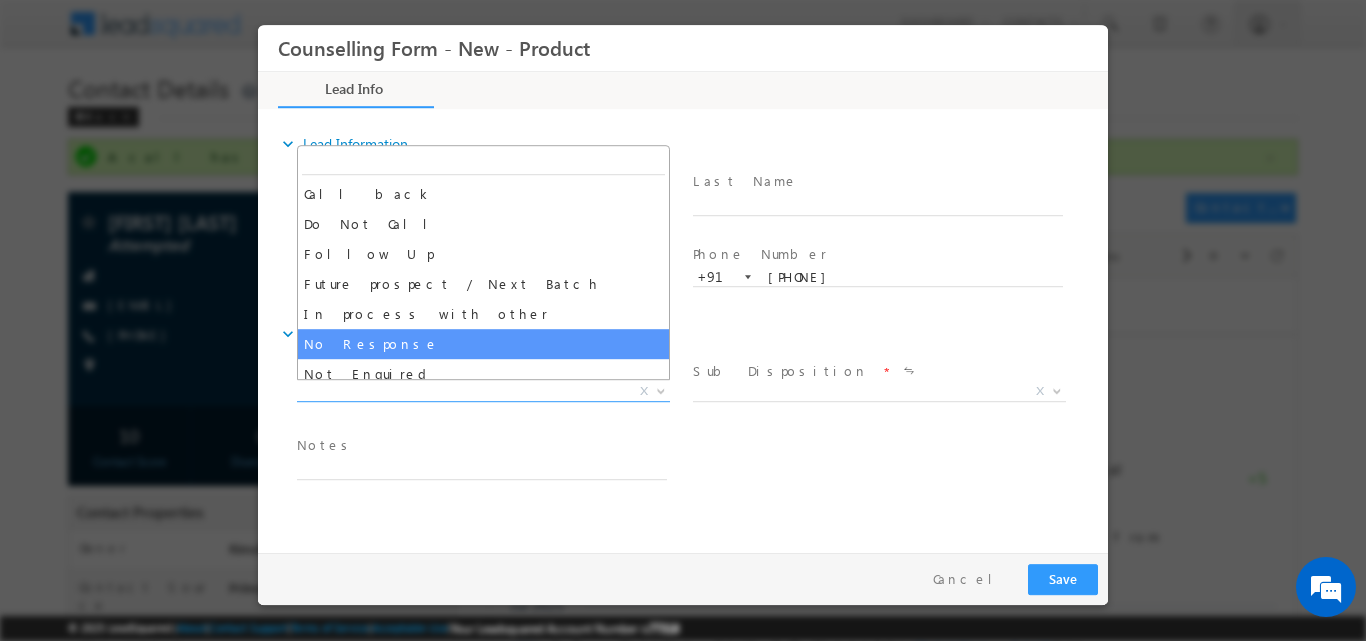 select on "No Response" 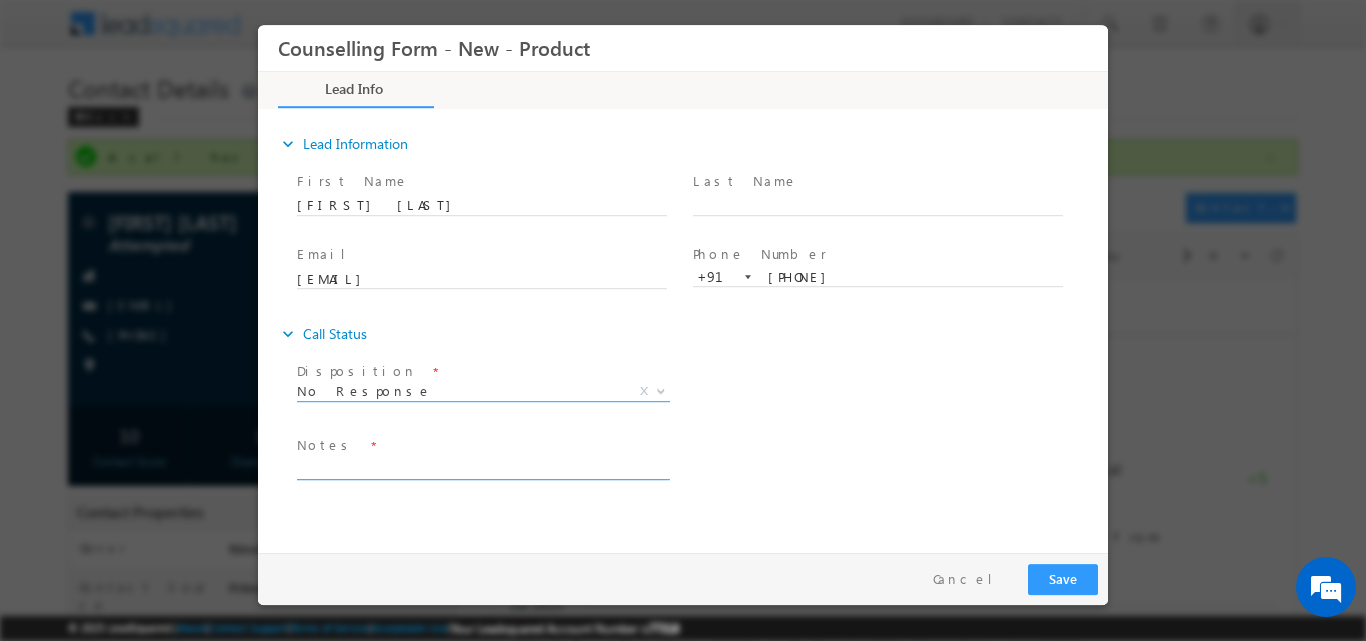click at bounding box center (482, 467) 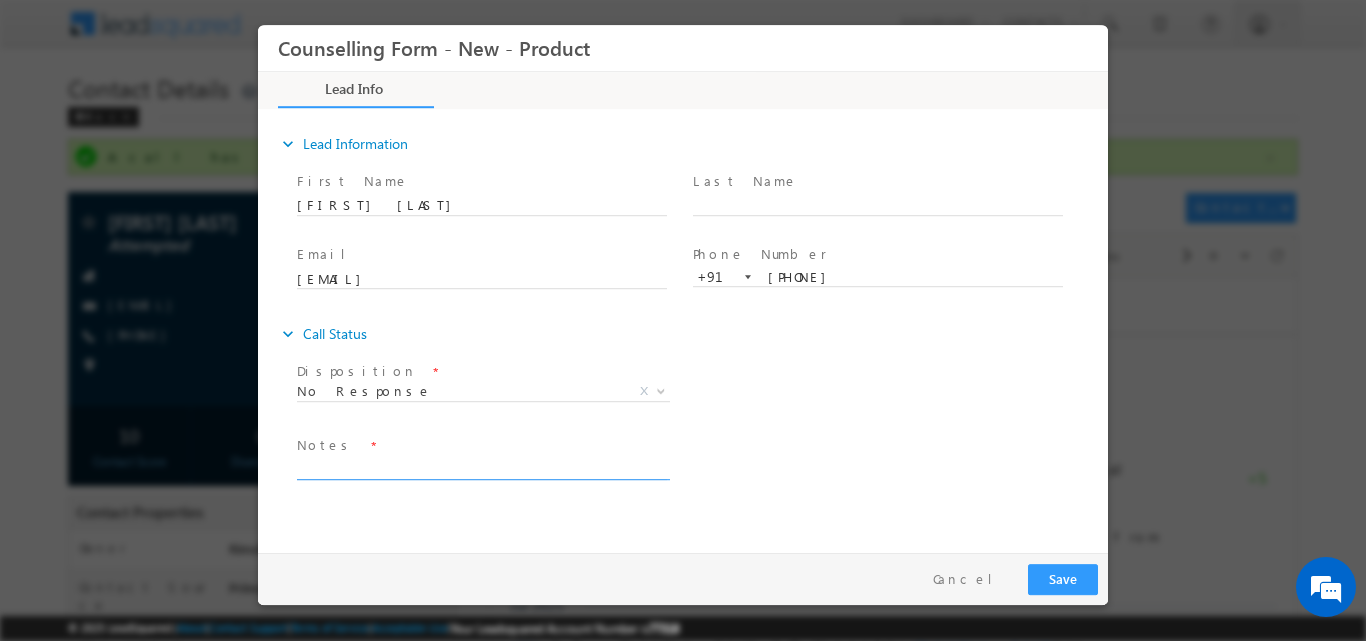 paste on "No response, dnp" 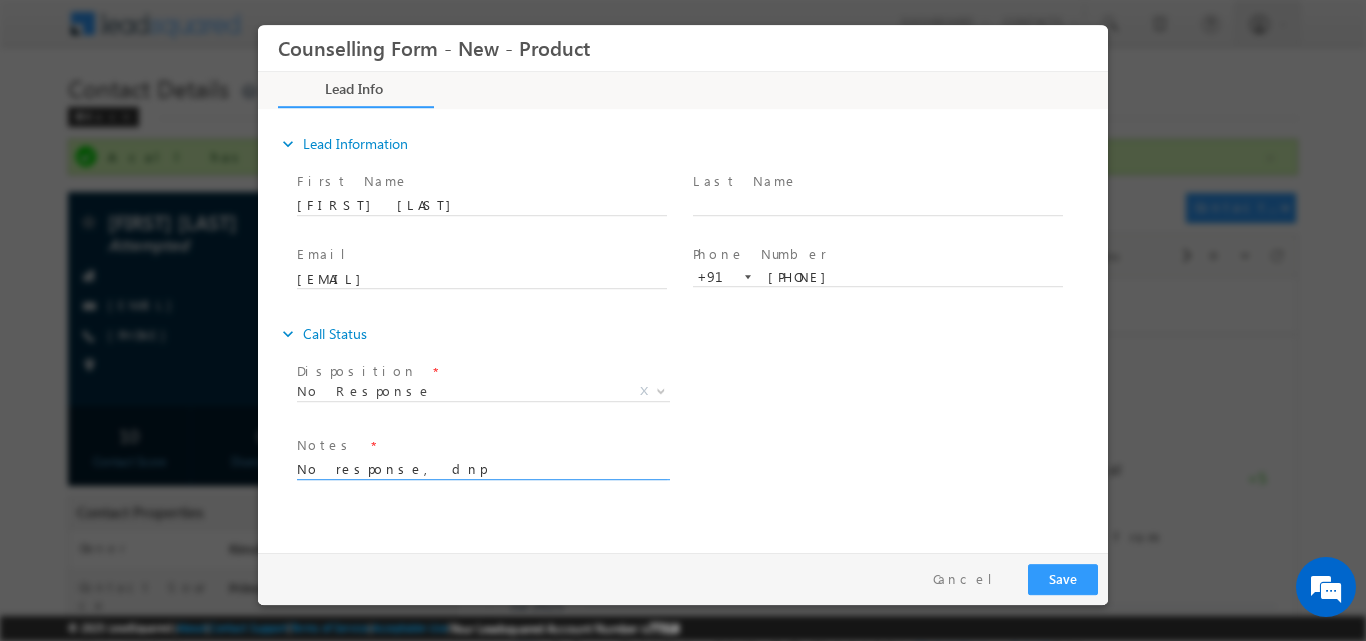 type on "No response, dnp" 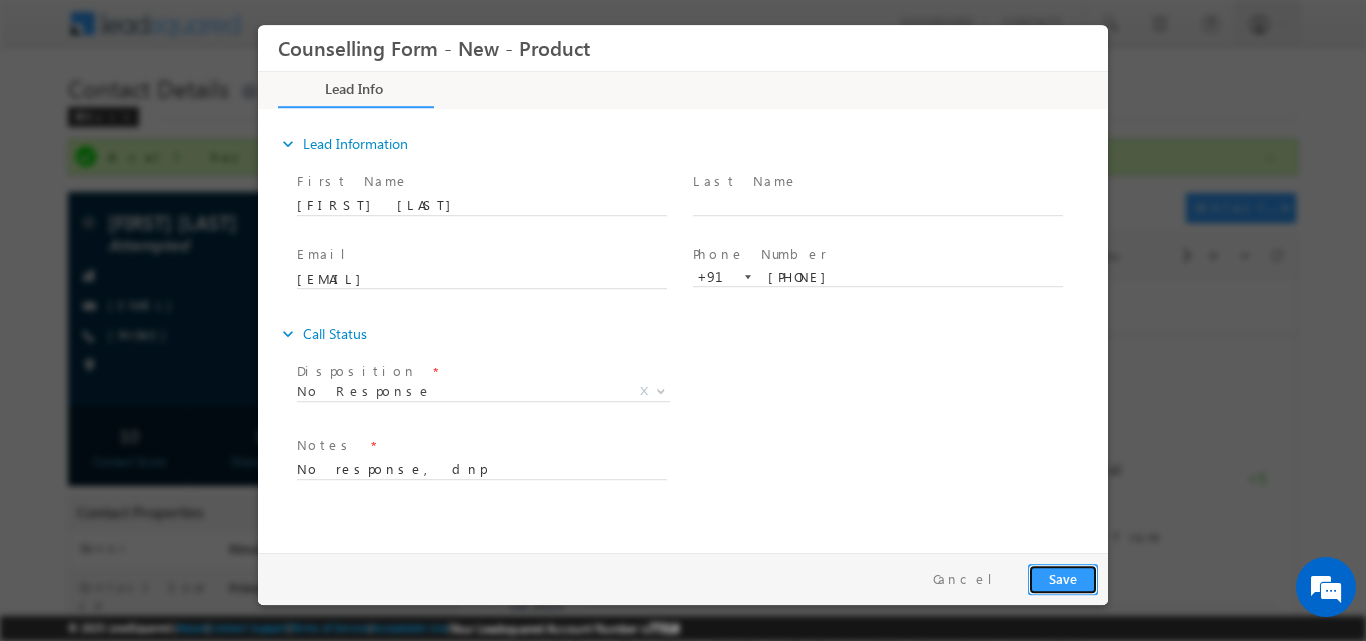 click on "Save" at bounding box center [1063, 578] 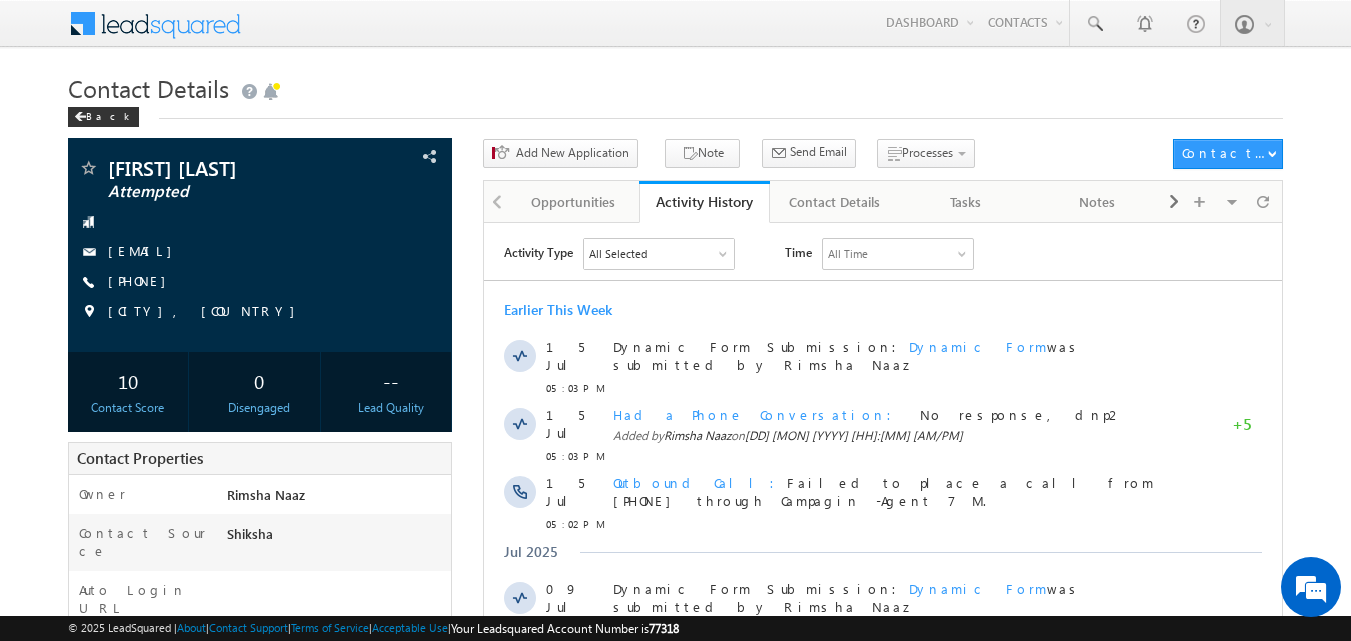 scroll, scrollTop: 0, scrollLeft: 0, axis: both 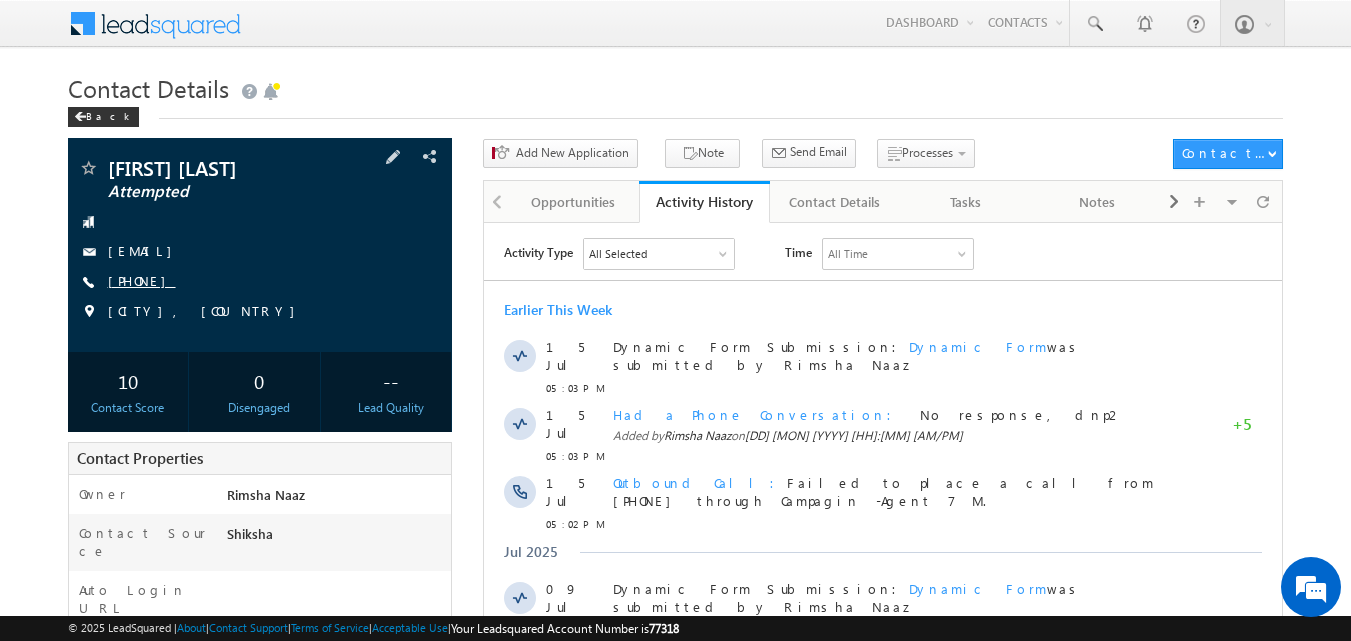 click on "[PHONE]" at bounding box center (142, 280) 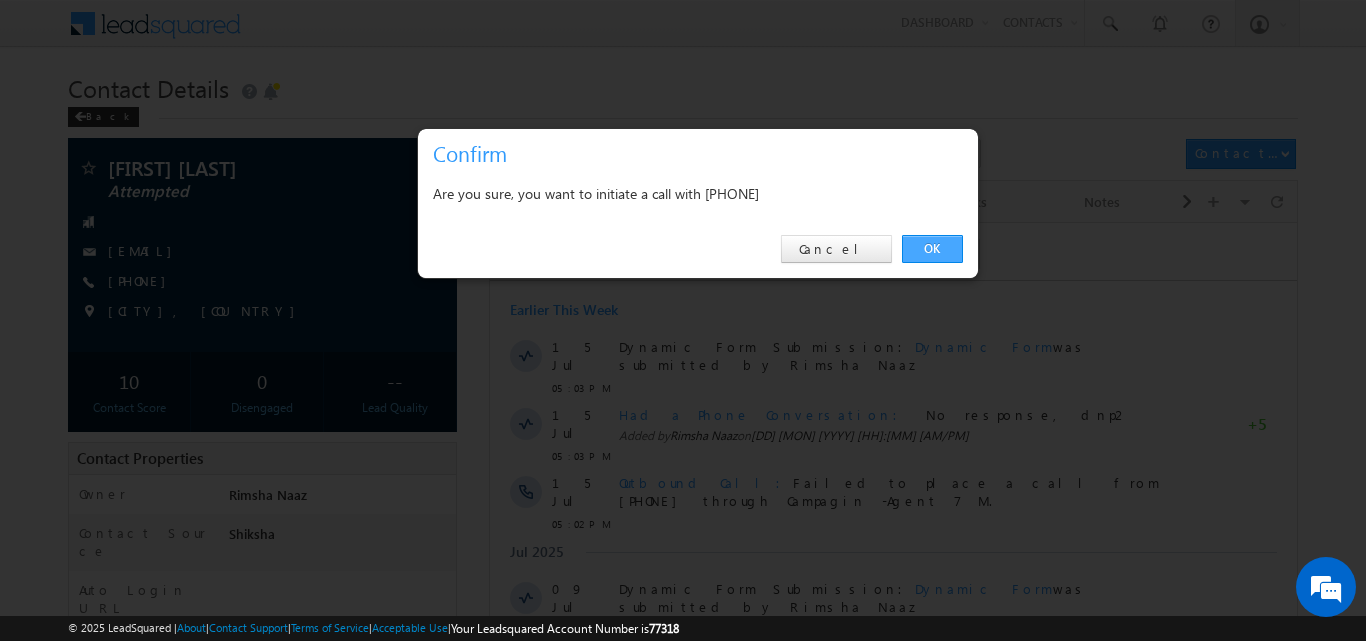click on "OK" at bounding box center (932, 249) 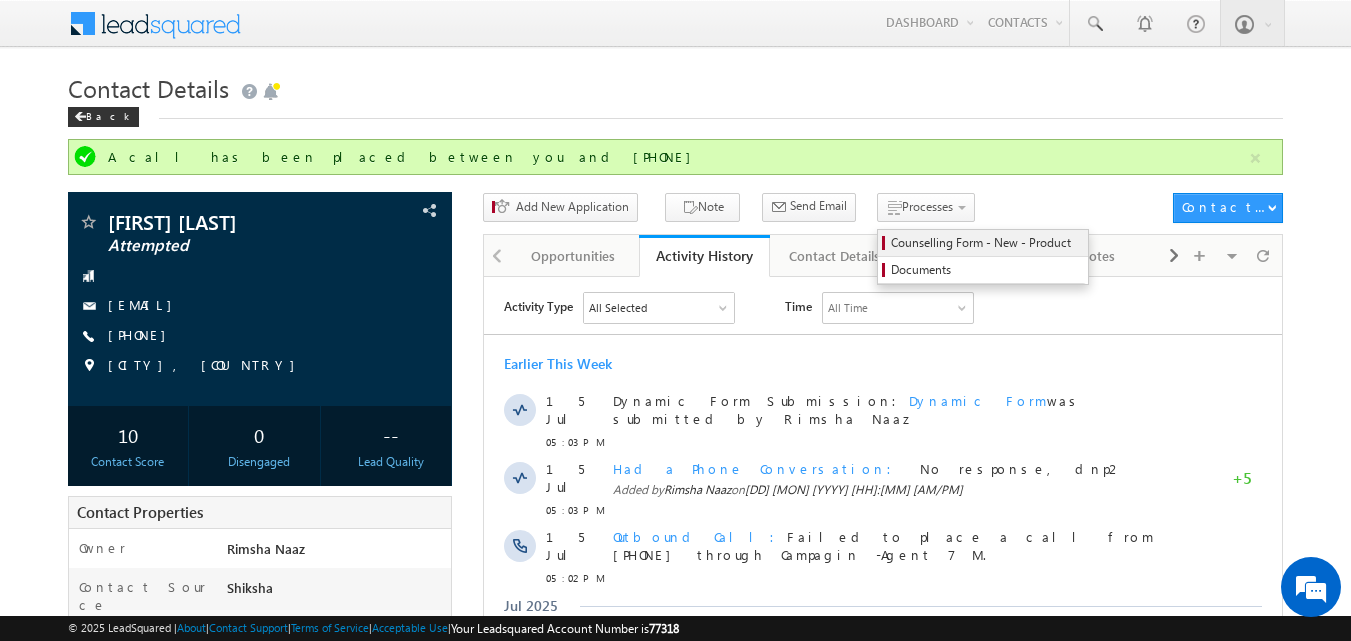 click on "Counselling Form - New - Product" at bounding box center (986, 243) 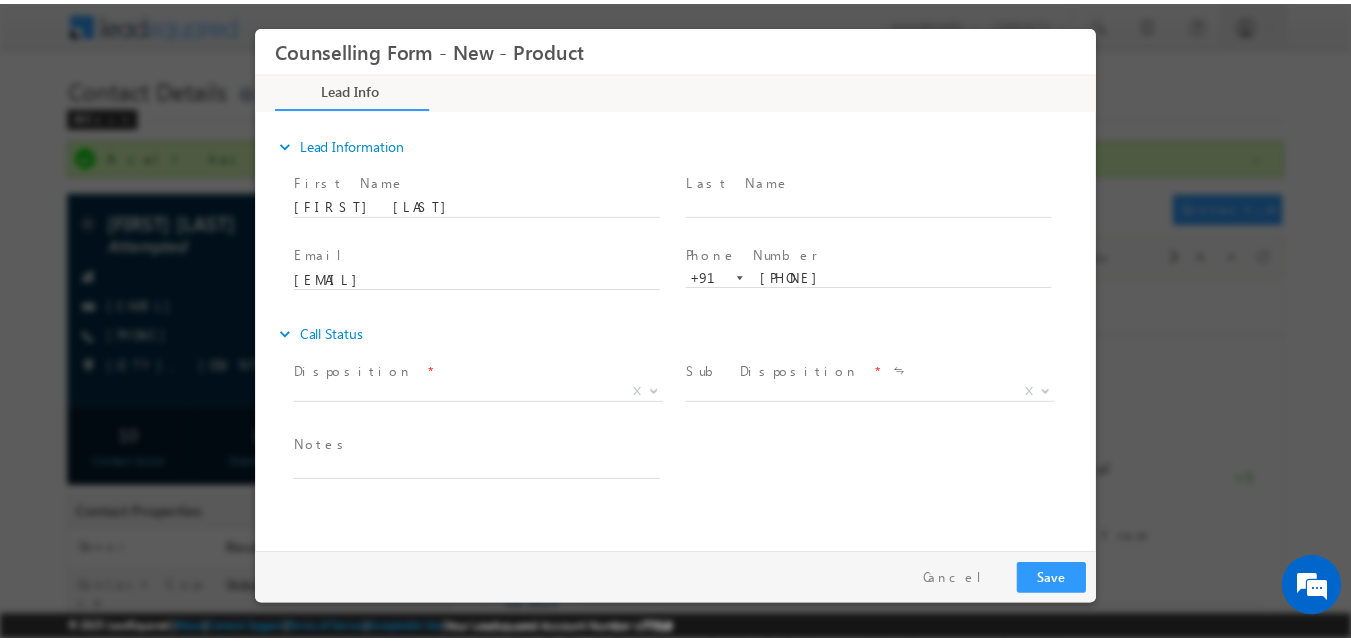 scroll, scrollTop: 0, scrollLeft: 0, axis: both 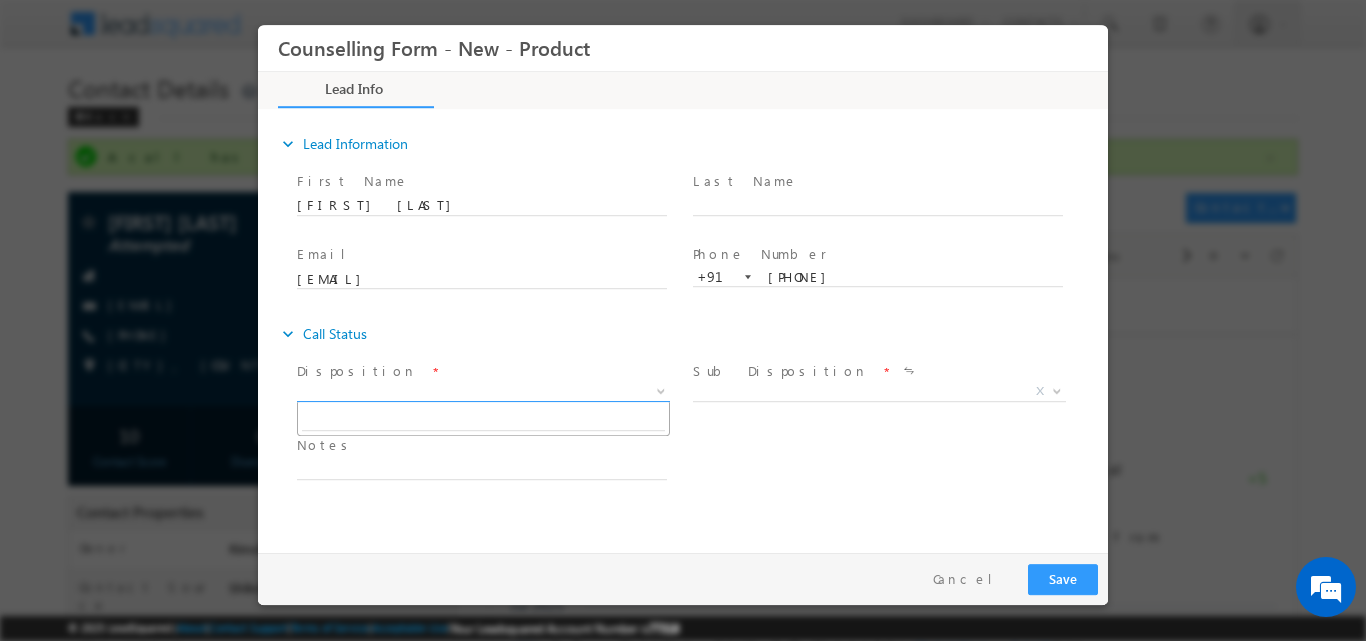 click at bounding box center [659, 390] 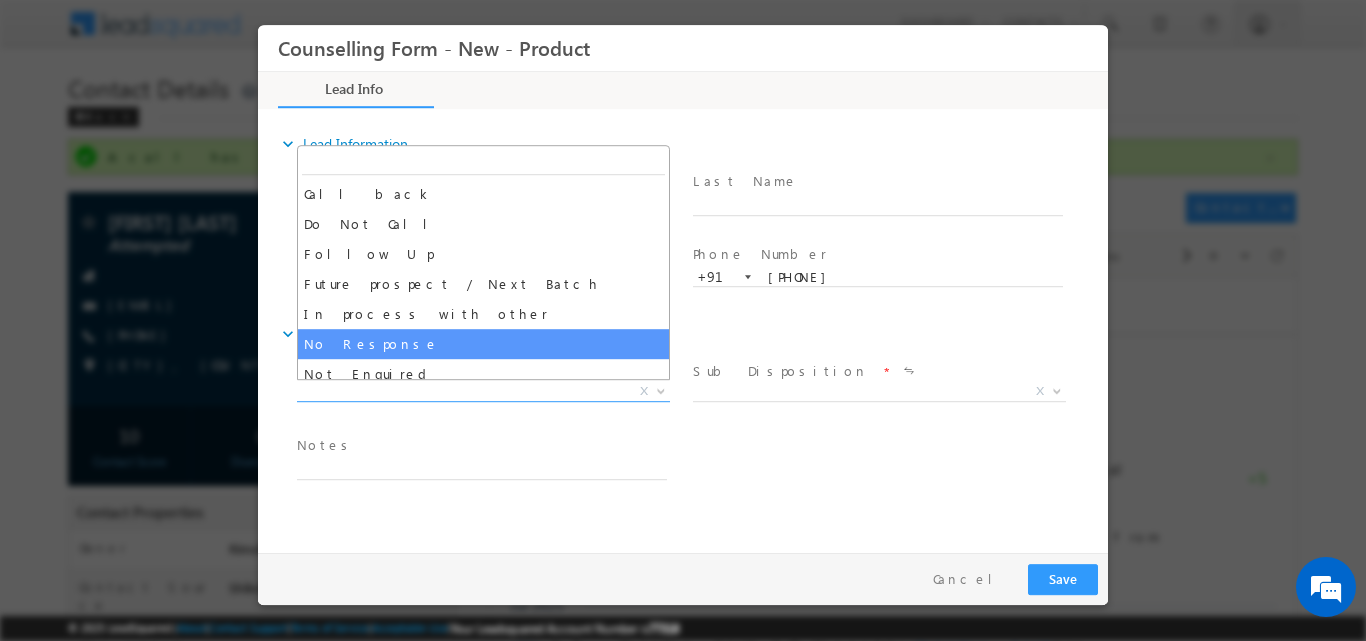 select on "No Response" 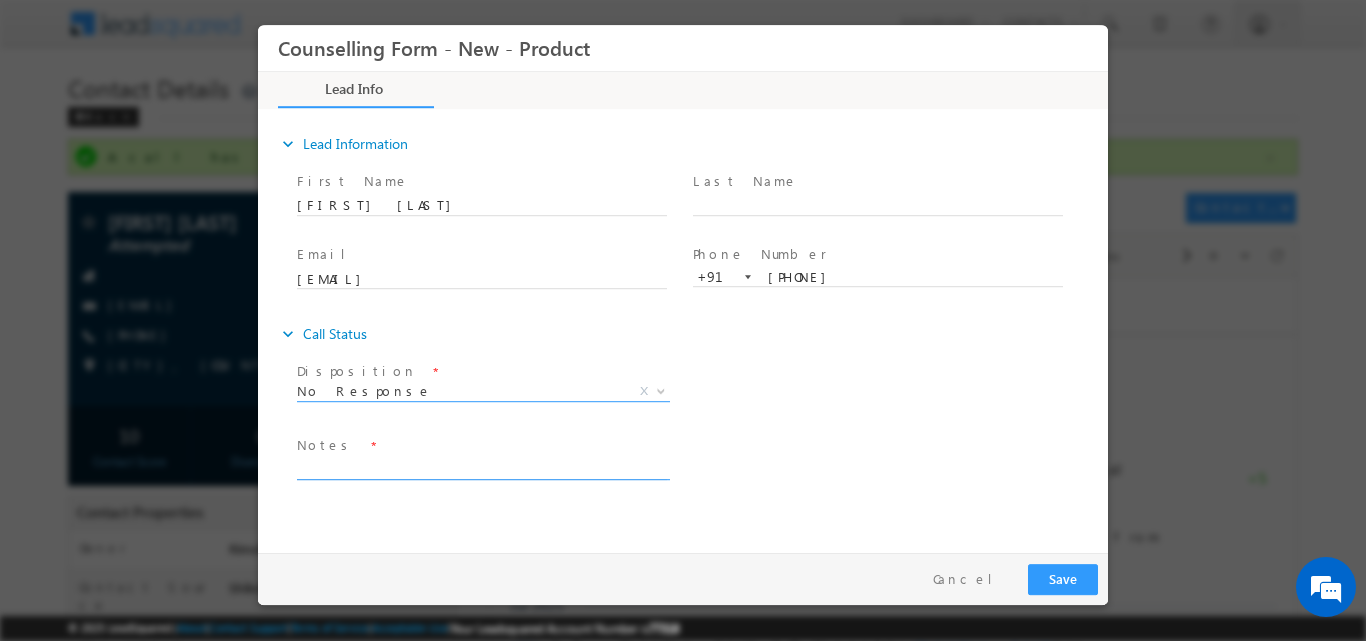 click at bounding box center (482, 467) 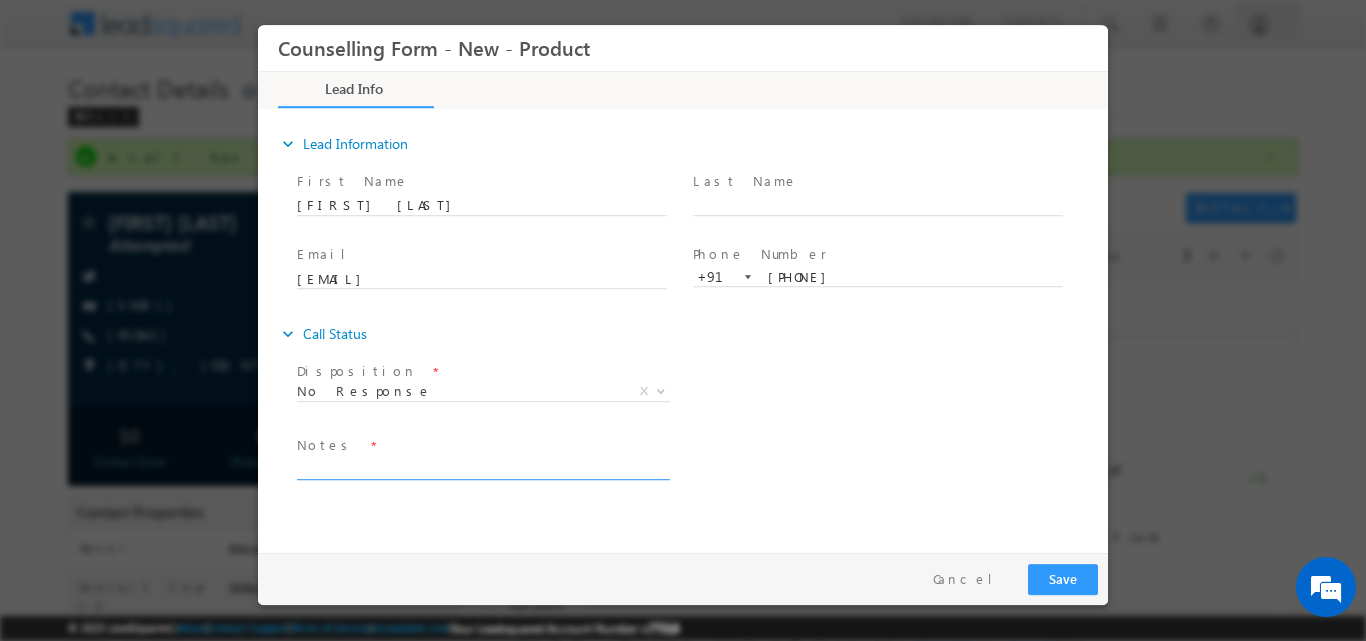 paste on "No response, dnp" 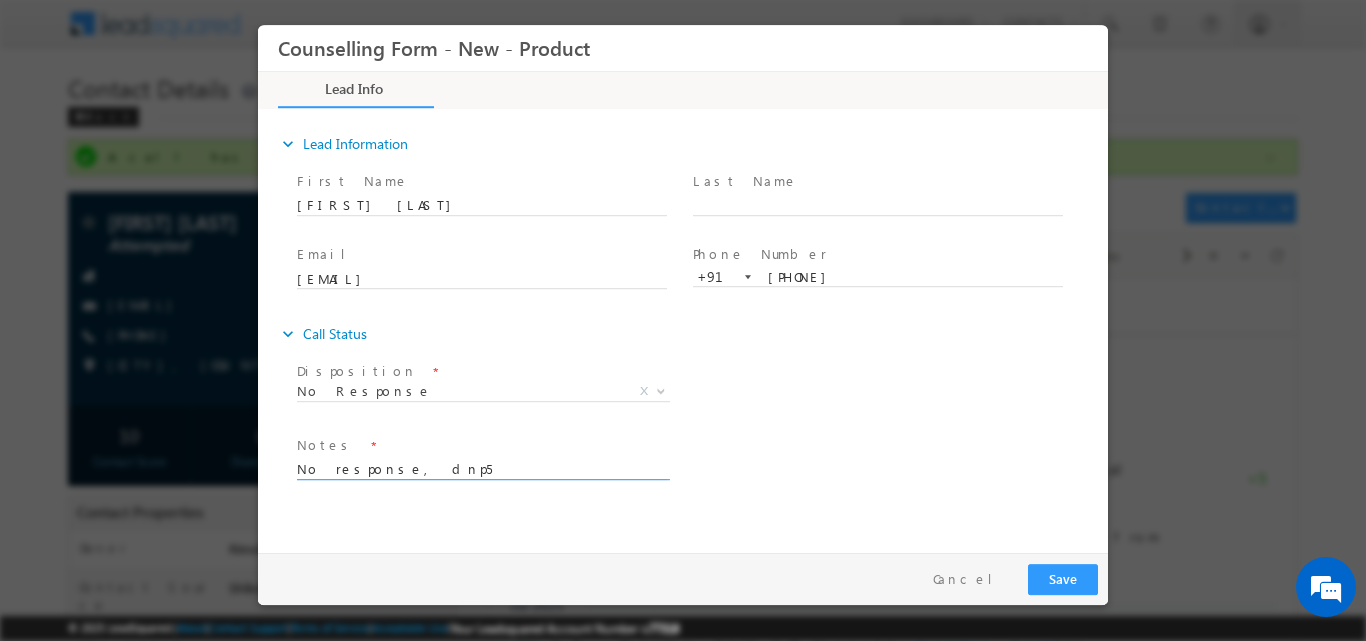 type on "No response, dnp5" 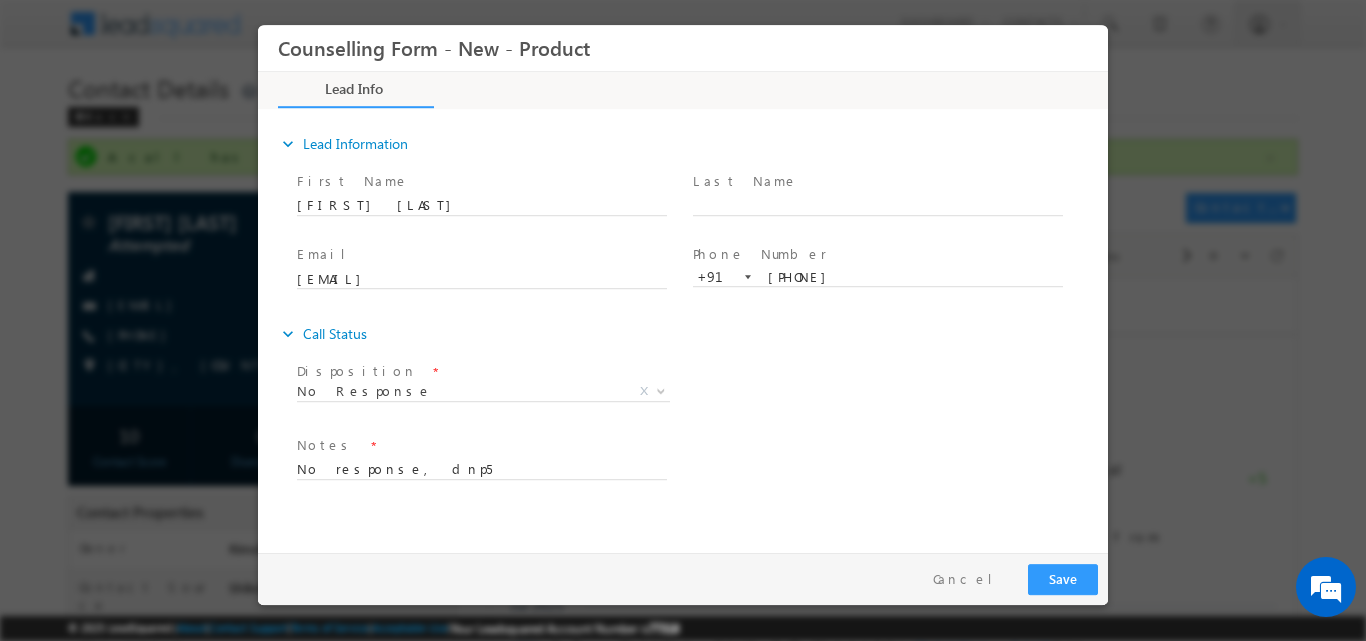 click on "Disposition
*
No Response No Response X
Sub Disposition
*
Attempts 1-9 X" at bounding box center [700, 393] 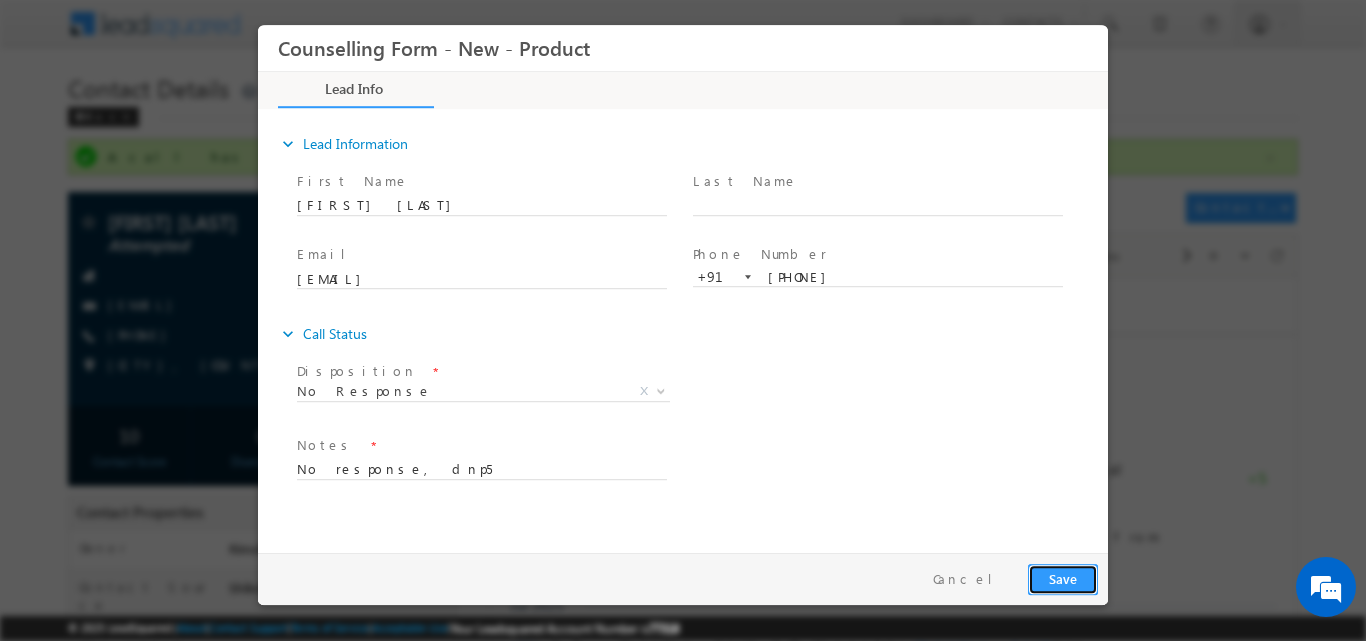 click on "Save" at bounding box center [1063, 578] 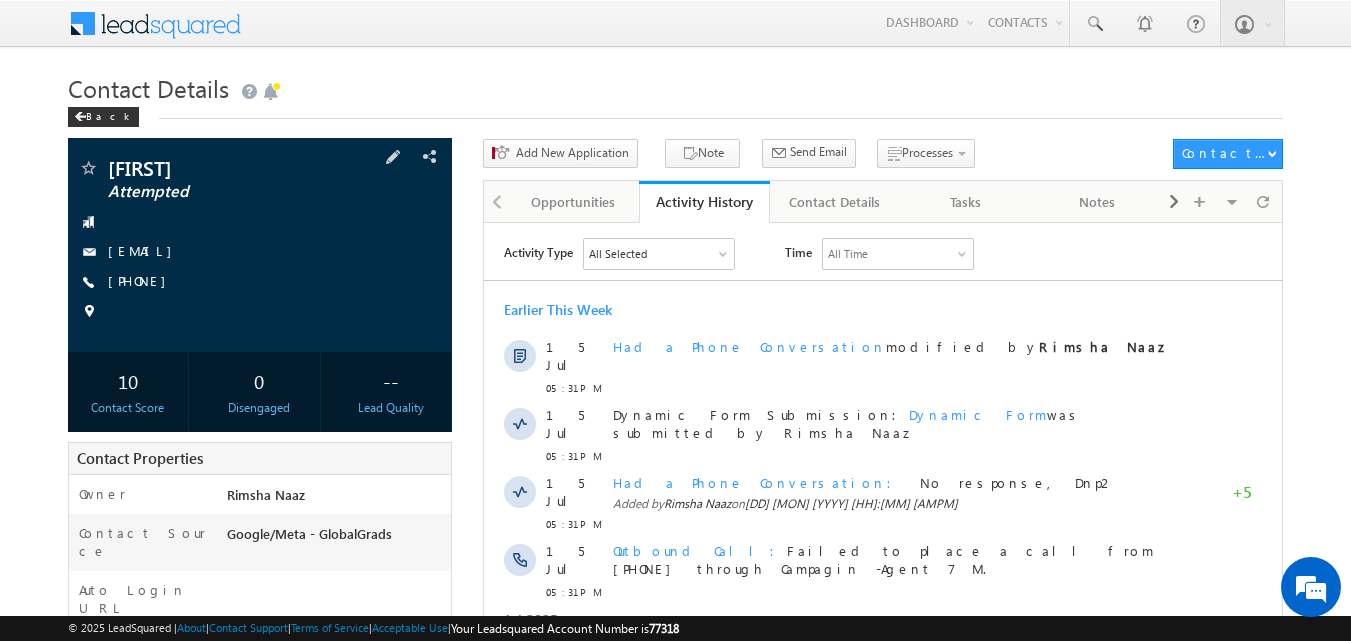 scroll, scrollTop: 0, scrollLeft: 0, axis: both 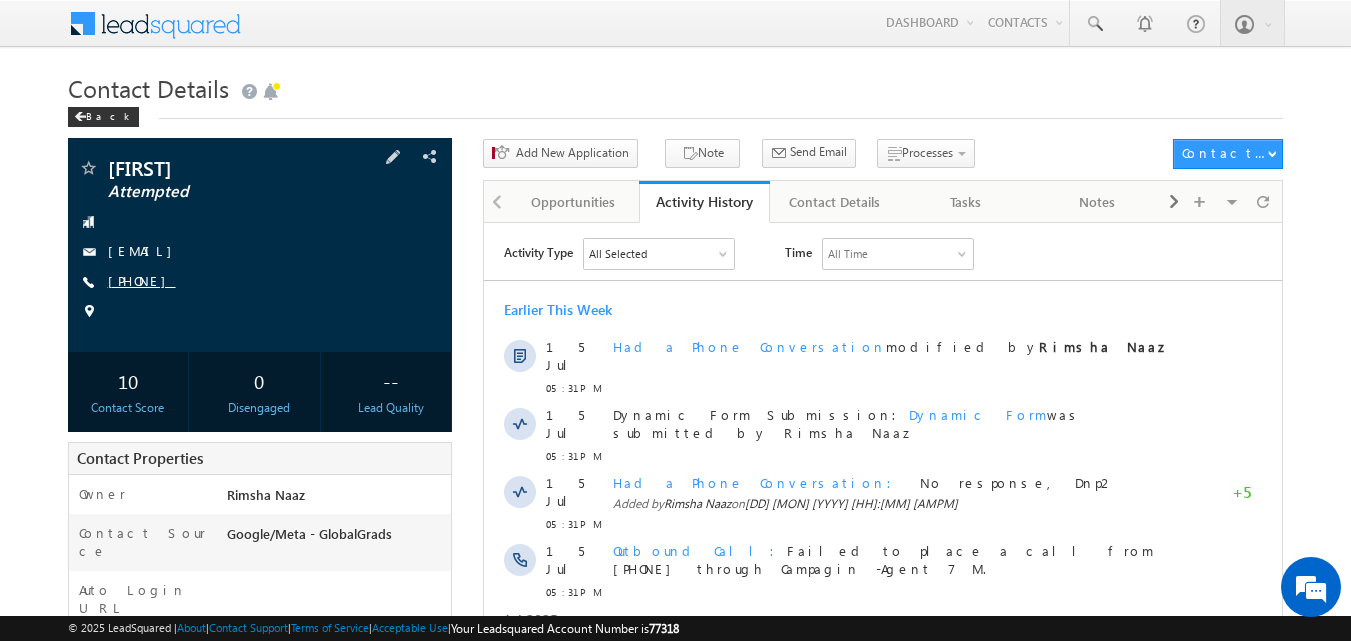 click on "[PHONE]" at bounding box center [142, 280] 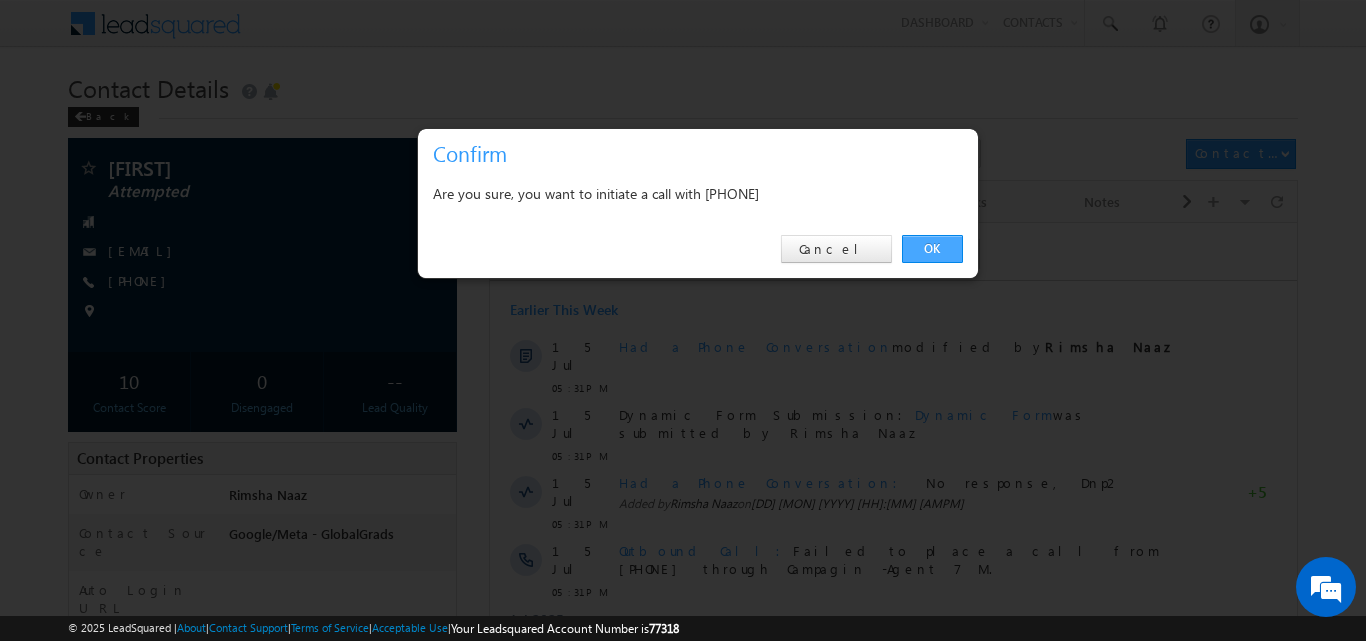 click on "OK" at bounding box center [932, 249] 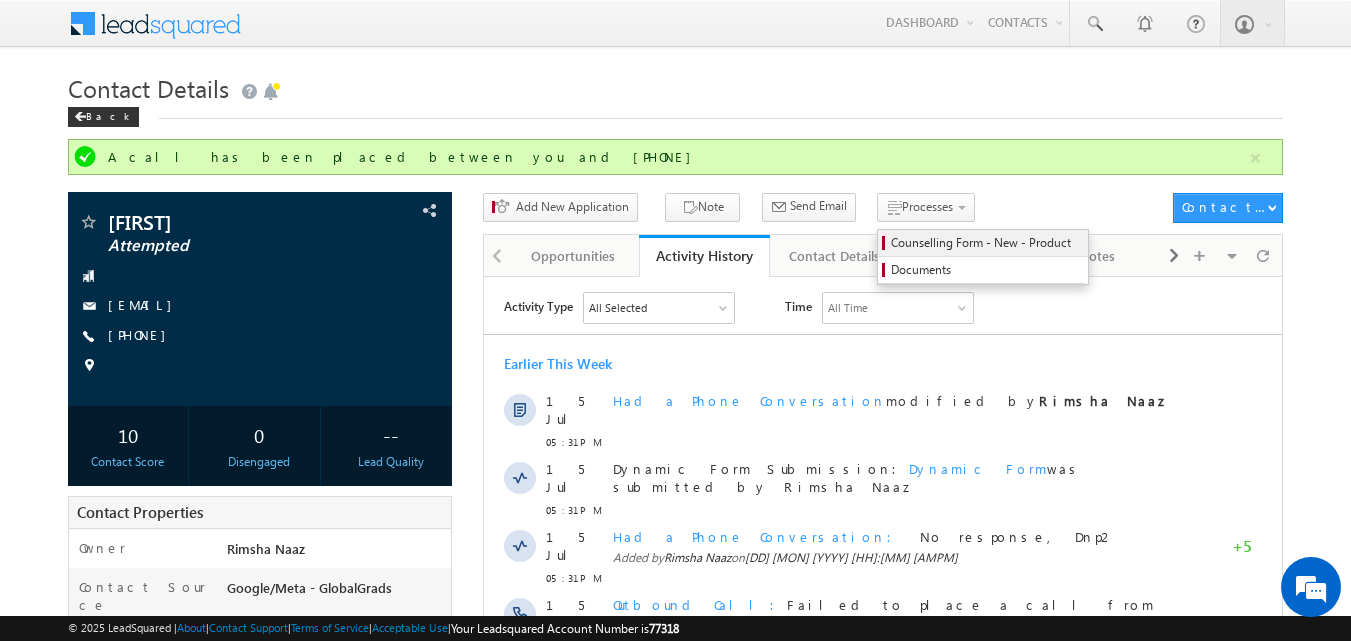click on "Counselling Form - New - Product" at bounding box center [986, 243] 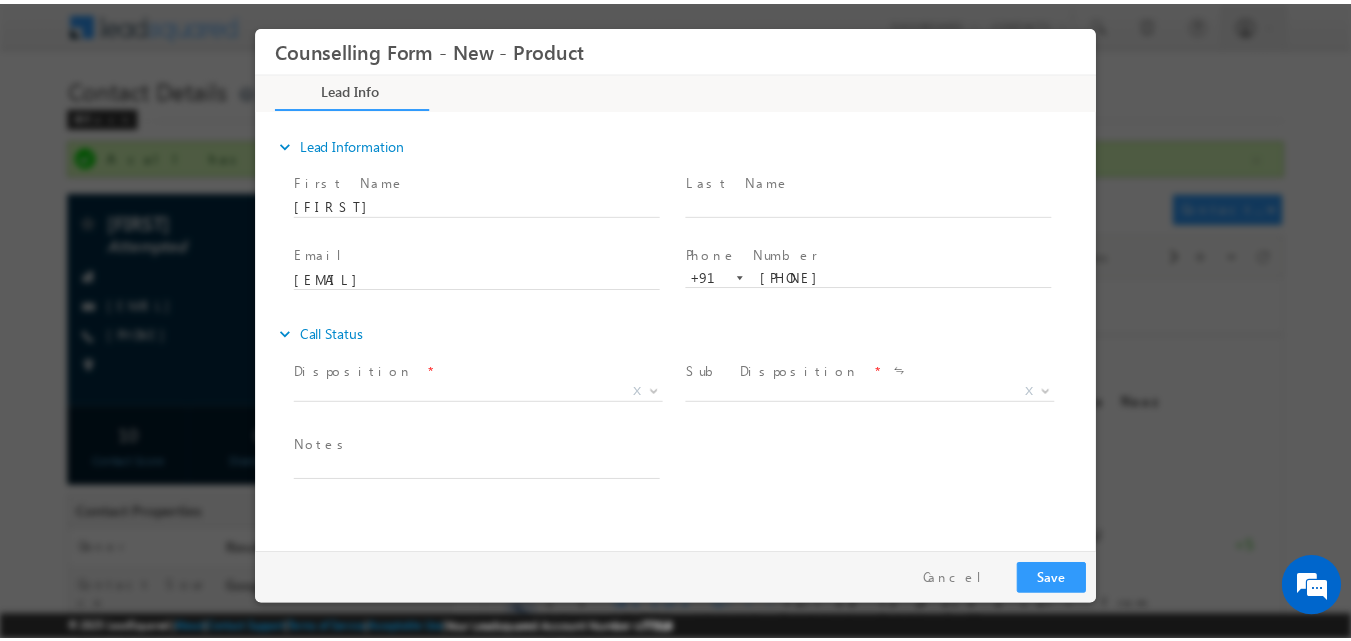 scroll, scrollTop: 0, scrollLeft: 0, axis: both 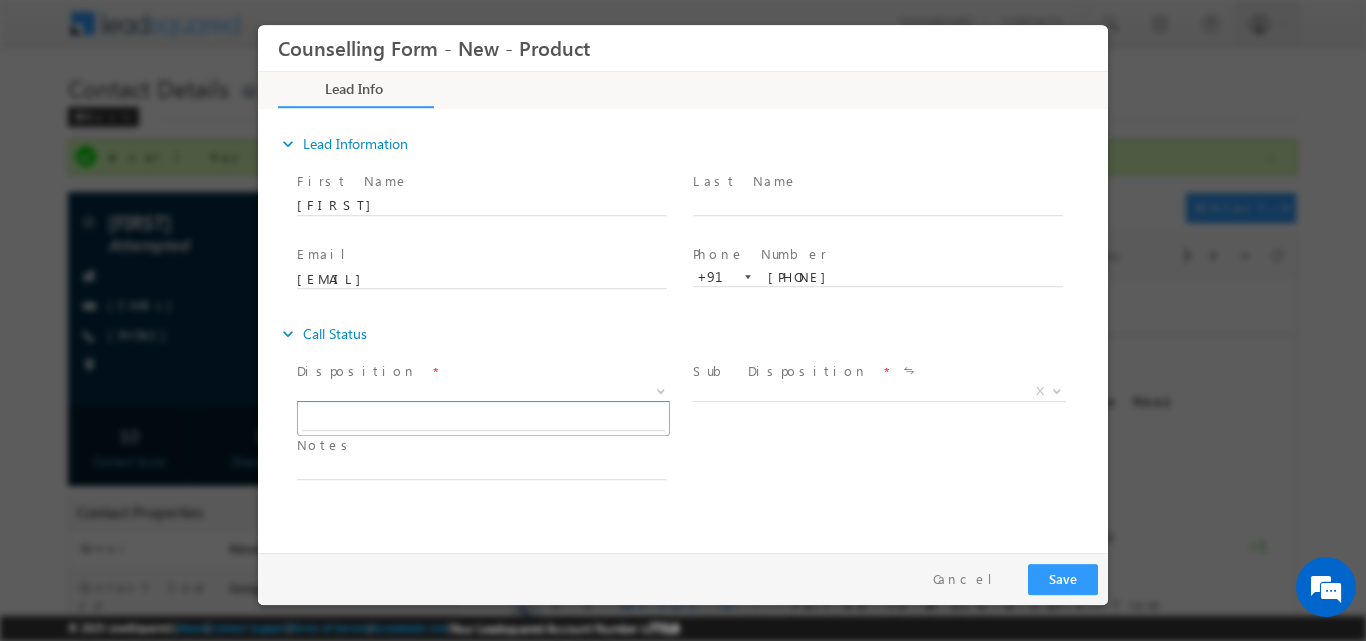 click at bounding box center (661, 389) 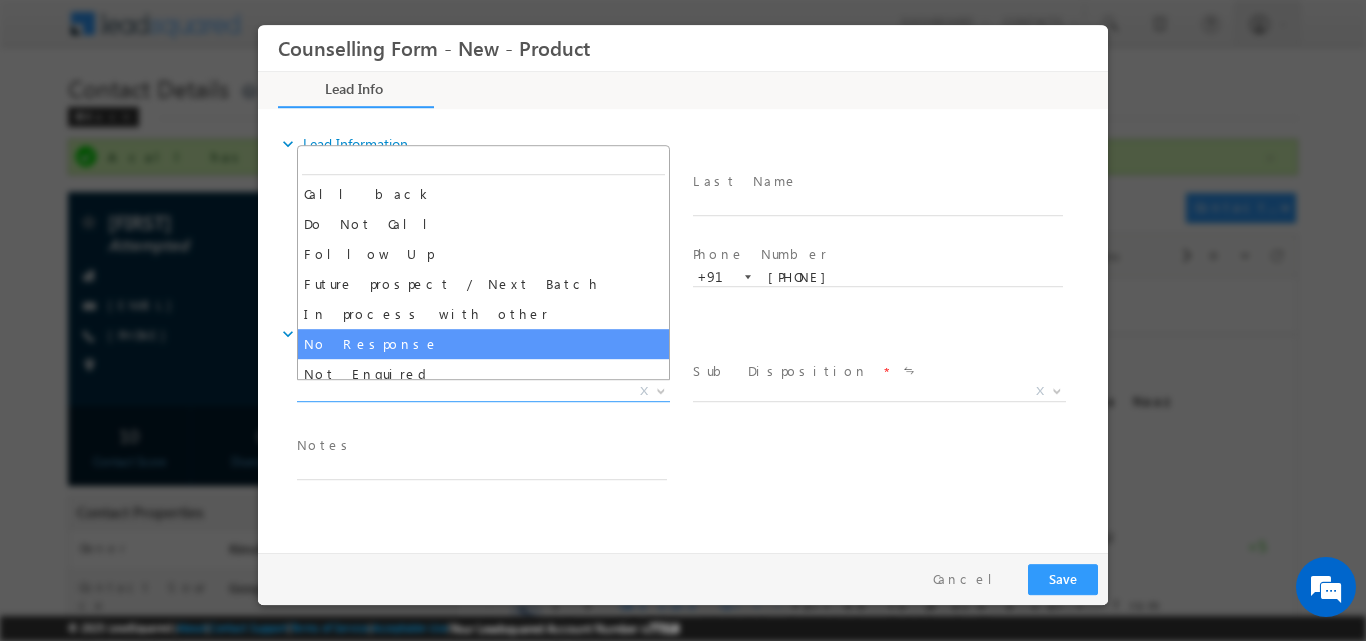 select on "No Response" 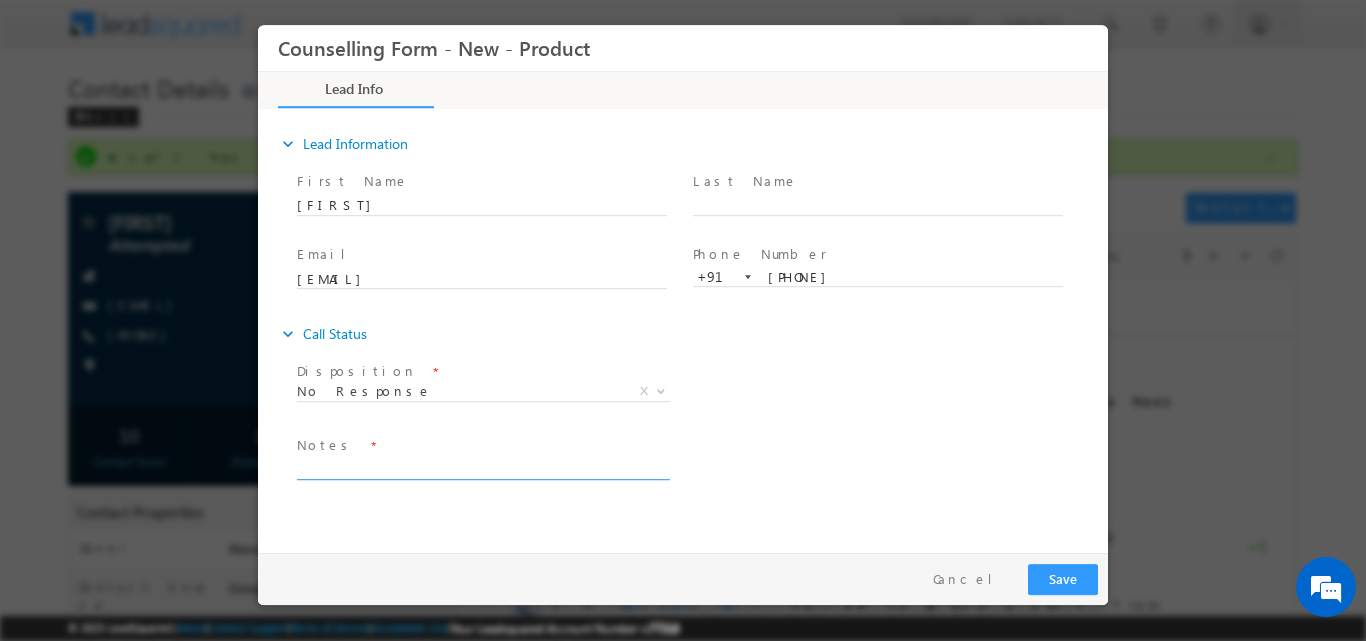click at bounding box center [482, 467] 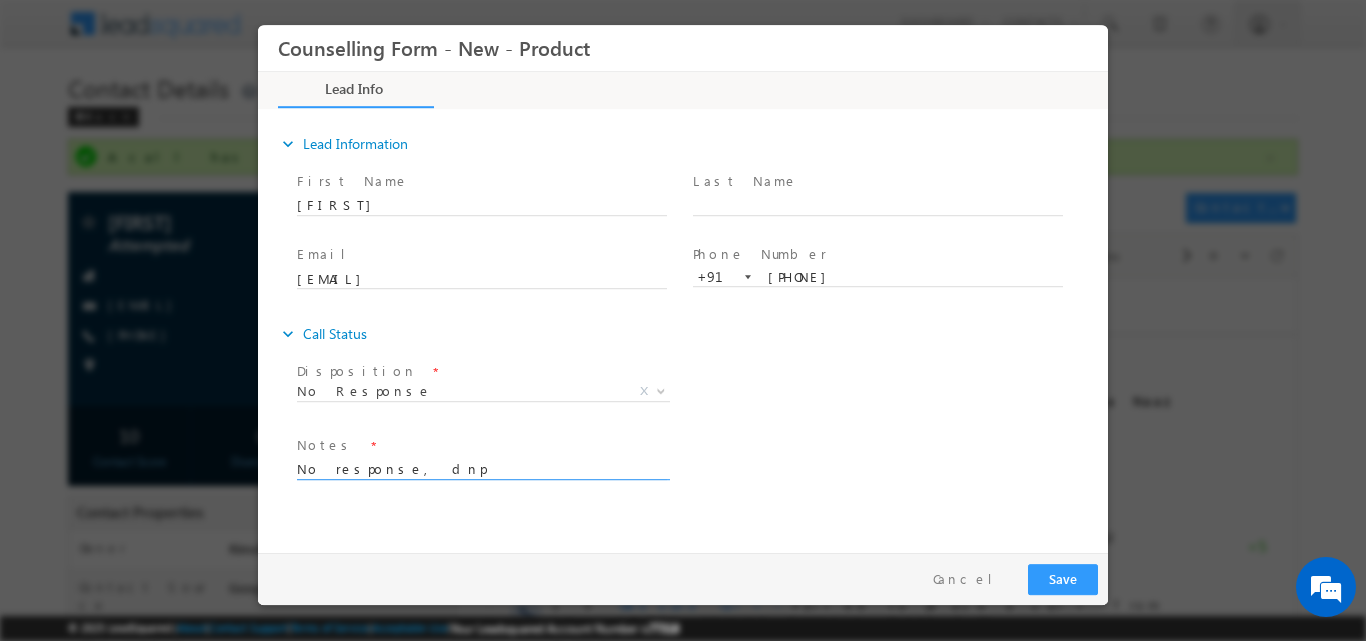type on "No response, dnp" 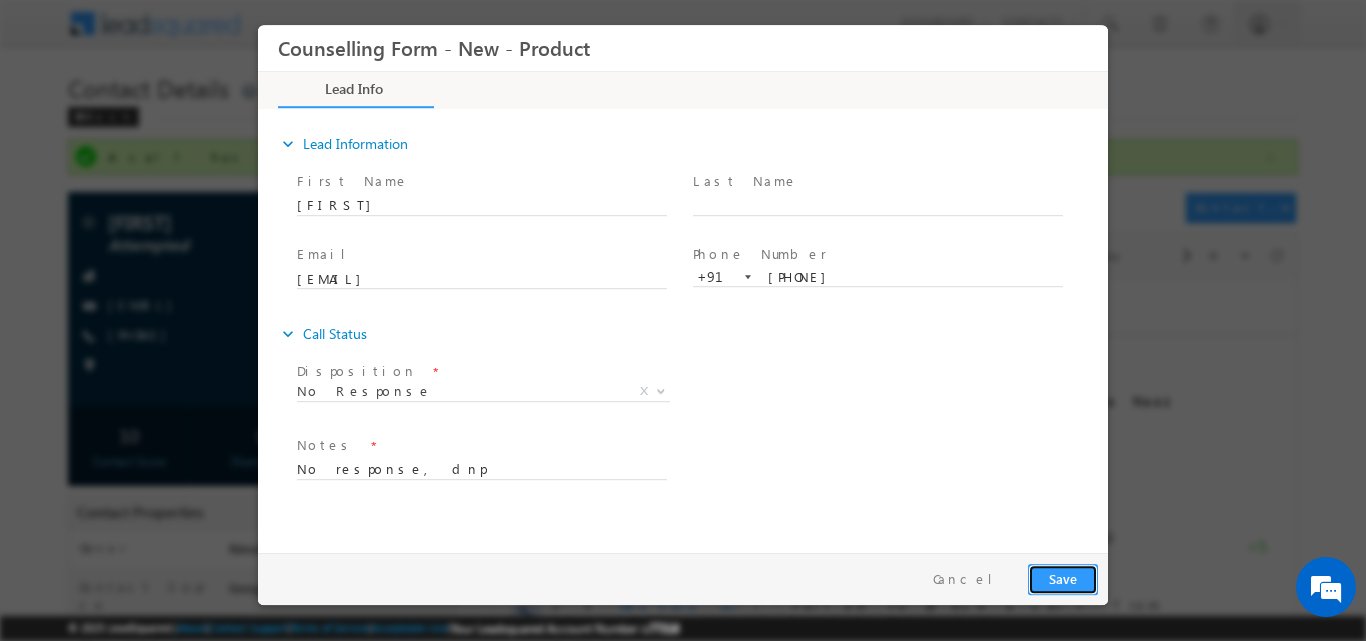 click on "Save" at bounding box center (1063, 578) 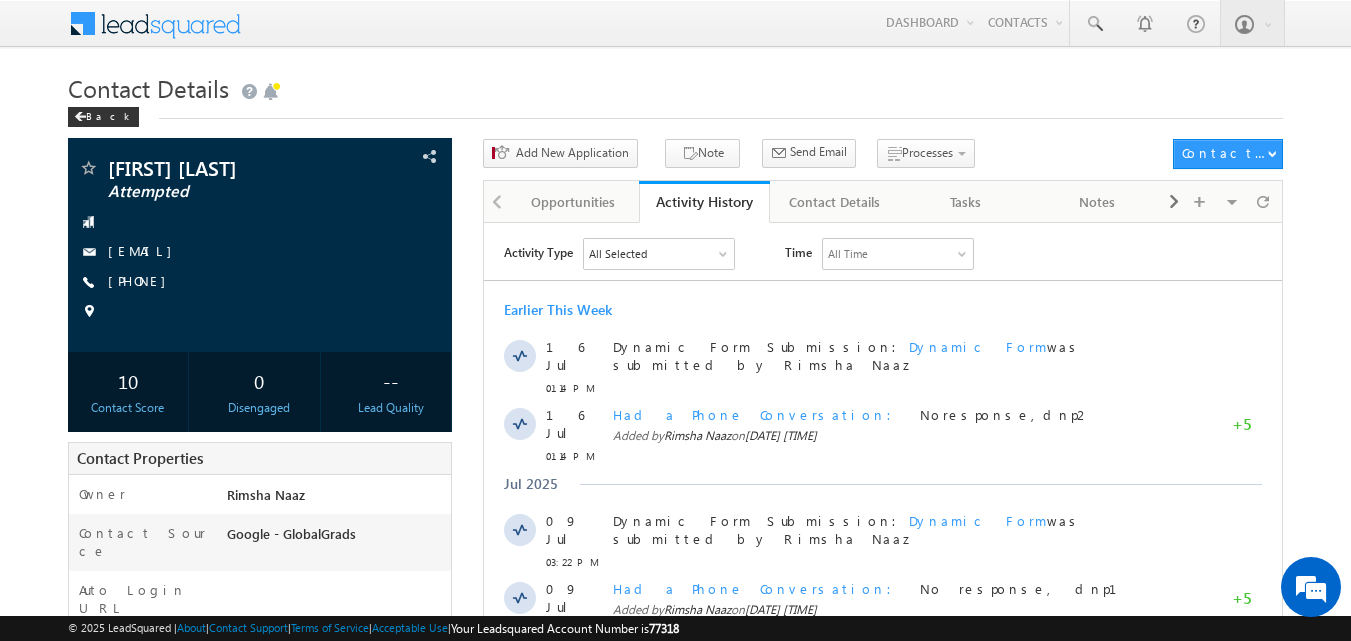 scroll, scrollTop: 0, scrollLeft: 0, axis: both 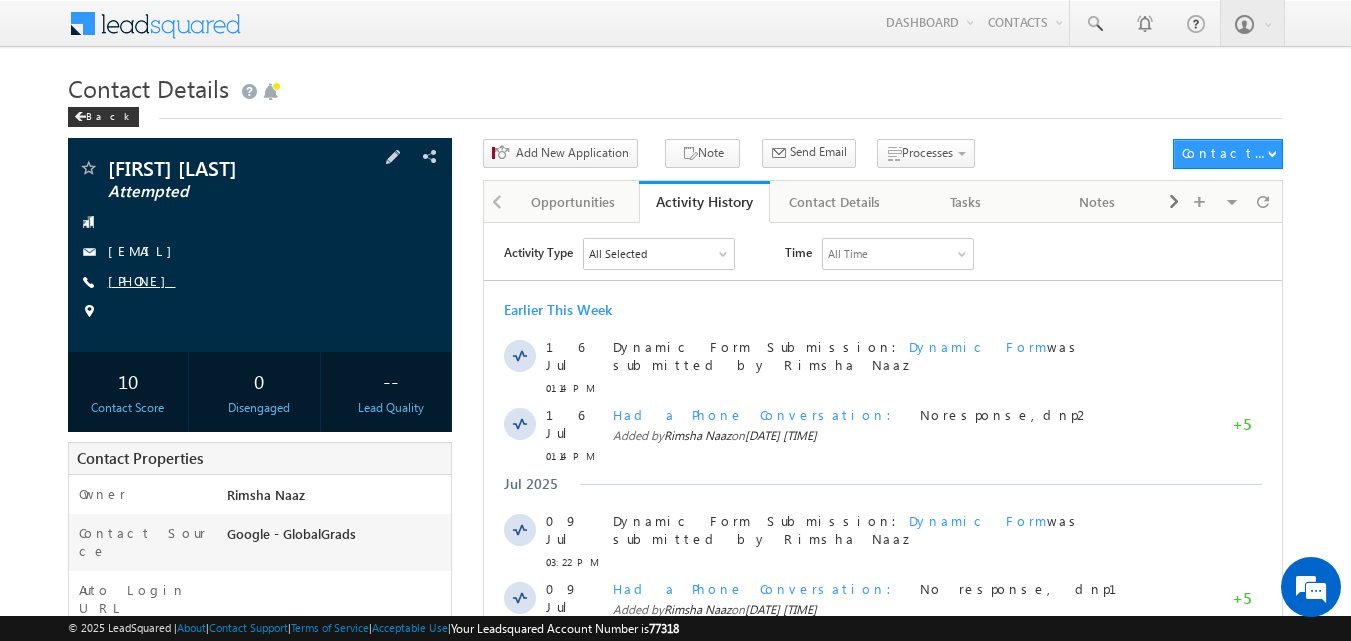 click on "[PHONE]" at bounding box center (142, 280) 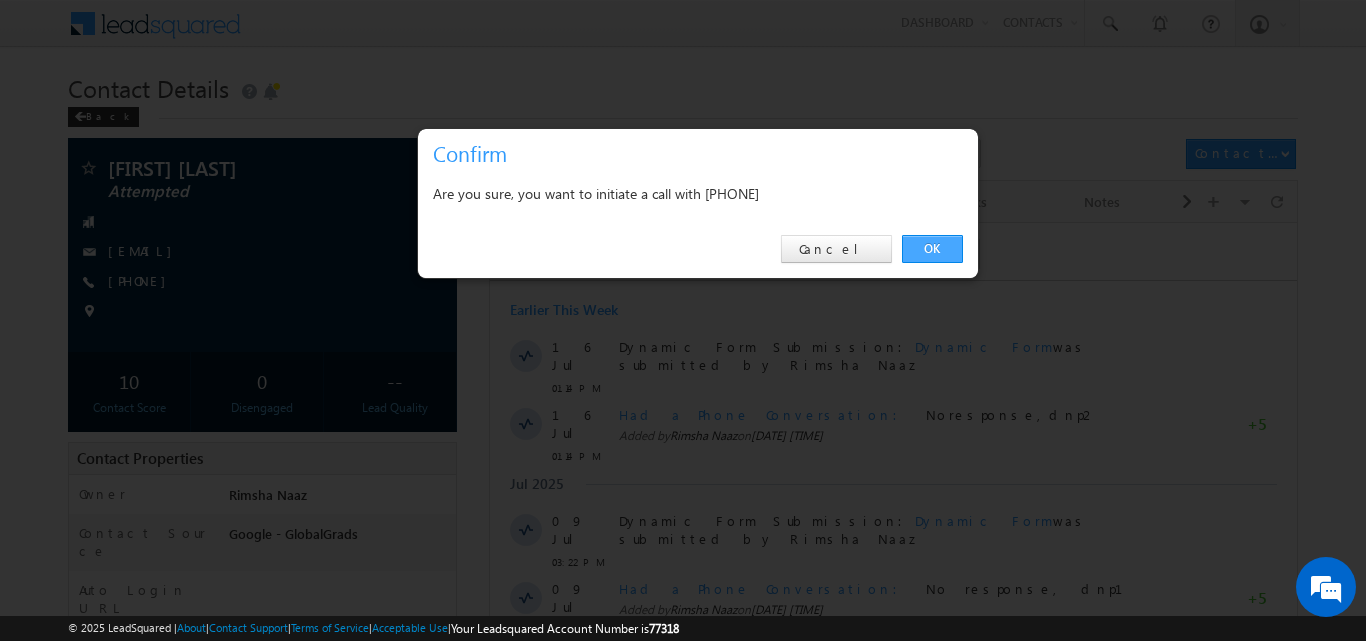 click on "OK" at bounding box center [932, 249] 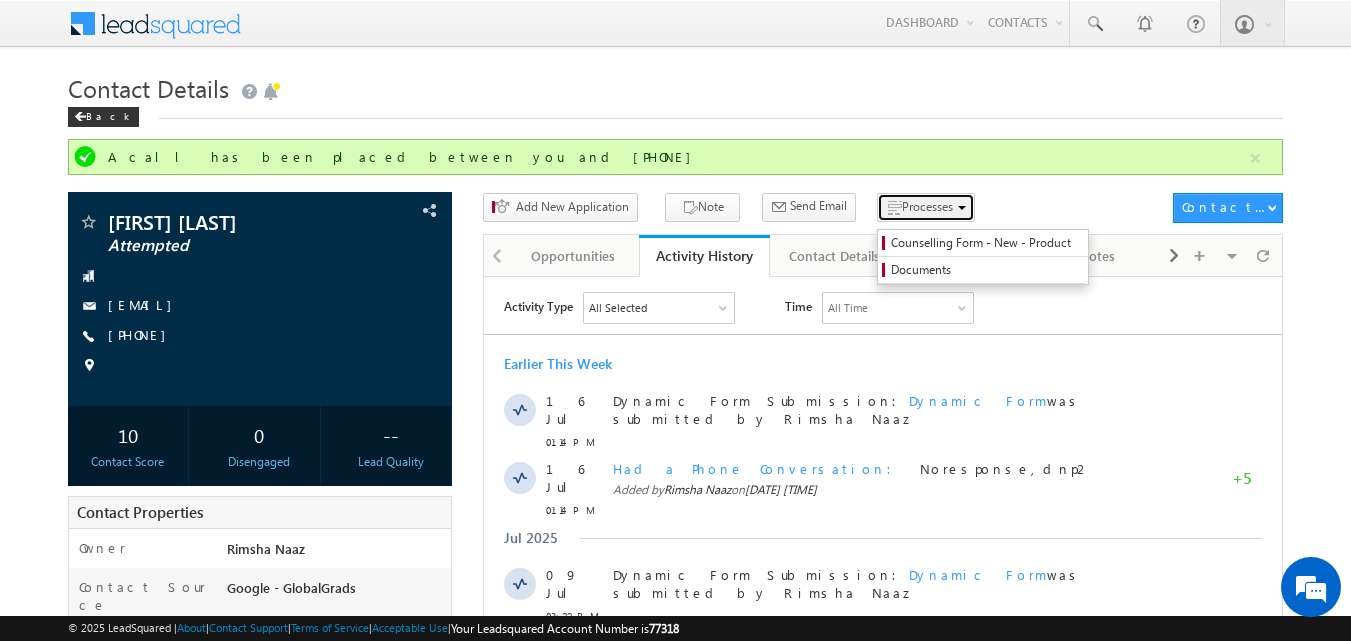click on "Processes" at bounding box center [927, 206] 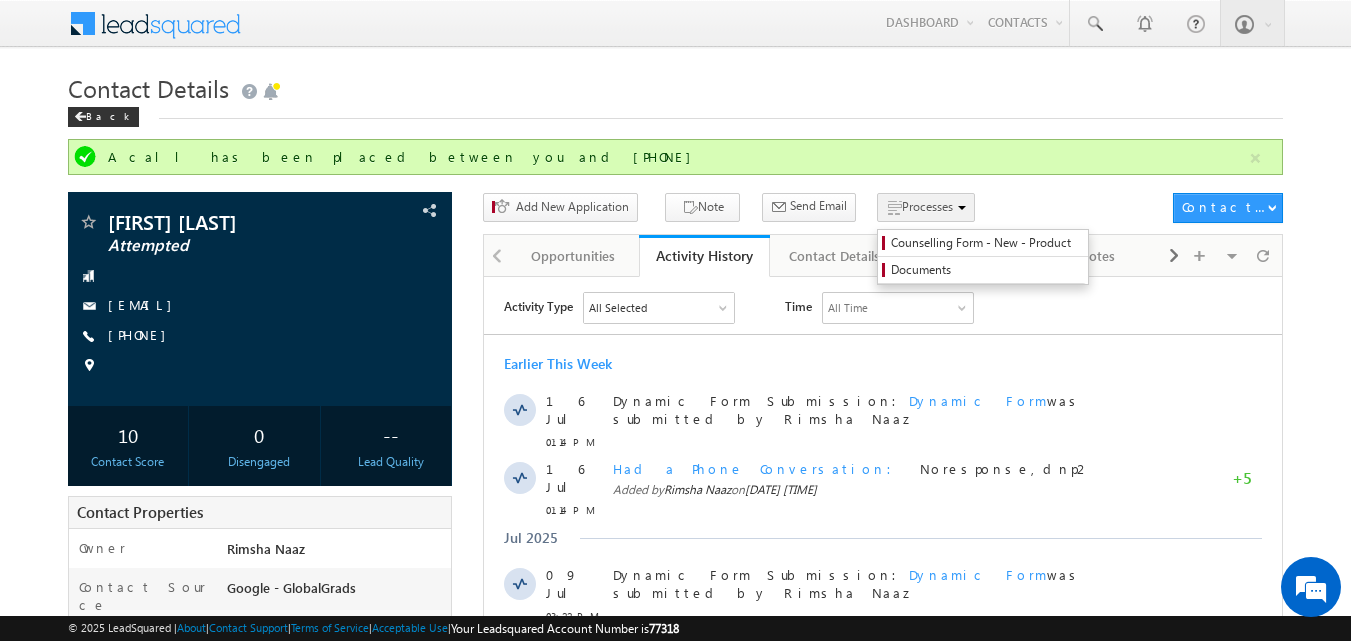 click on "Processes" at bounding box center [927, 206] 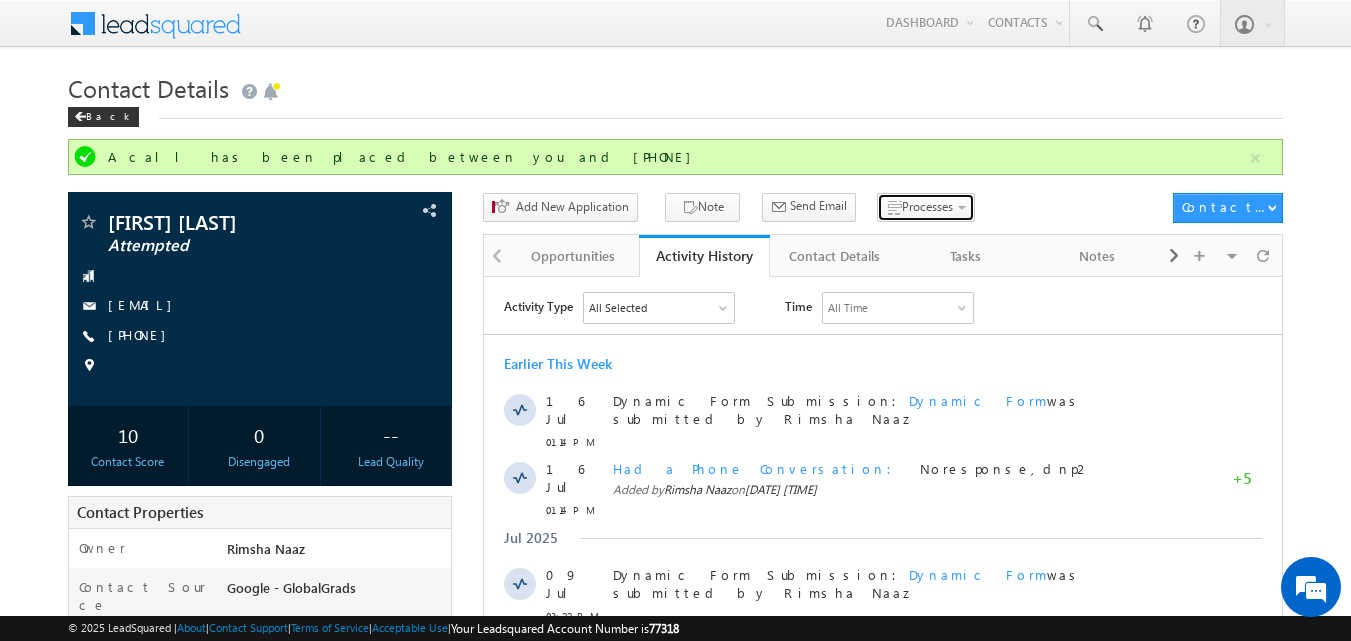 click on "Activity History" at bounding box center [704, 256] 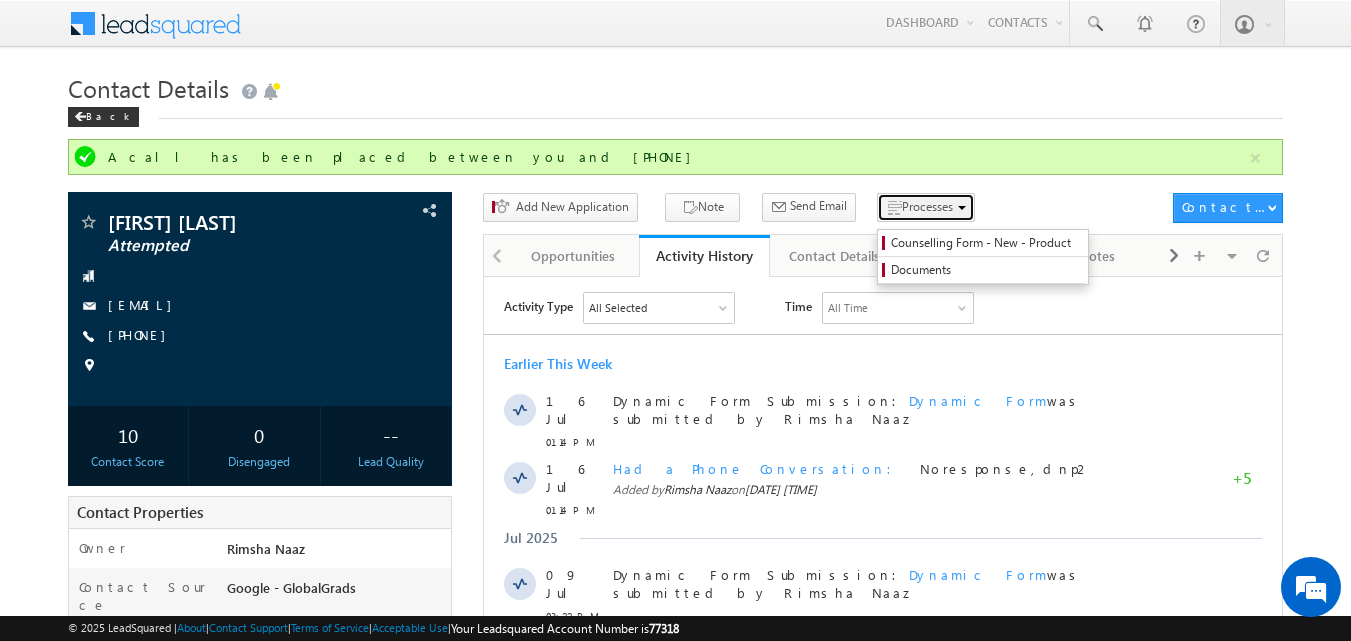 click on "Processes" at bounding box center [927, 206] 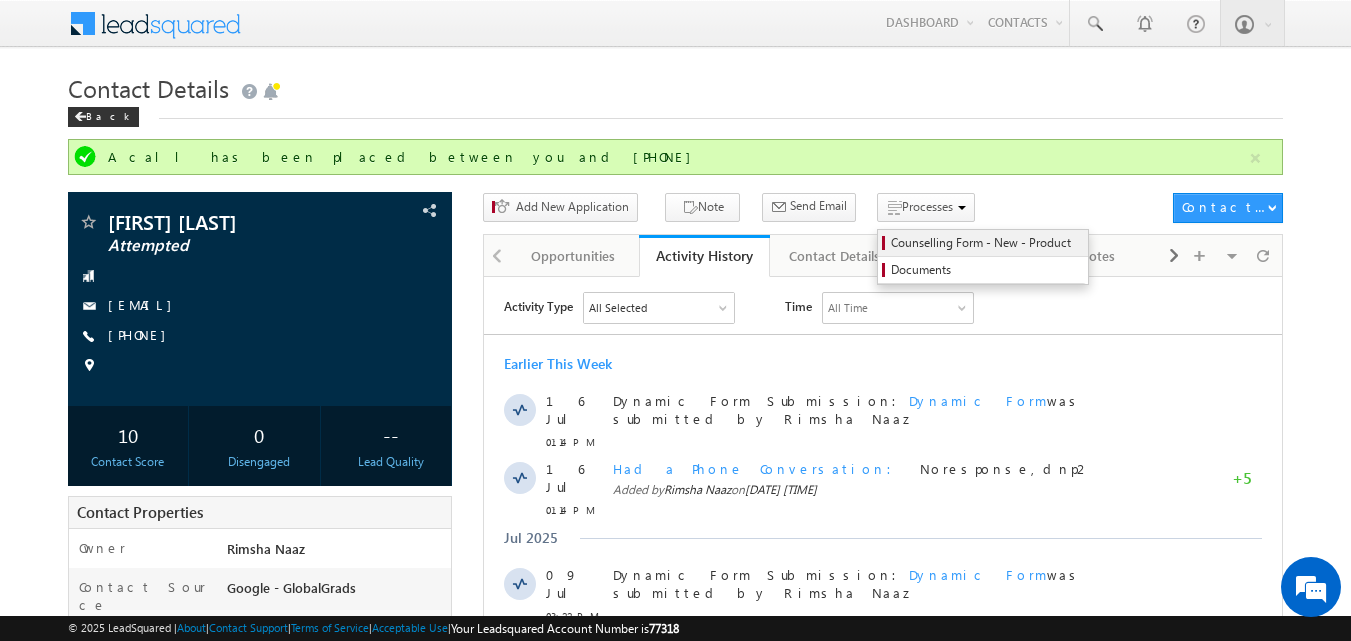 click on "Counselling Form - New - Product" at bounding box center (983, 243) 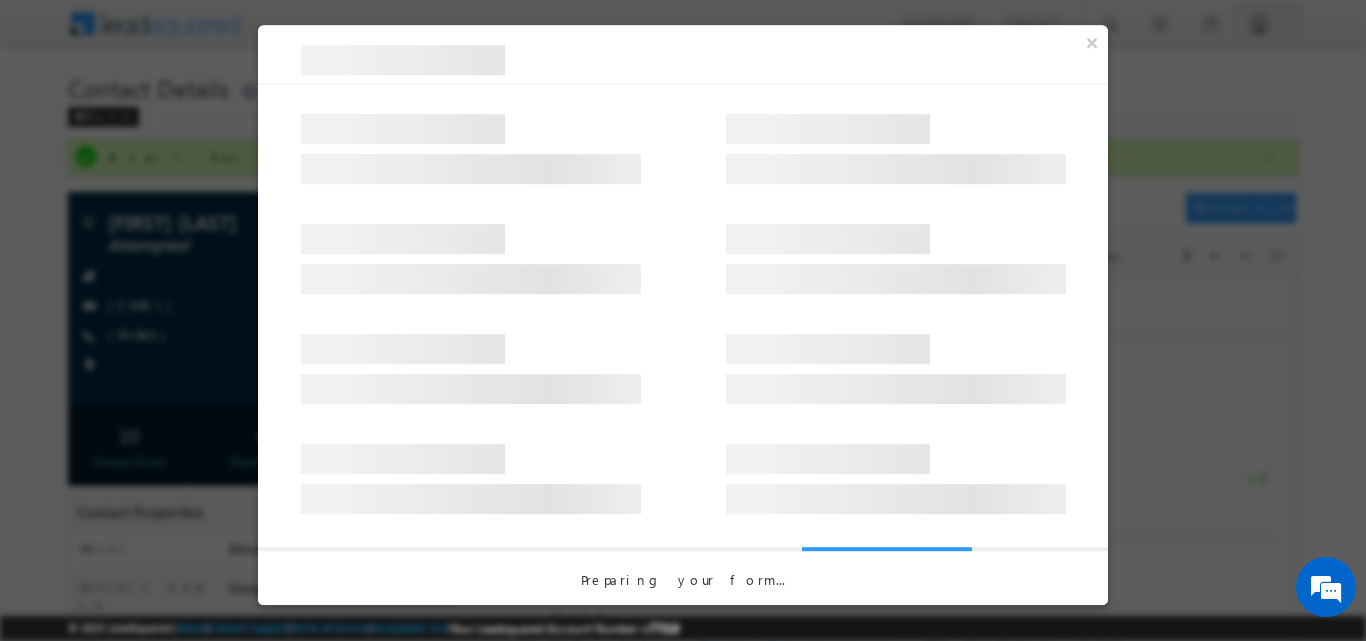 click at bounding box center (683, 359) 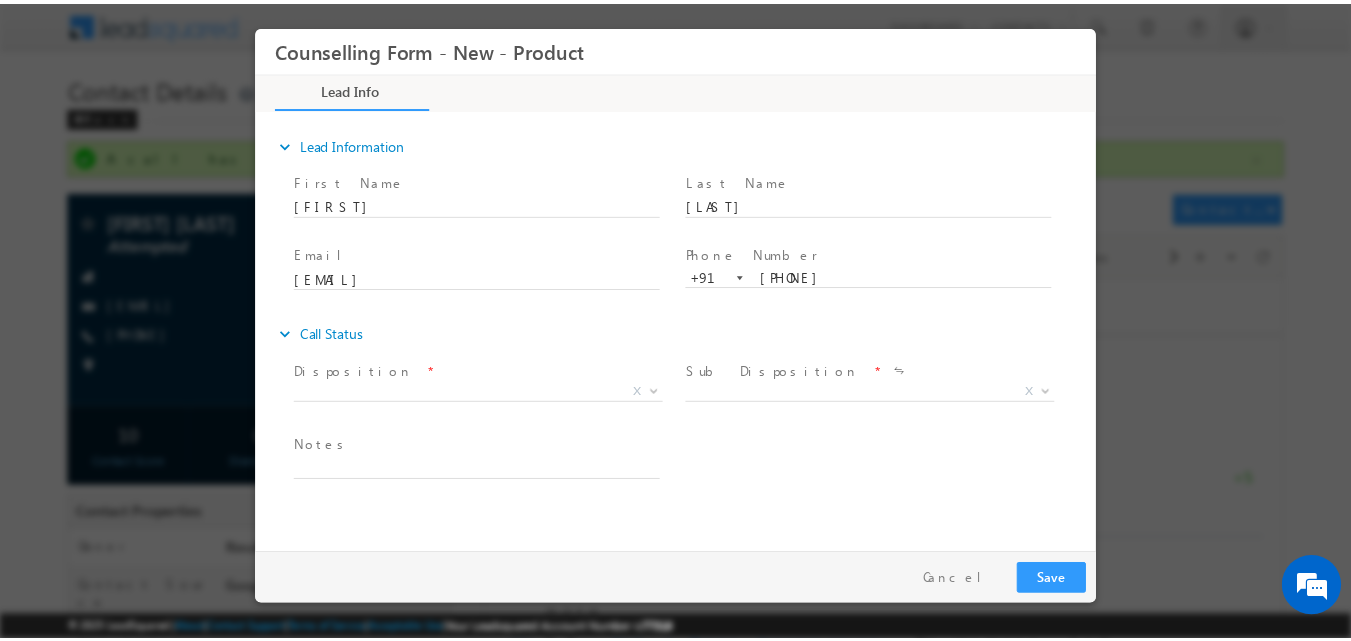 scroll, scrollTop: 0, scrollLeft: 0, axis: both 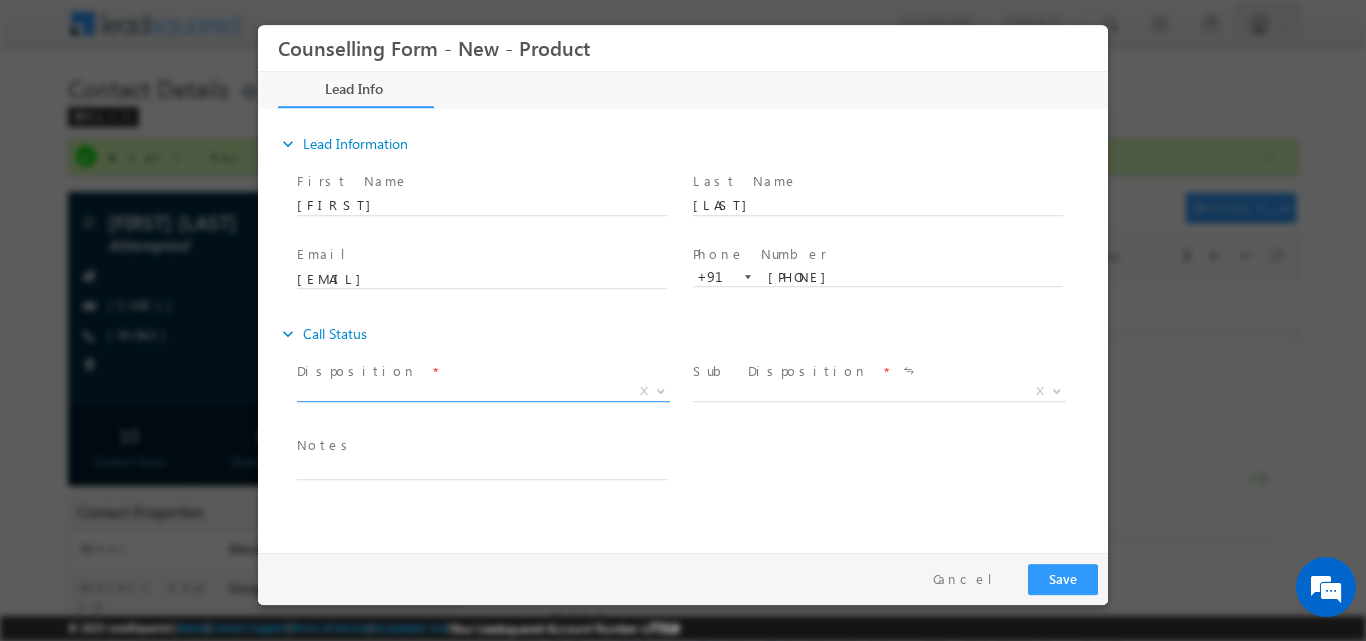 click at bounding box center [659, 390] 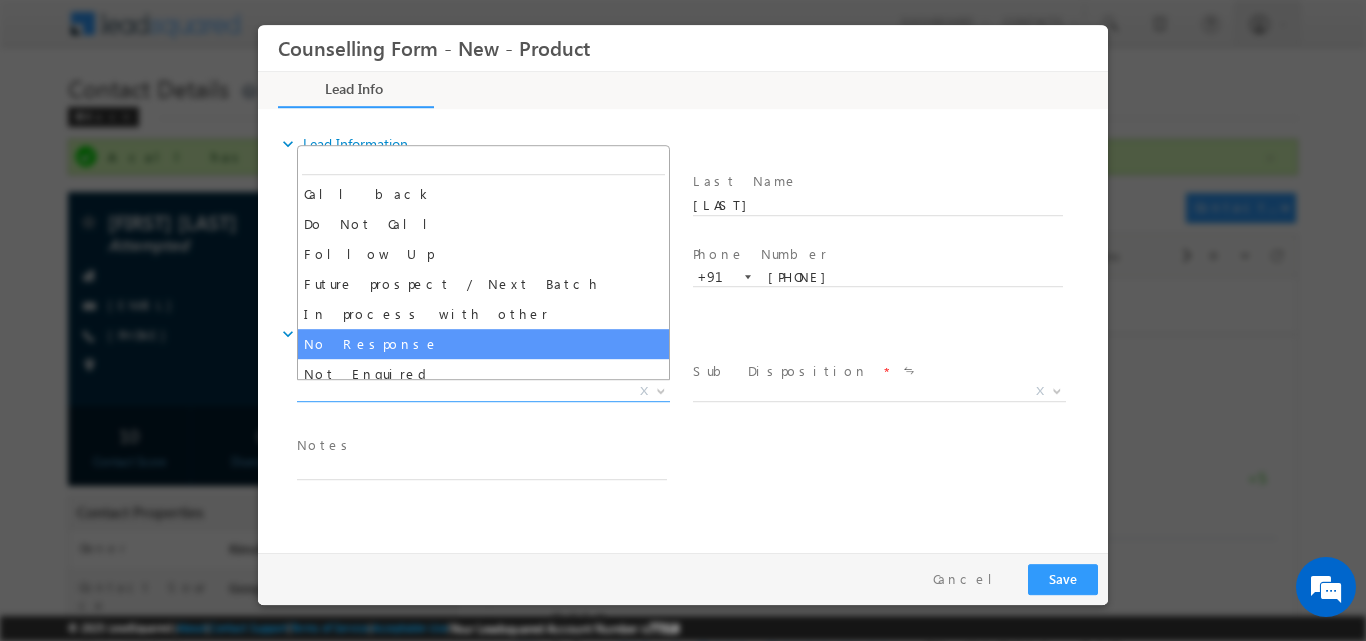 select on "No Response" 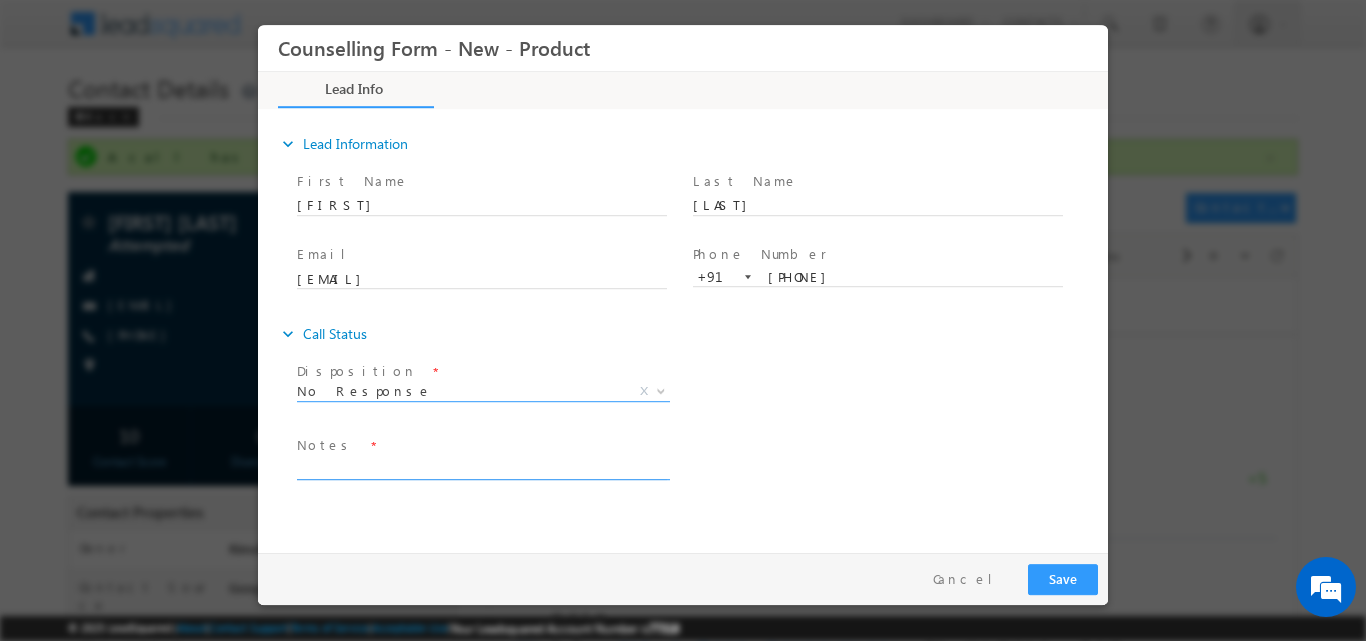 click at bounding box center (482, 467) 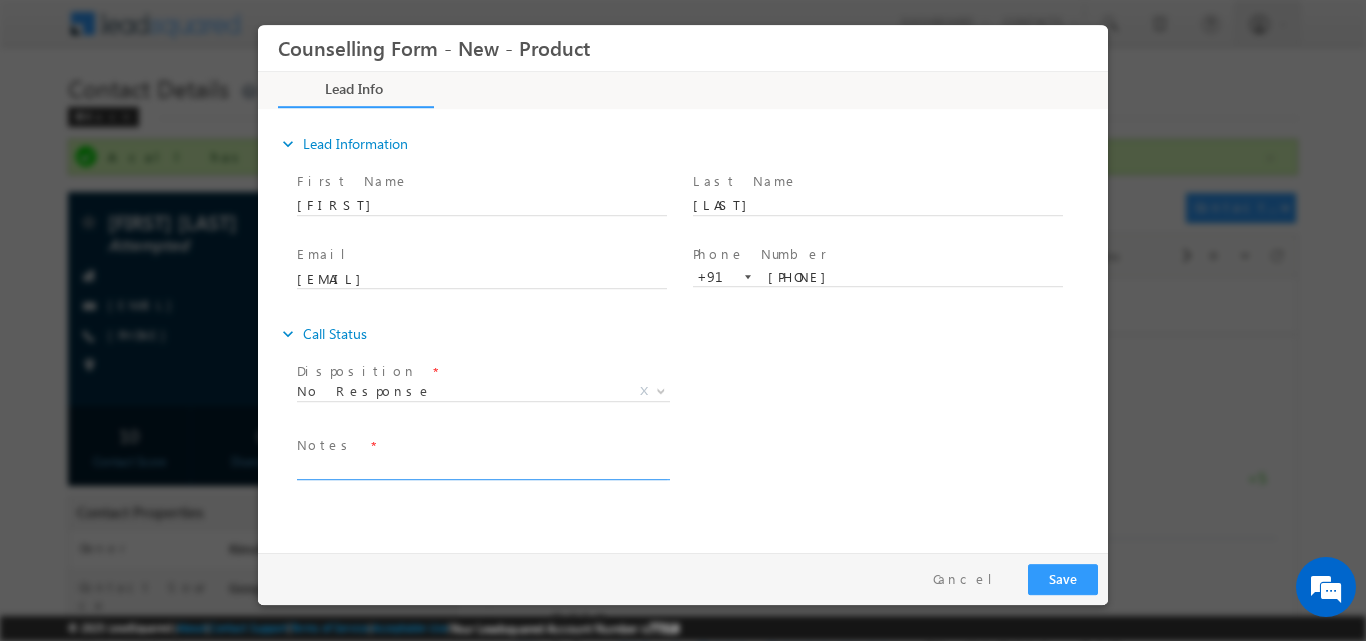 paste on "No response, dnp" 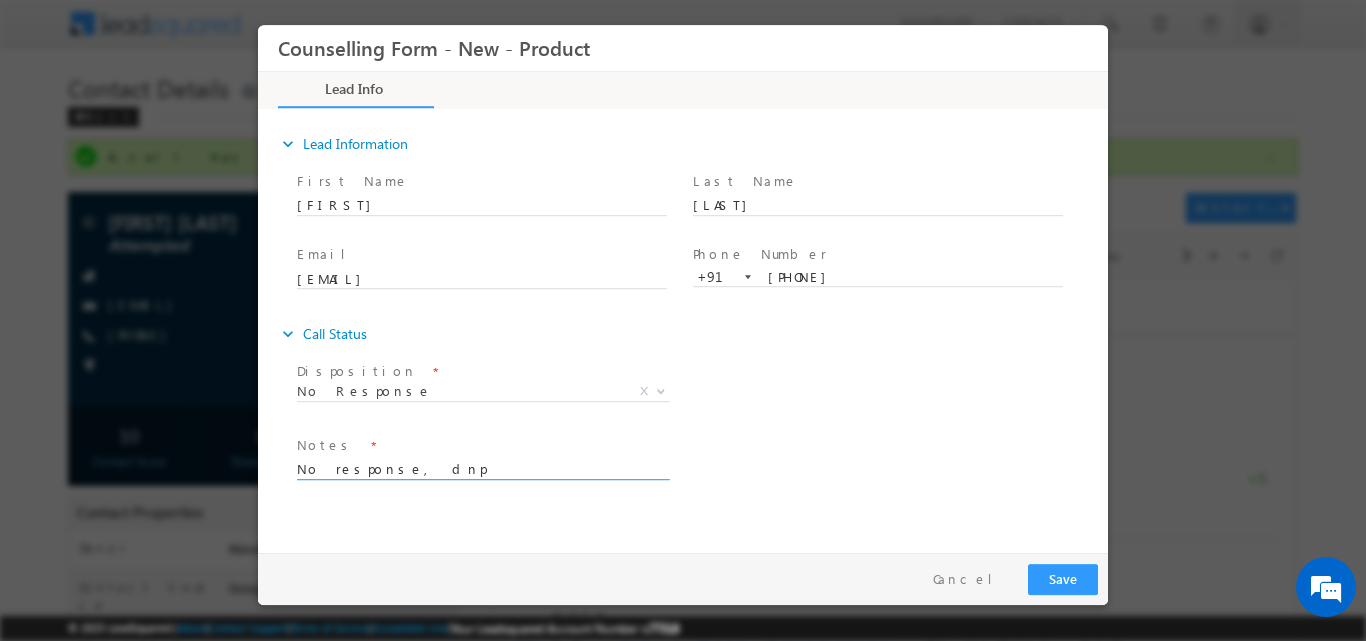 type on "No response, dnp" 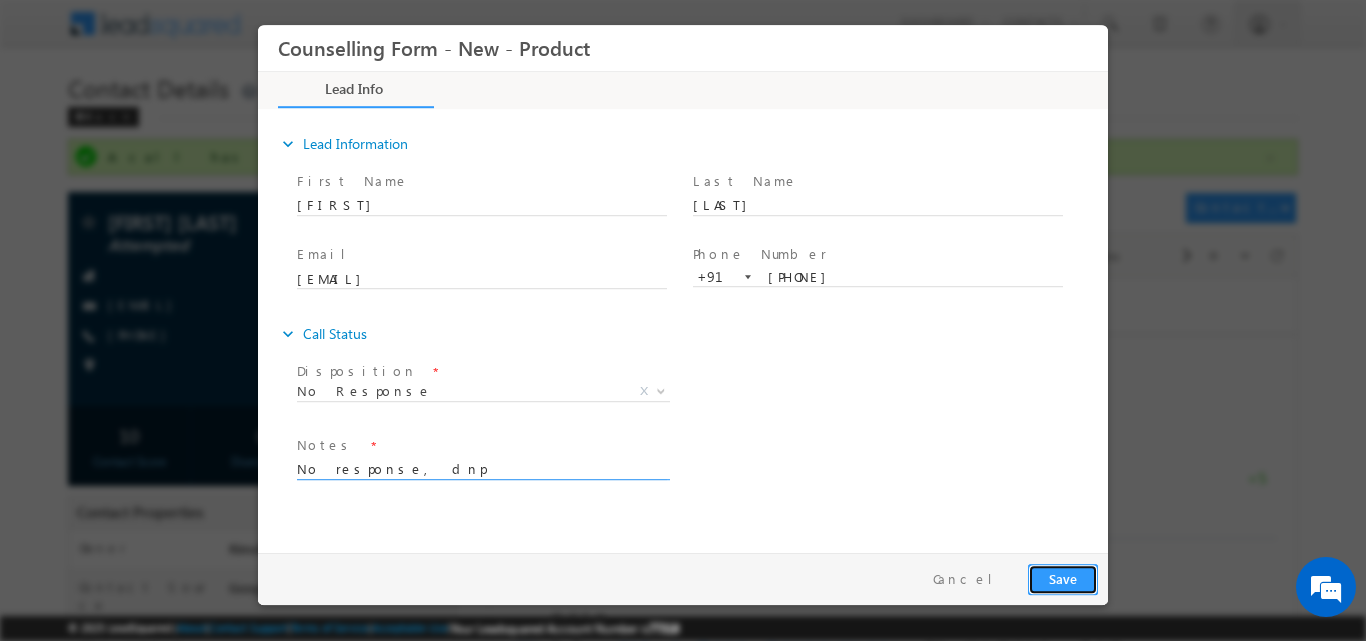 click on "Save" at bounding box center [1063, 578] 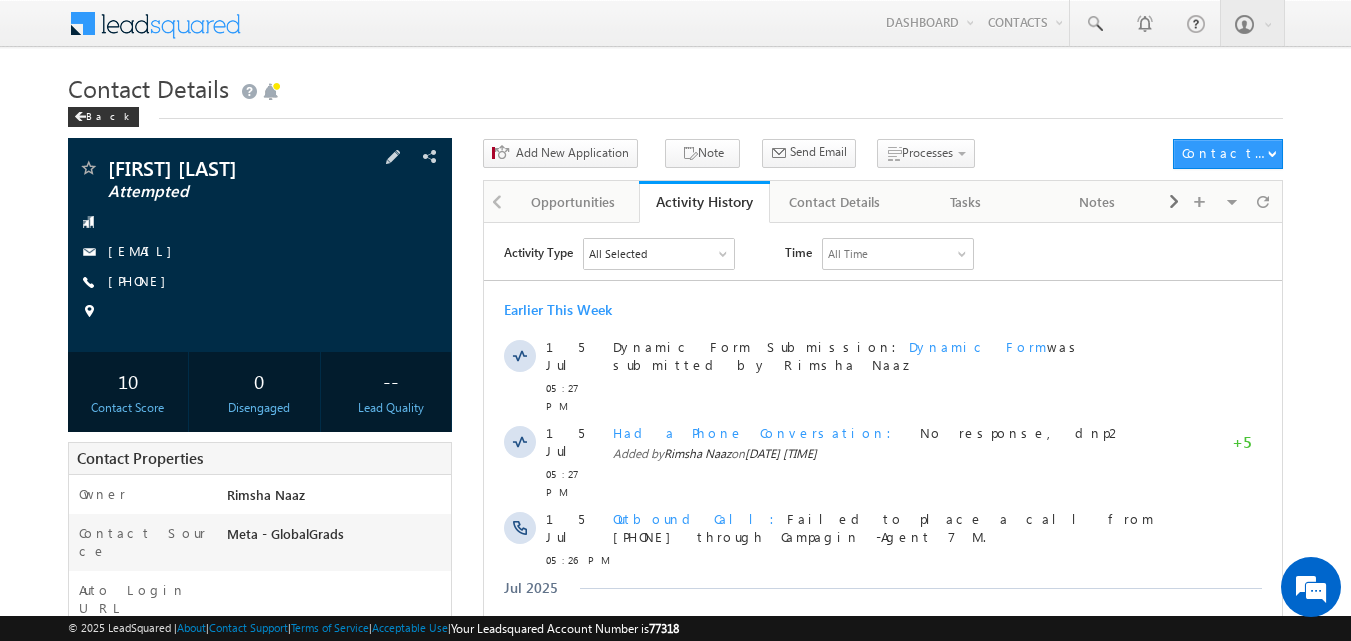 scroll, scrollTop: 0, scrollLeft: 0, axis: both 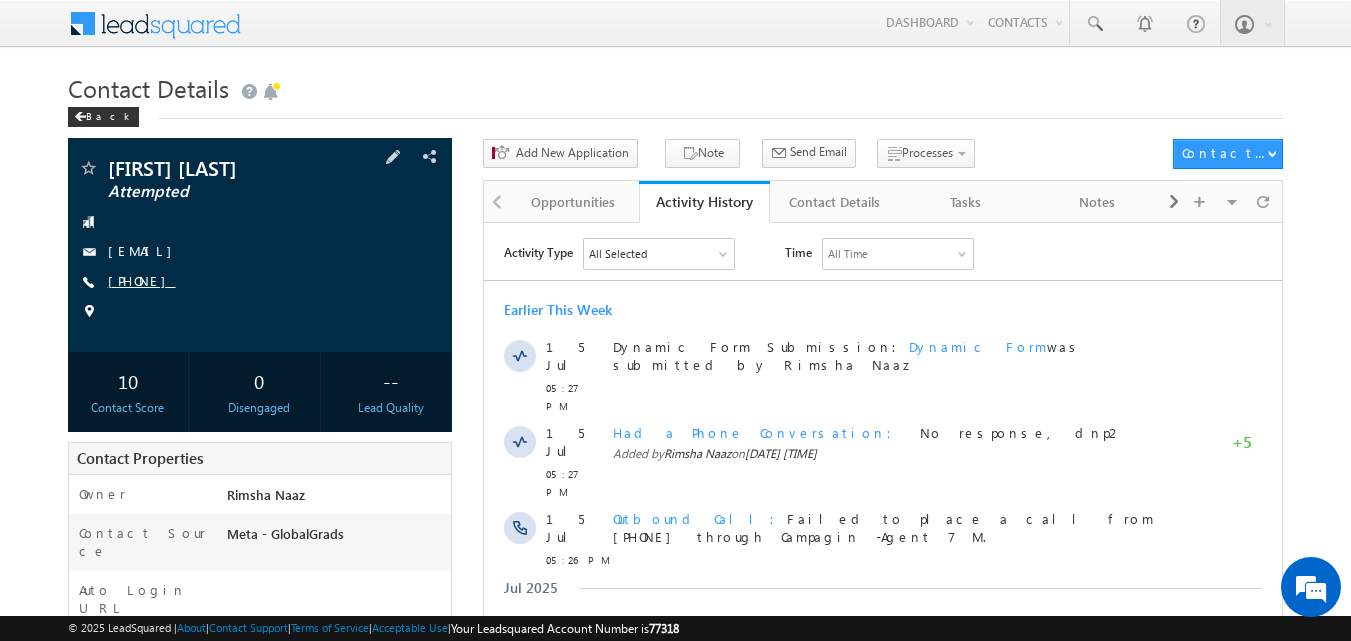 drag, startPoint x: 157, startPoint y: 291, endPoint x: 163, endPoint y: 281, distance: 11.661903 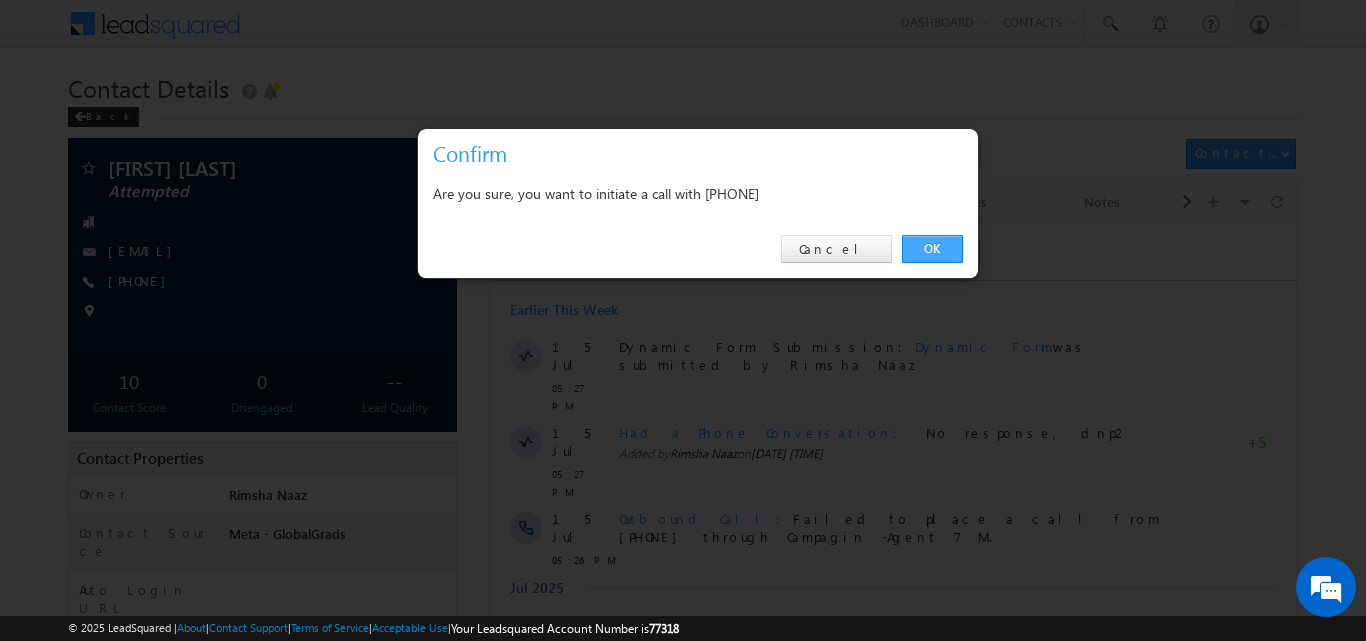 click on "OK" at bounding box center [932, 249] 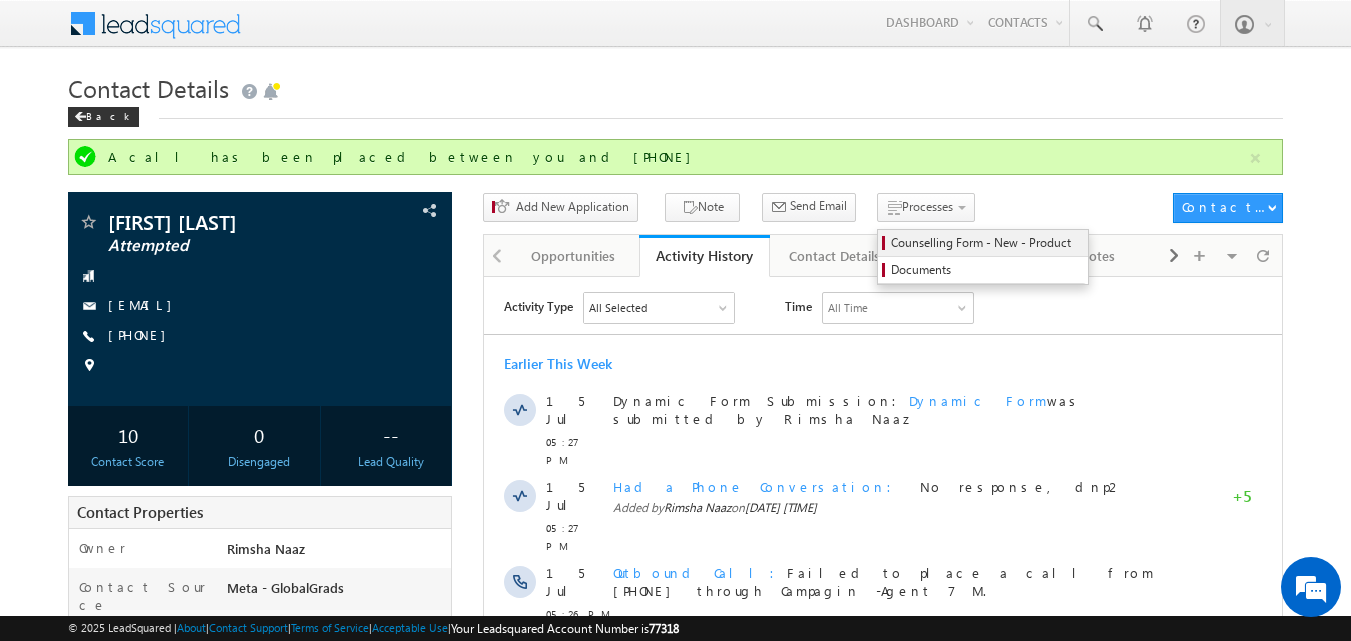 click on "Counselling Form - New - Product" at bounding box center (986, 243) 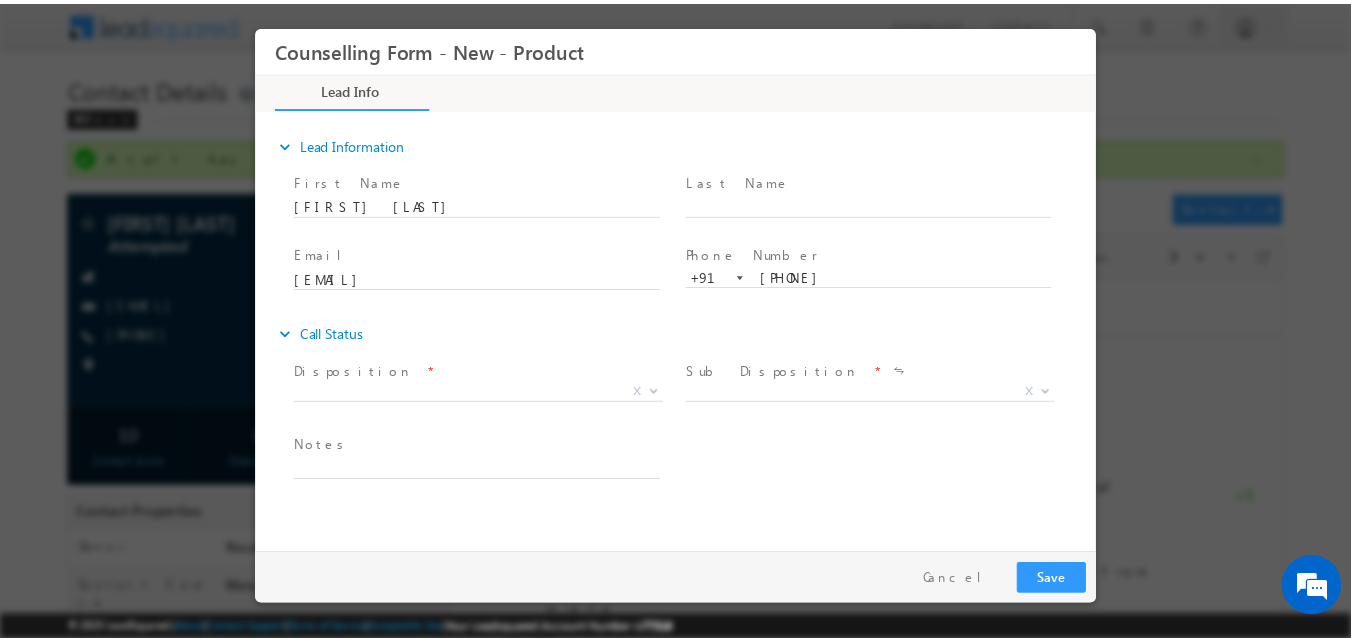 scroll, scrollTop: 0, scrollLeft: 0, axis: both 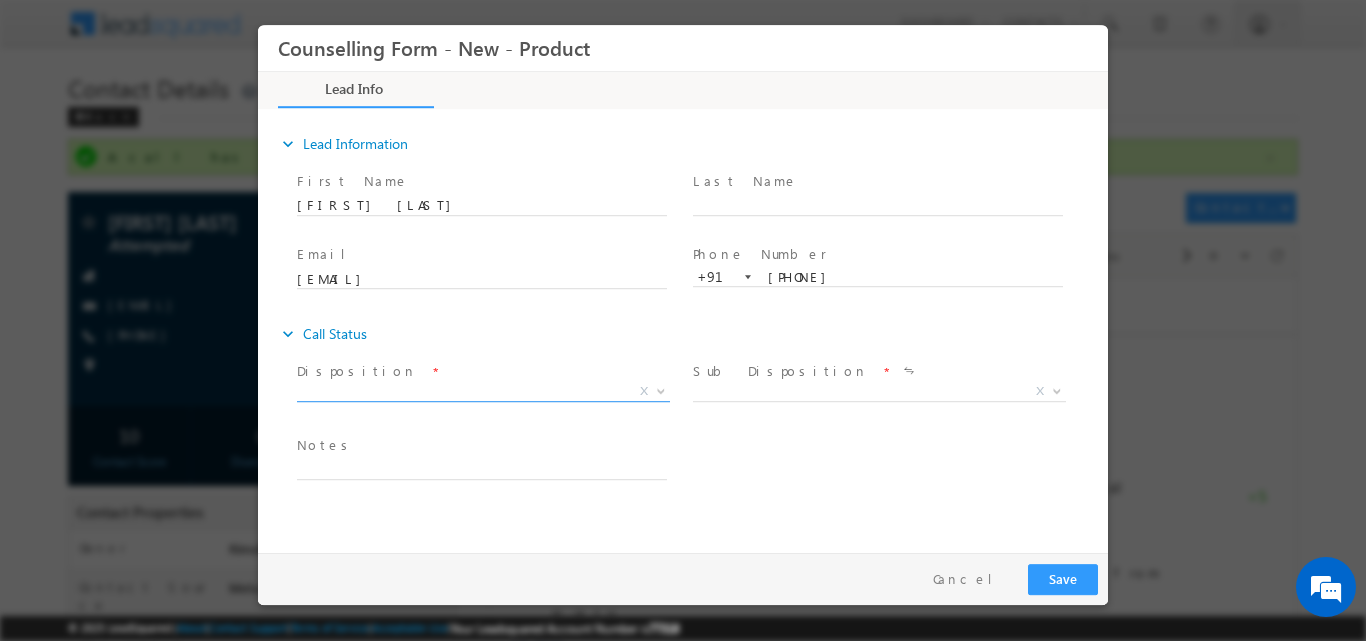 click at bounding box center [659, 390] 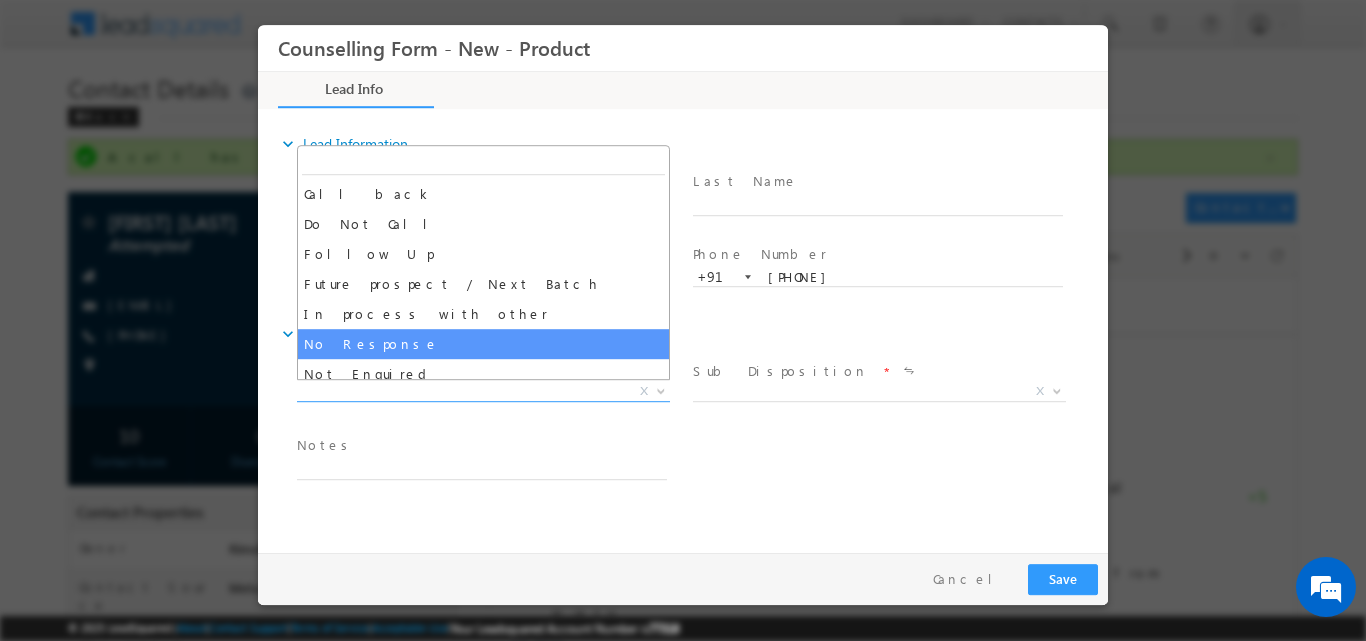 select on "No Response" 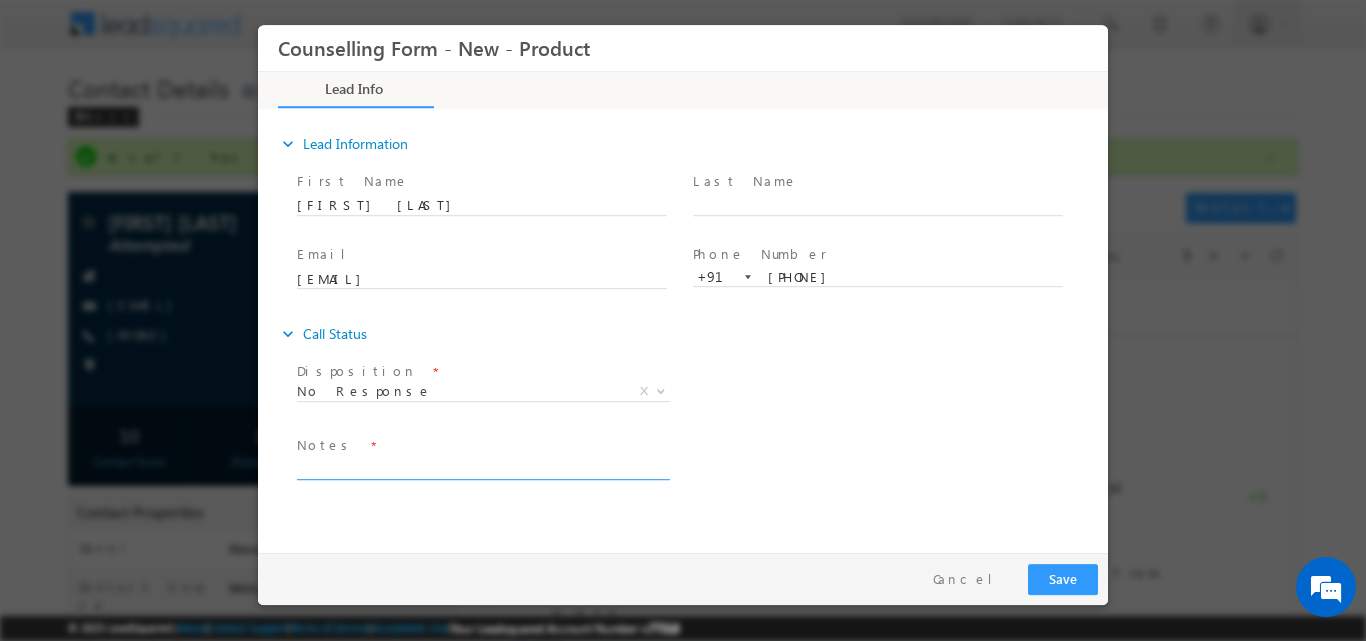 click at bounding box center [482, 467] 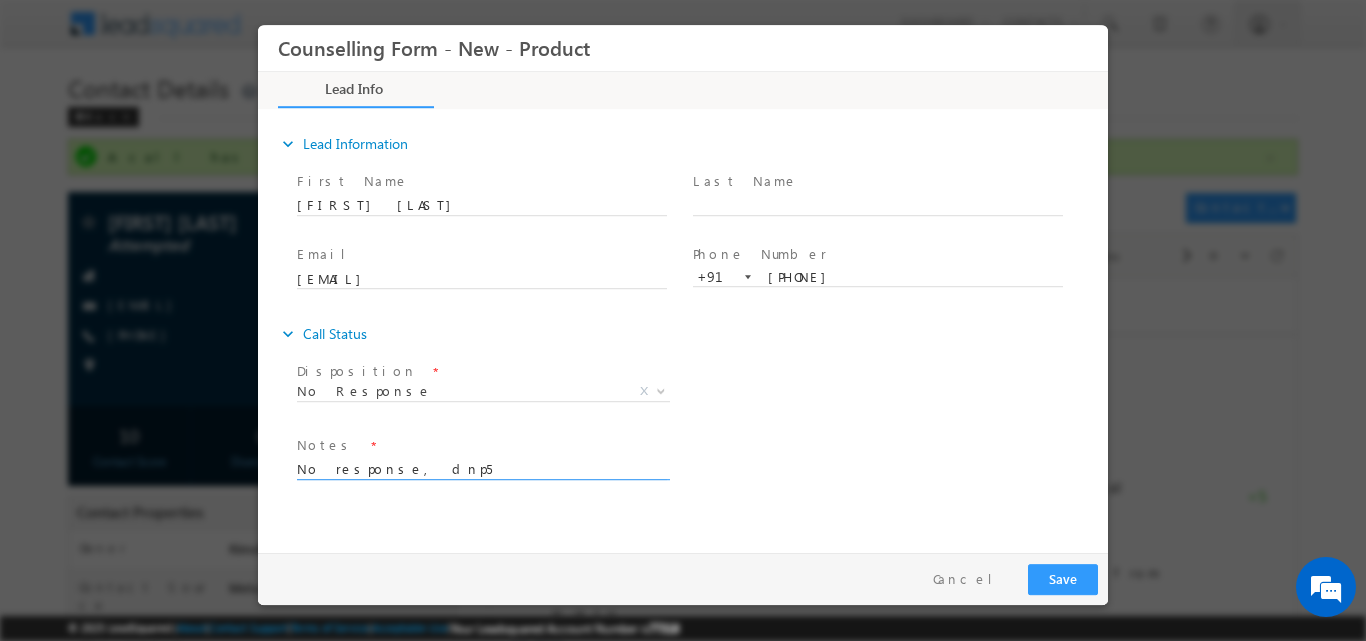 click on "expand_more Lead Information
First Name" at bounding box center (688, 327) 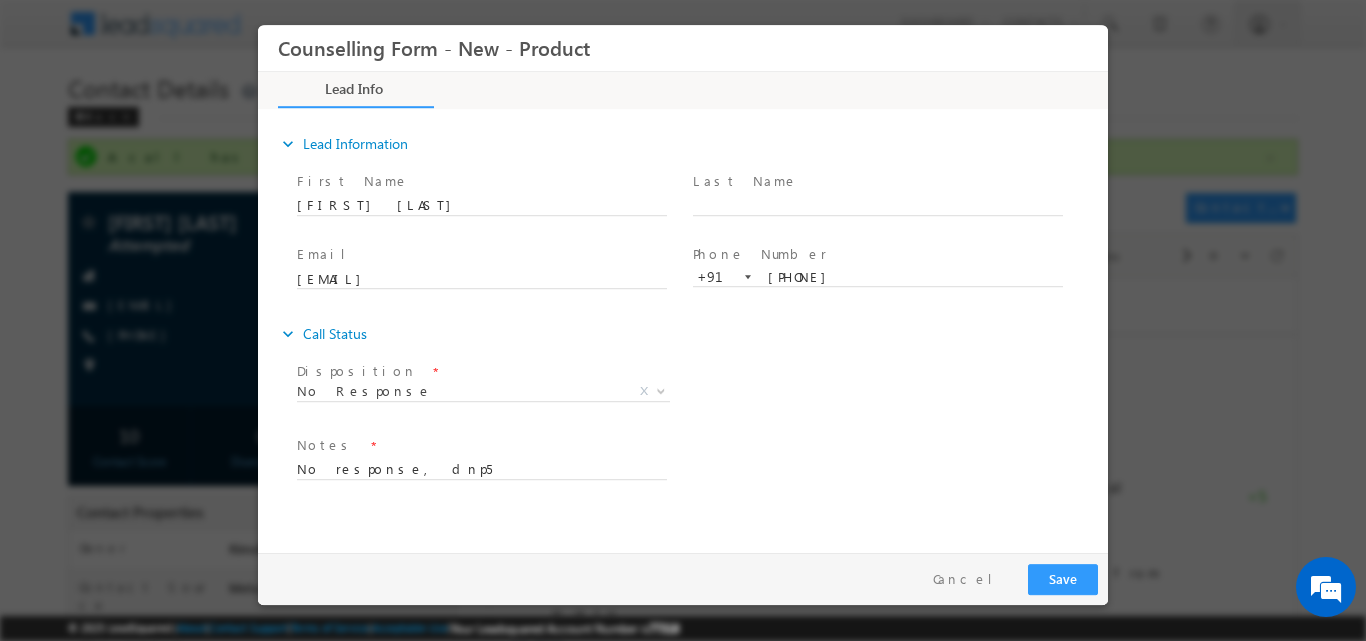 click at bounding box center [481, 489] 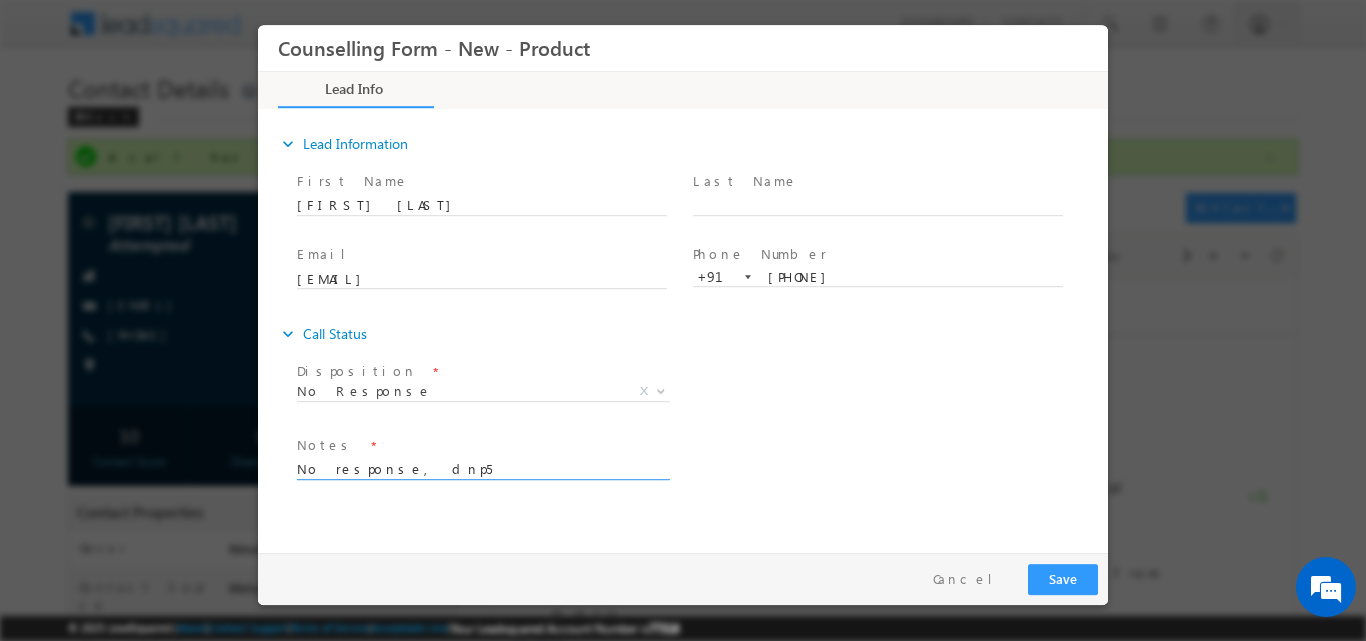 click on "No response, dnp5" at bounding box center [482, 467] 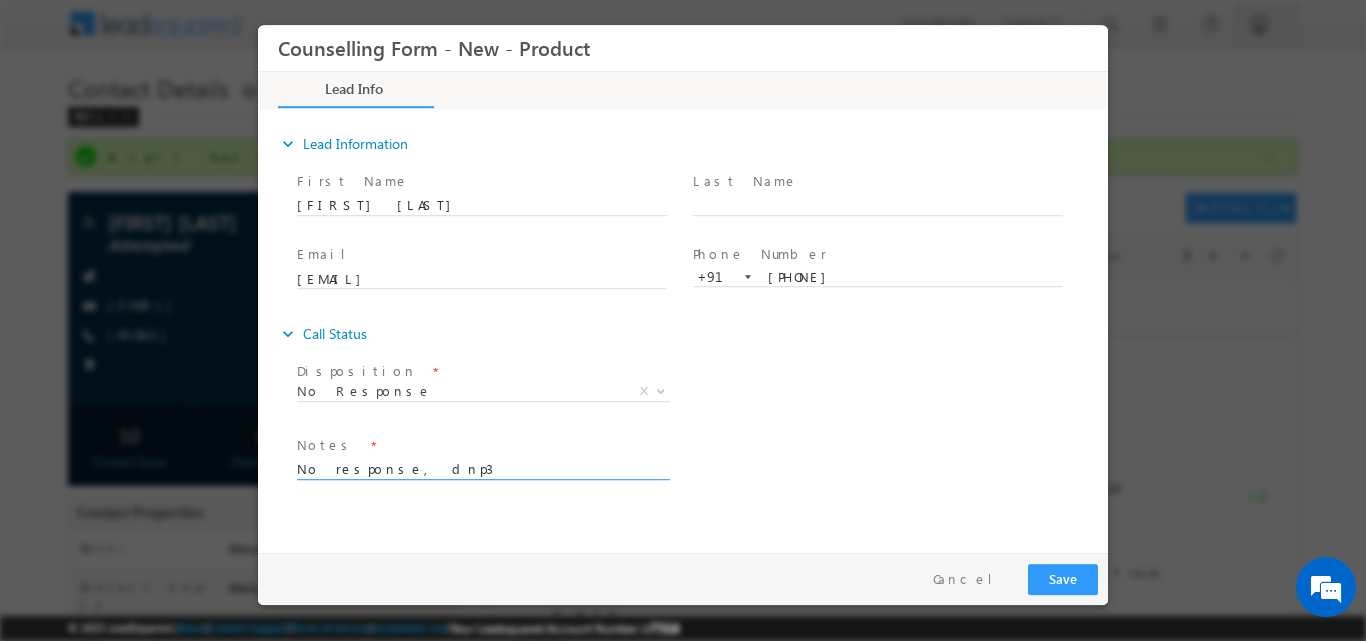 type on "No response, dnp3" 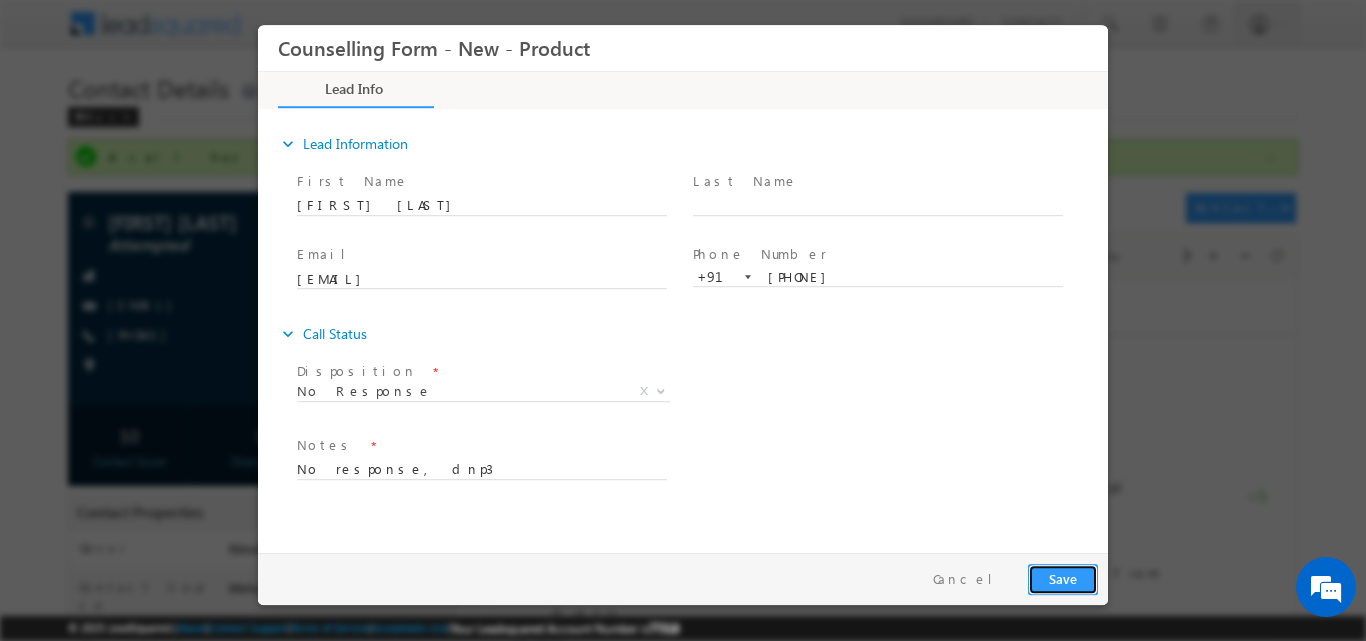 click on "Save" at bounding box center (1063, 578) 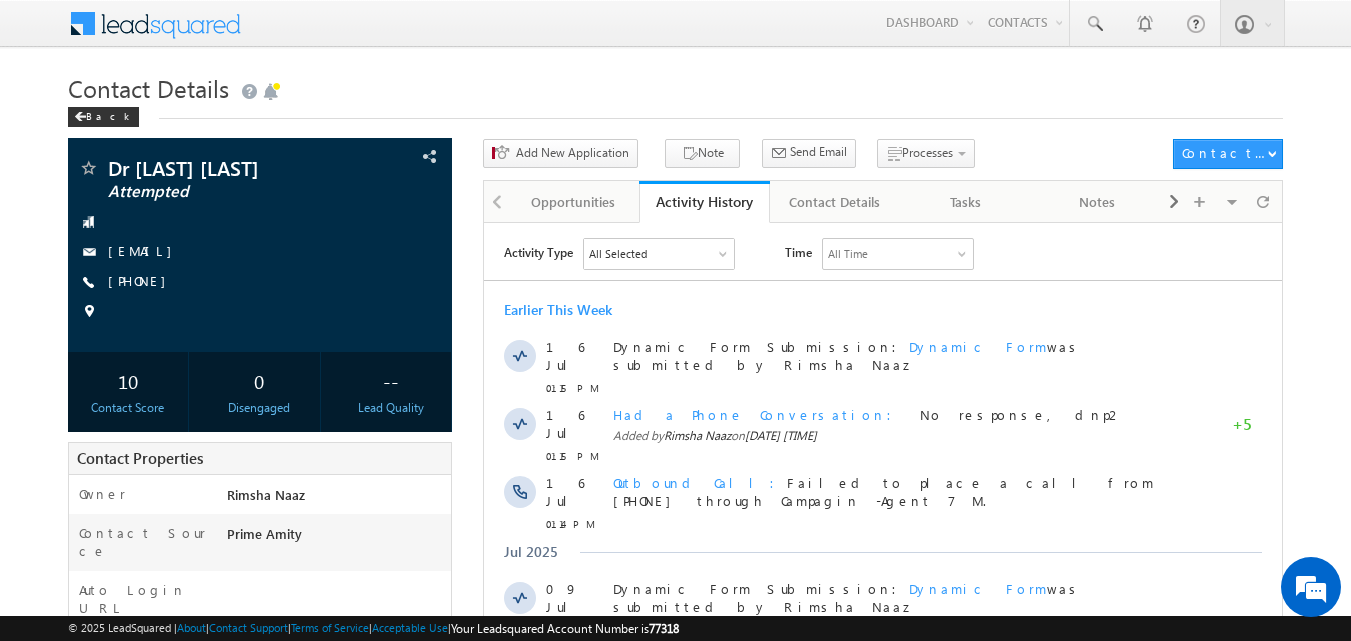 scroll, scrollTop: 0, scrollLeft: 0, axis: both 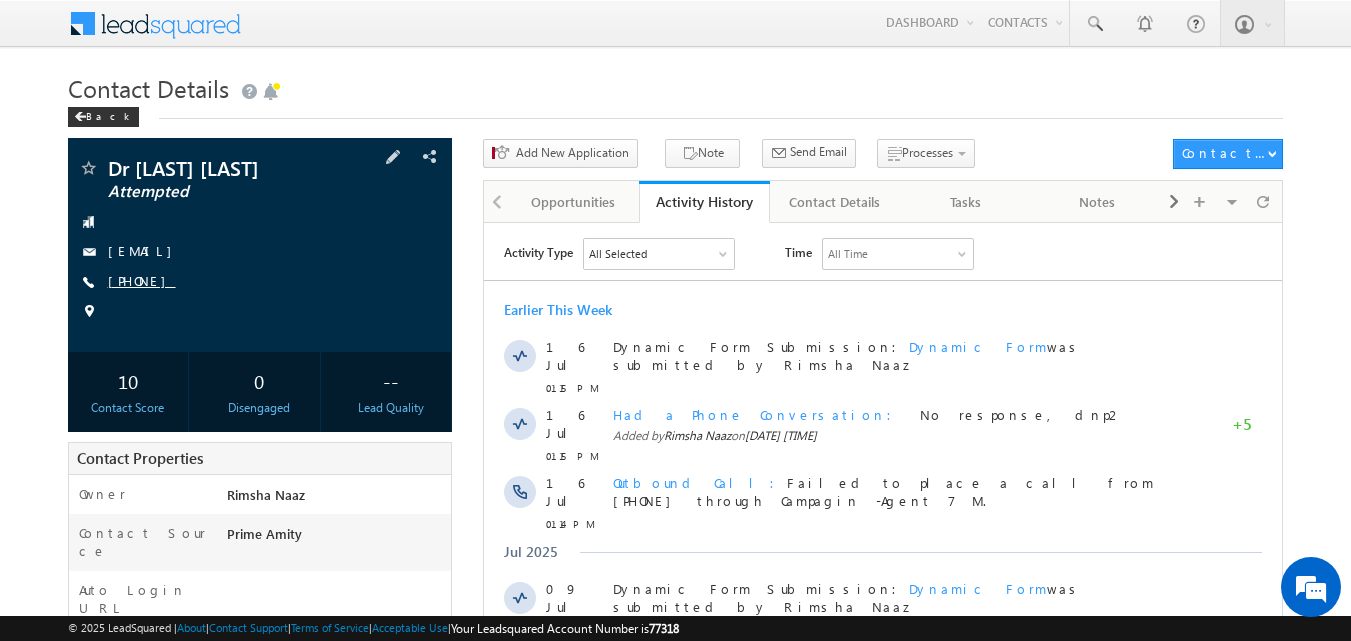 click on "[PHONE]" at bounding box center [142, 280] 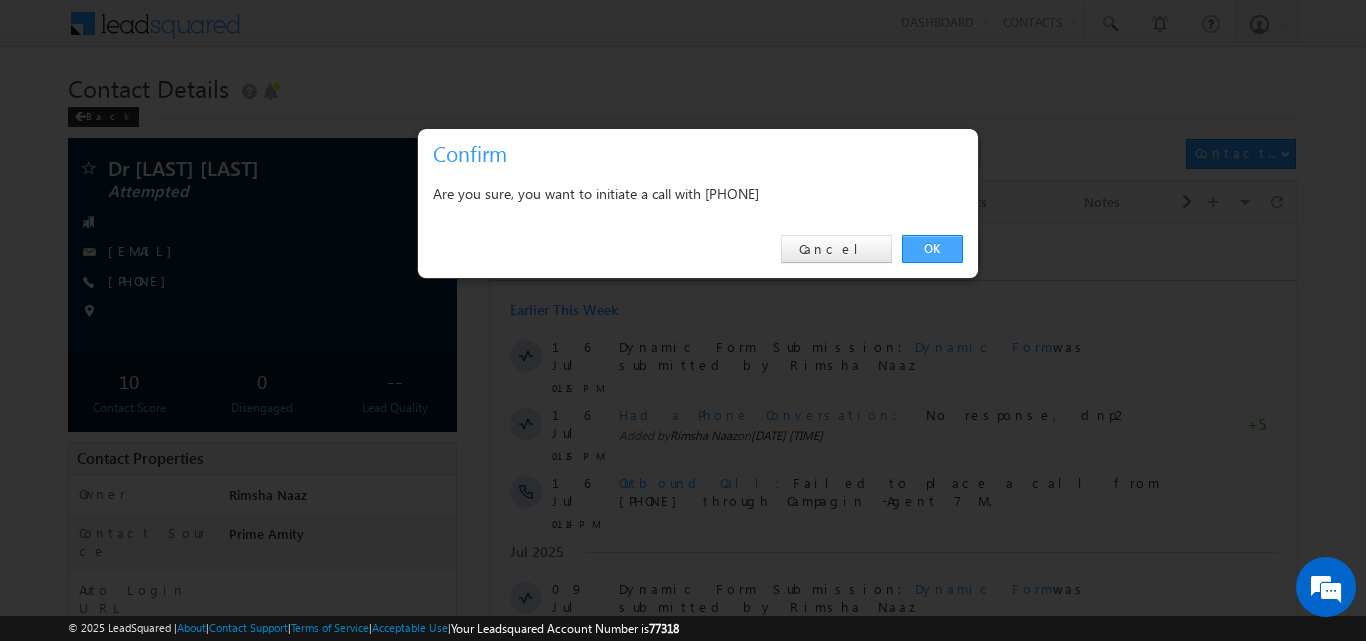 click on "OK" at bounding box center (932, 249) 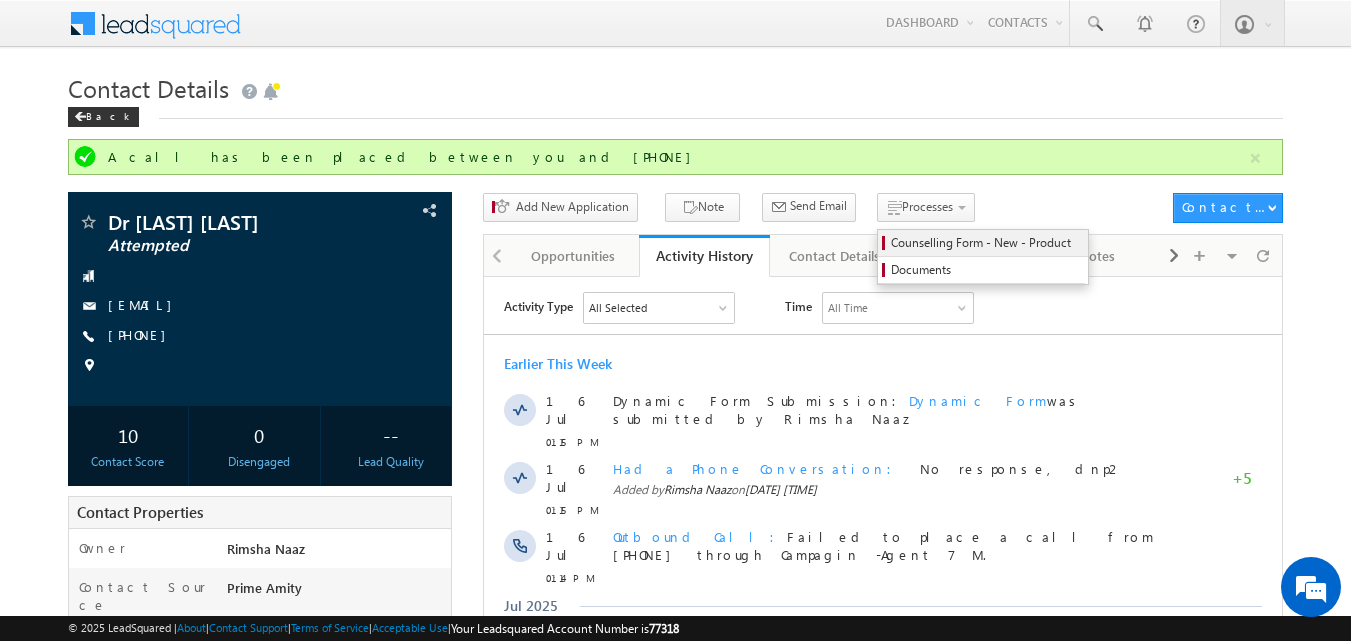 click on "Counselling Form - New - Product" at bounding box center (986, 243) 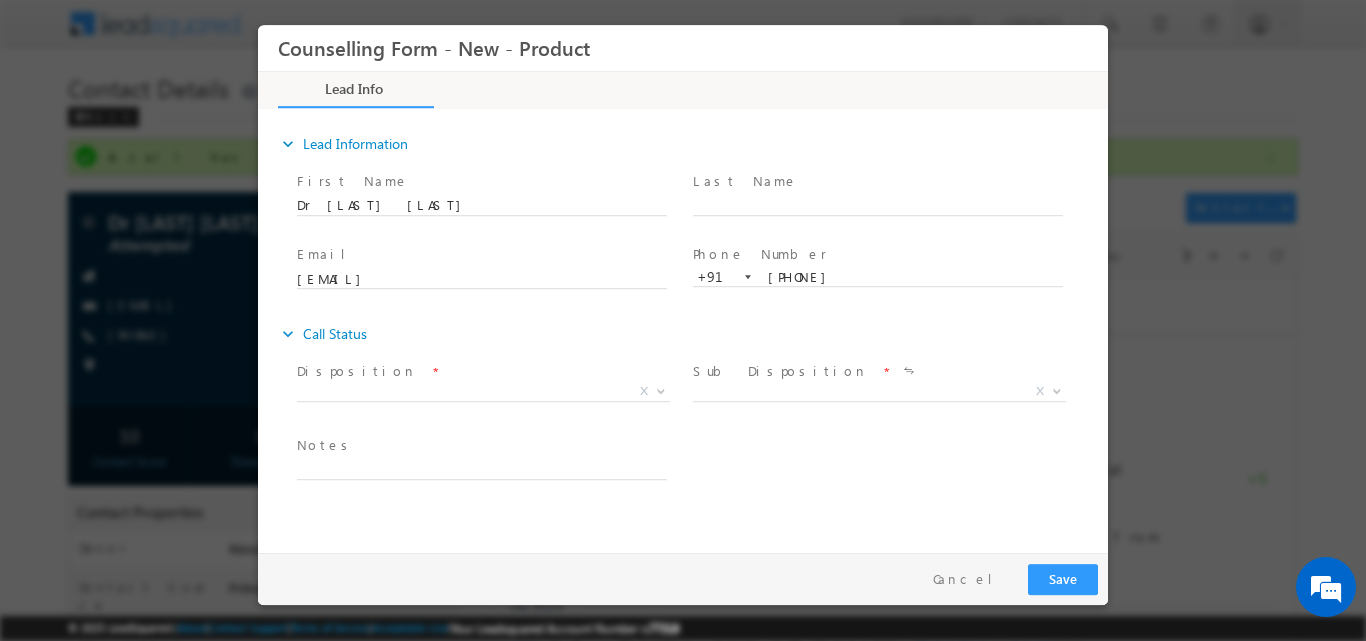 scroll, scrollTop: 0, scrollLeft: 0, axis: both 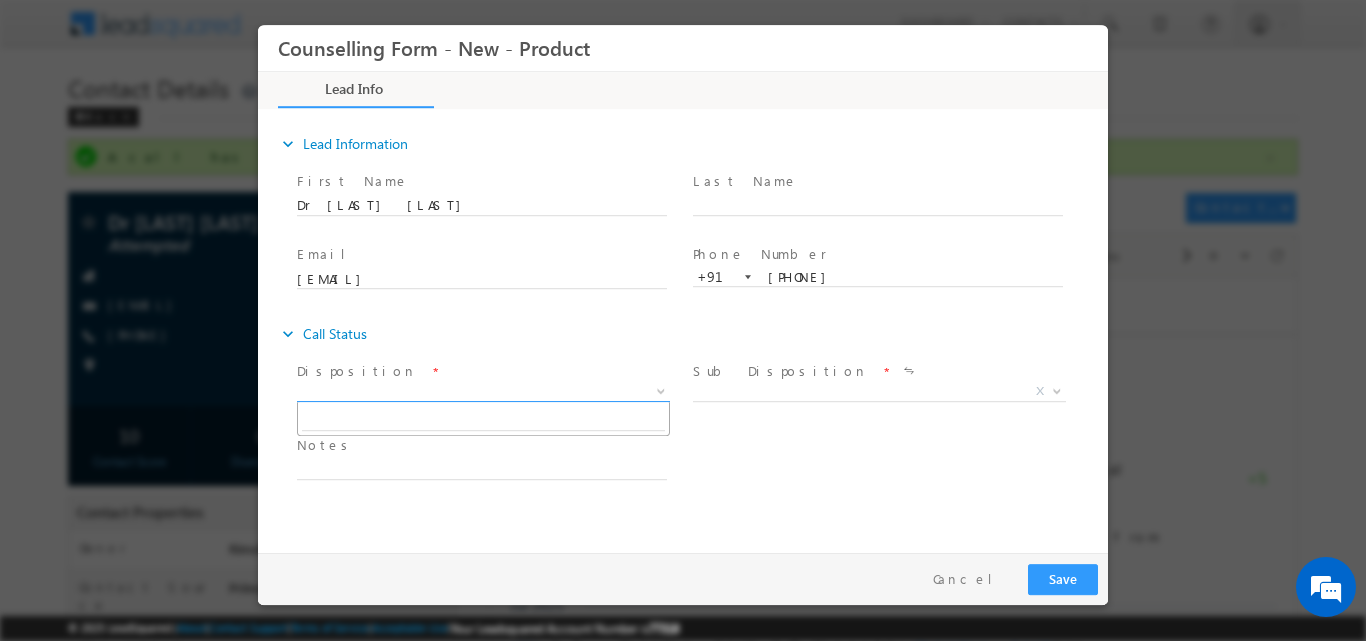 click at bounding box center (661, 389) 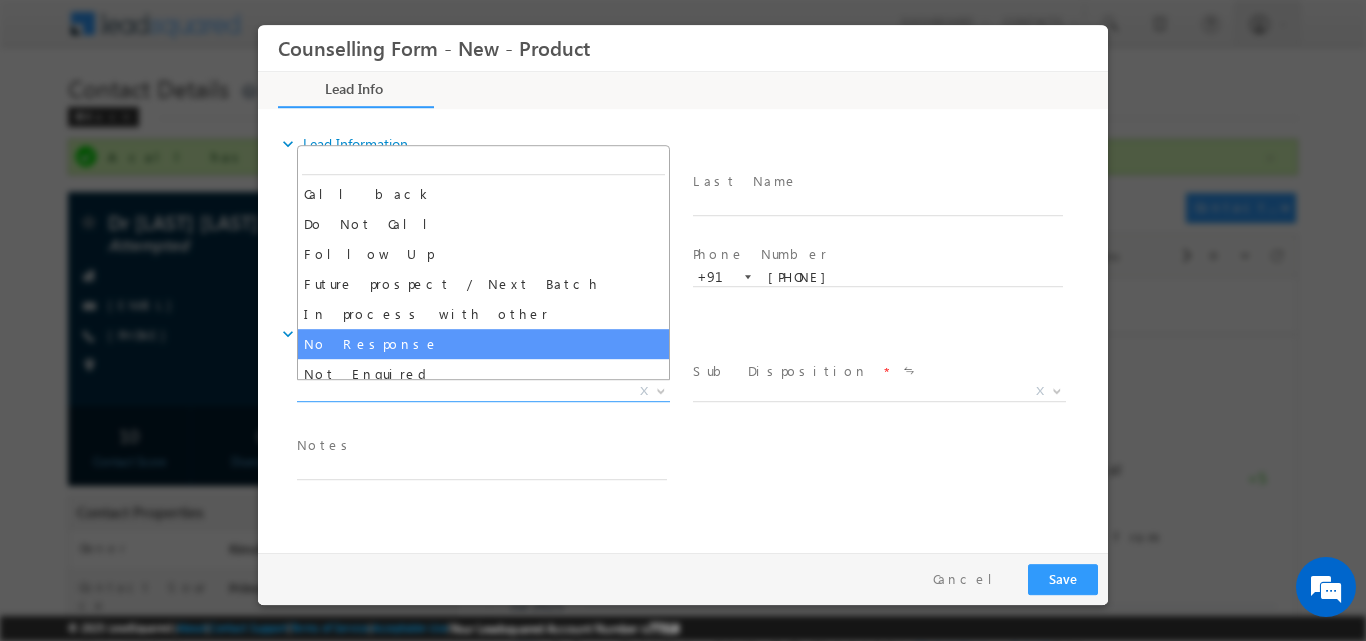 select on "No Response" 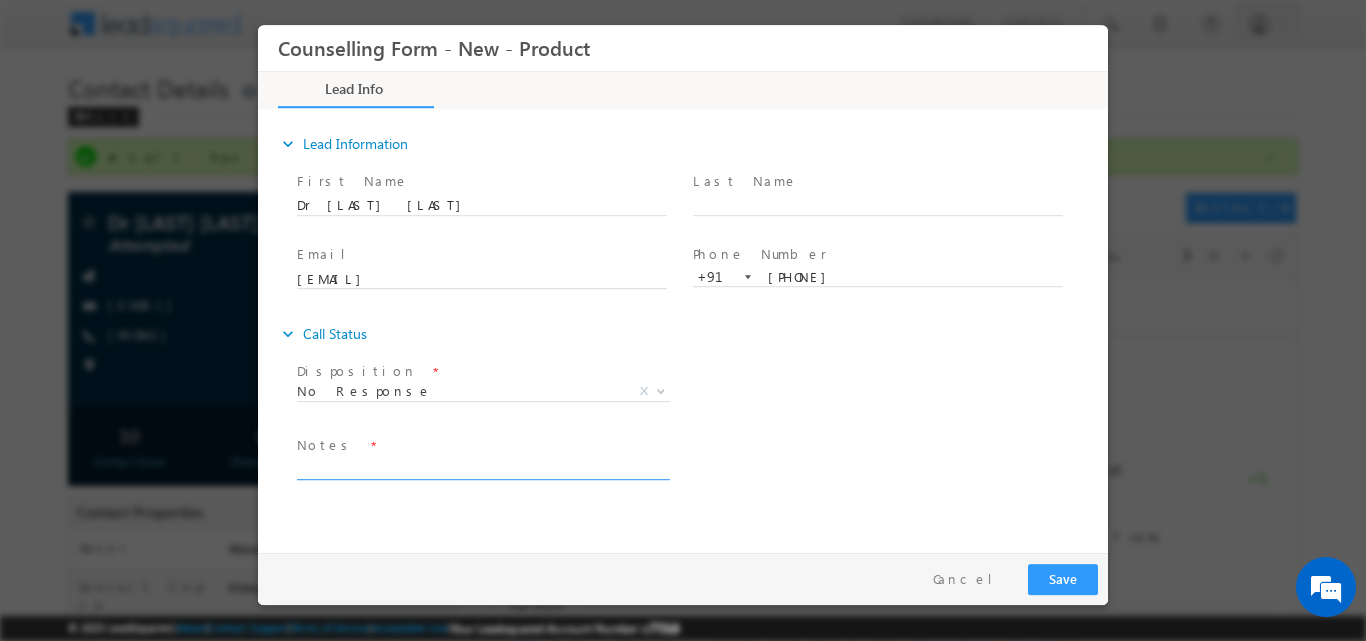 click at bounding box center (482, 467) 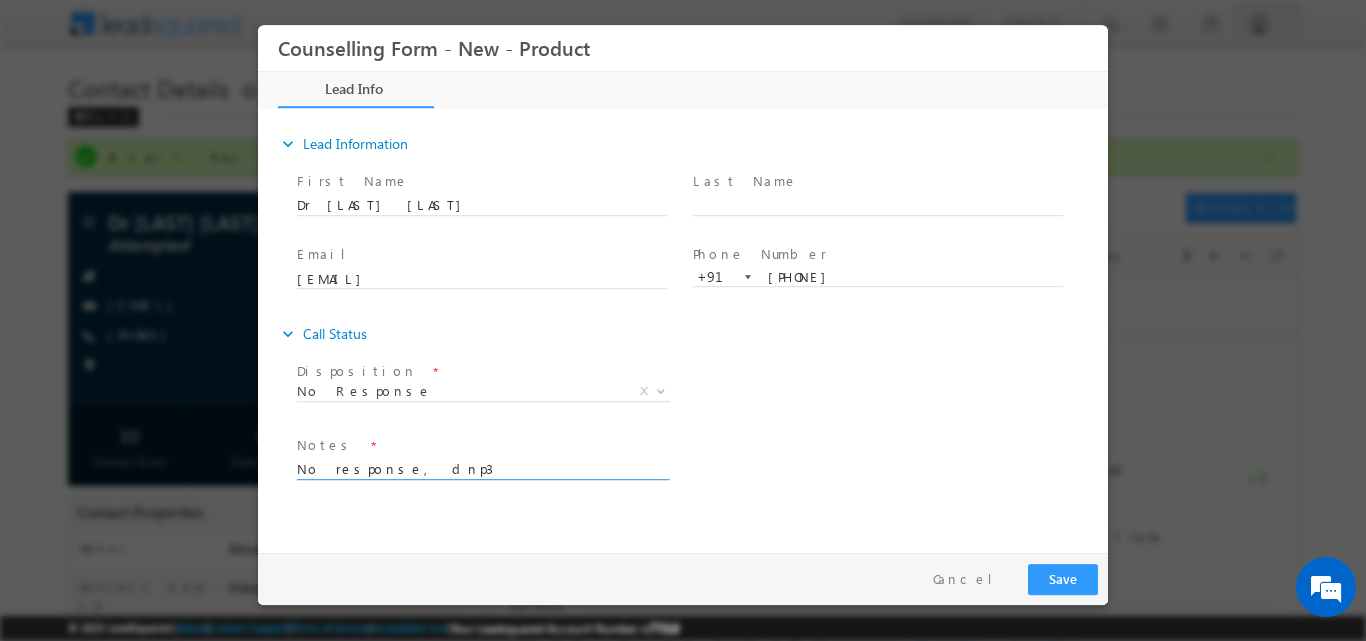 type on "No response, dnp3" 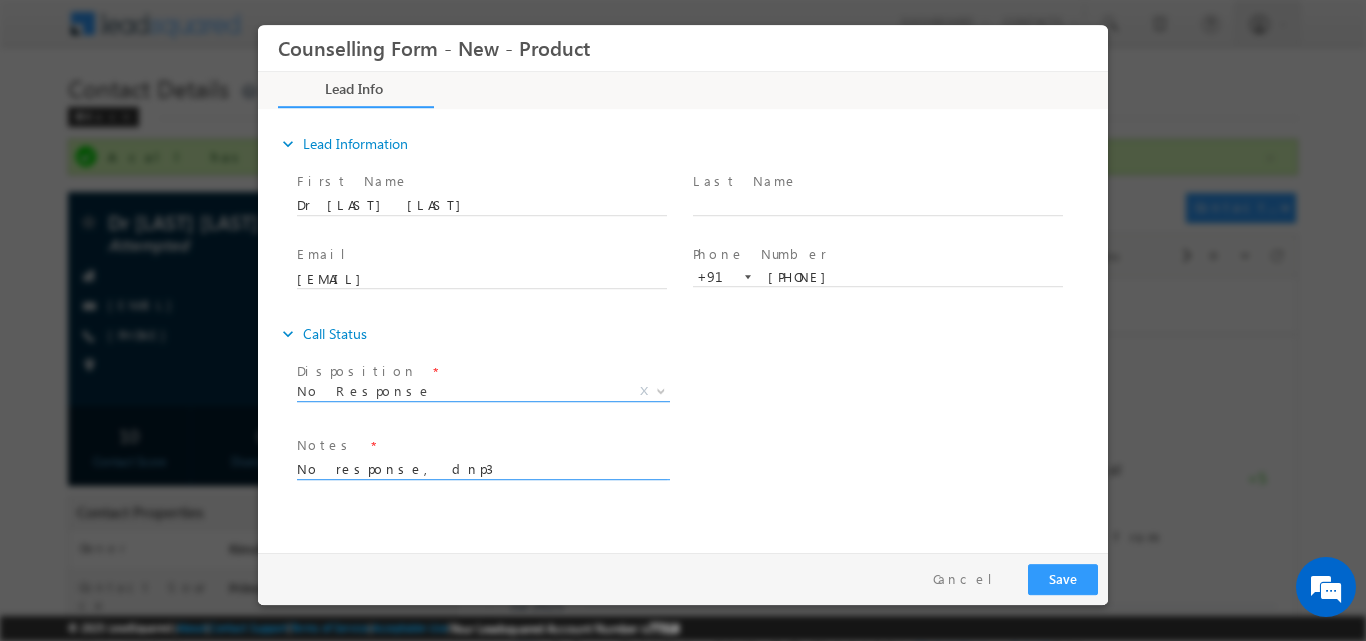 click at bounding box center [661, 389] 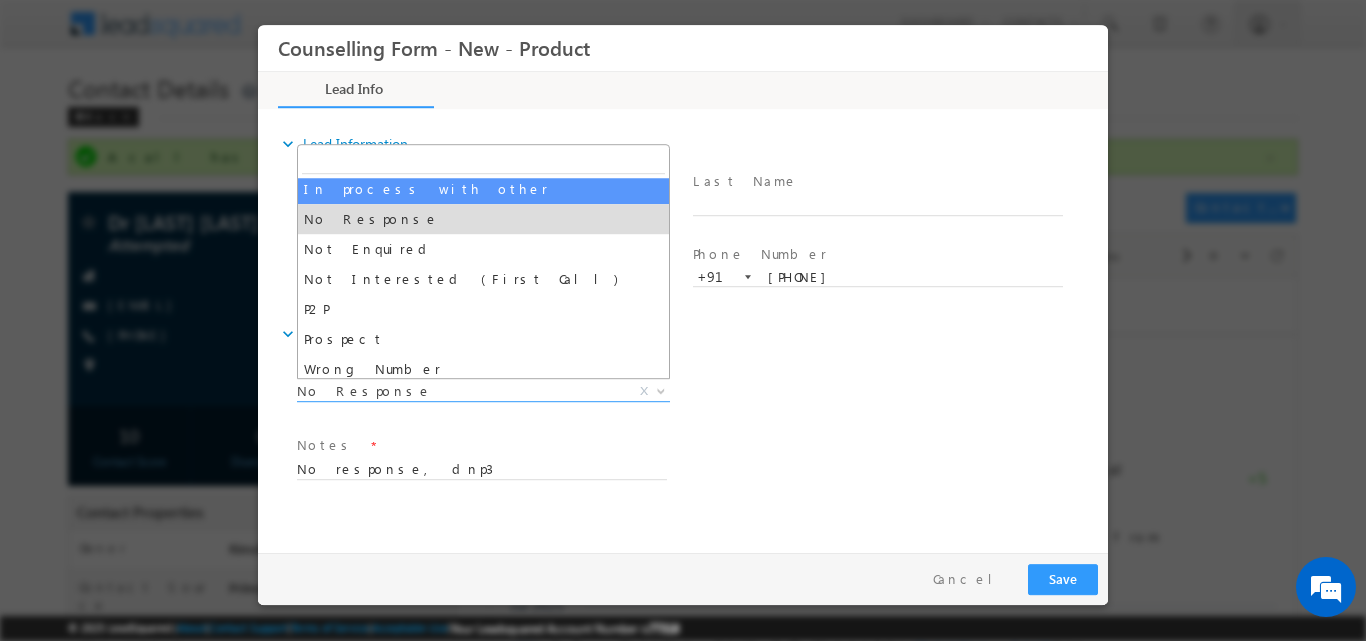 scroll, scrollTop: 130, scrollLeft: 0, axis: vertical 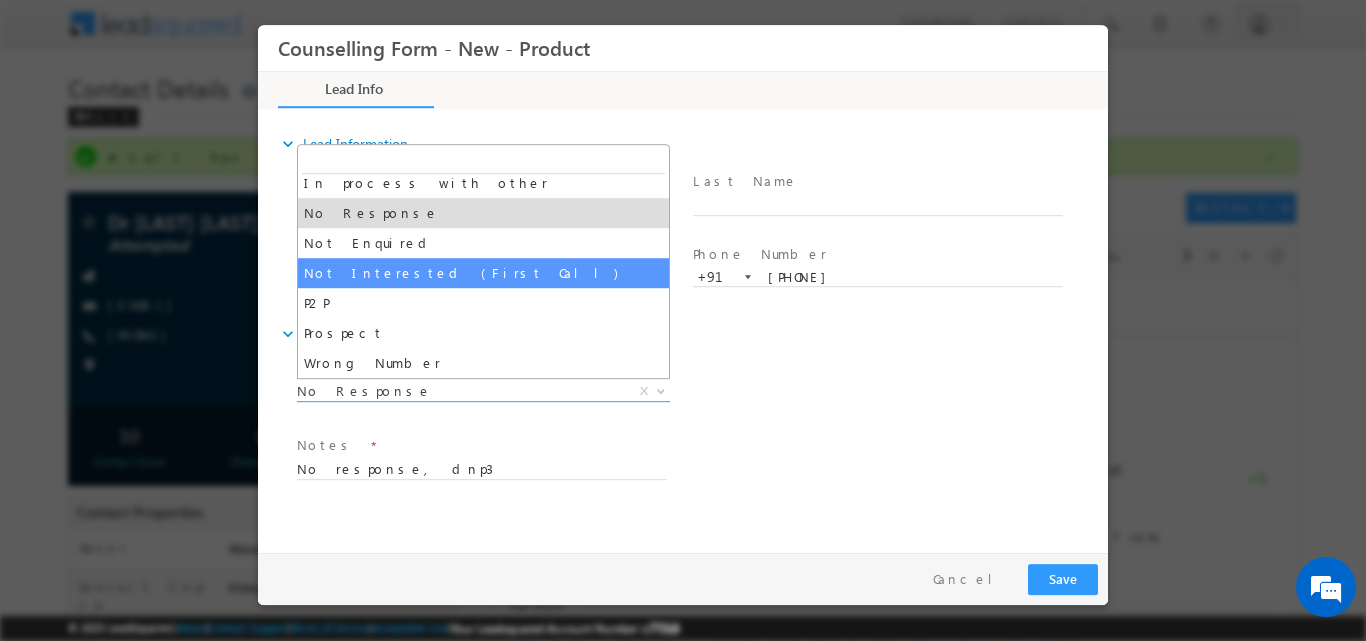 select on "Not Interested (First Call)" 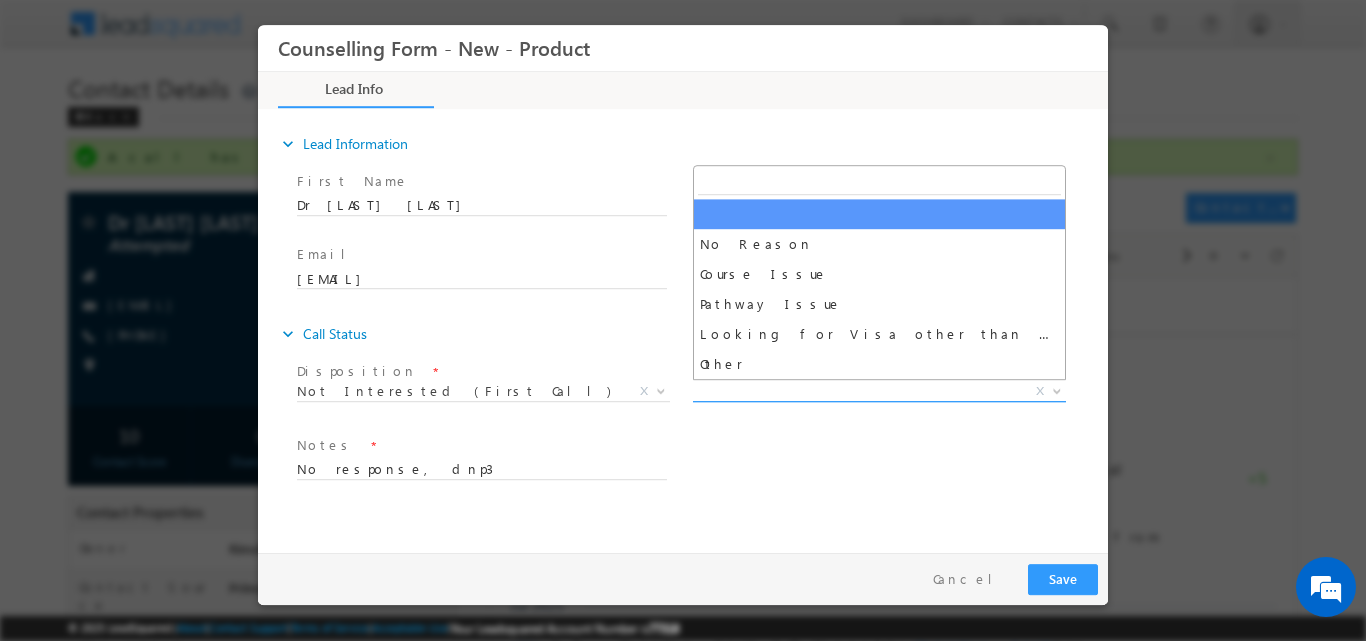 click at bounding box center [1057, 389] 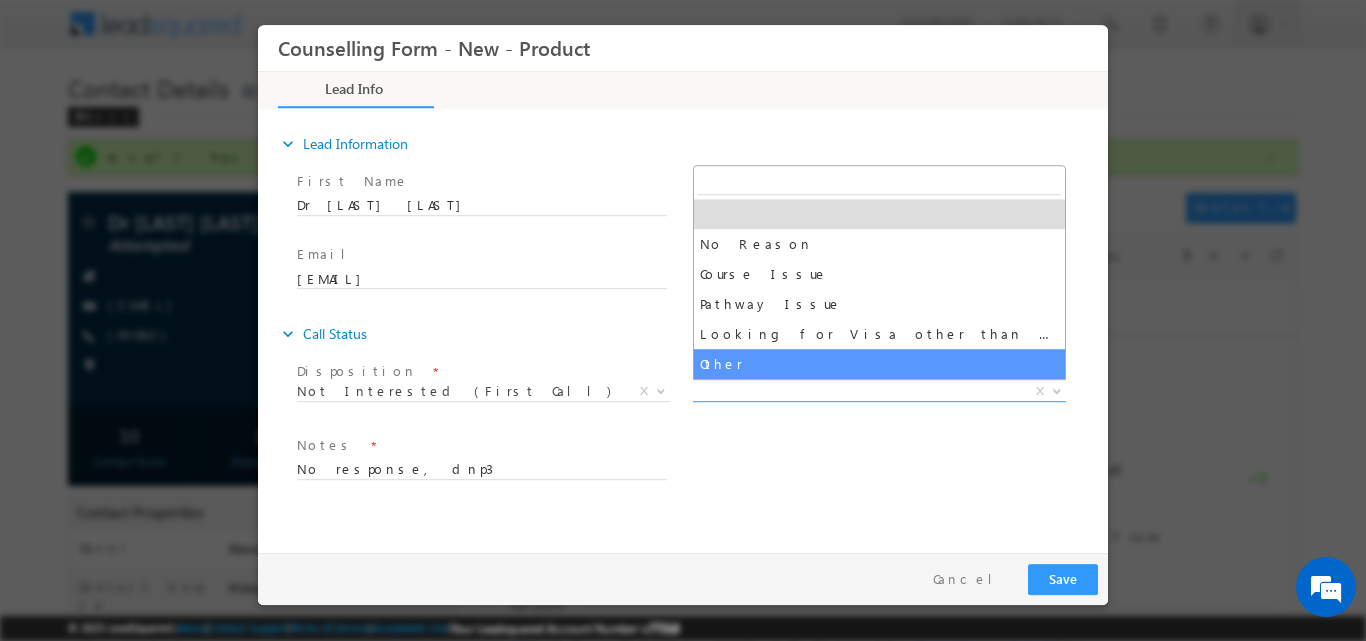 select on "Other" 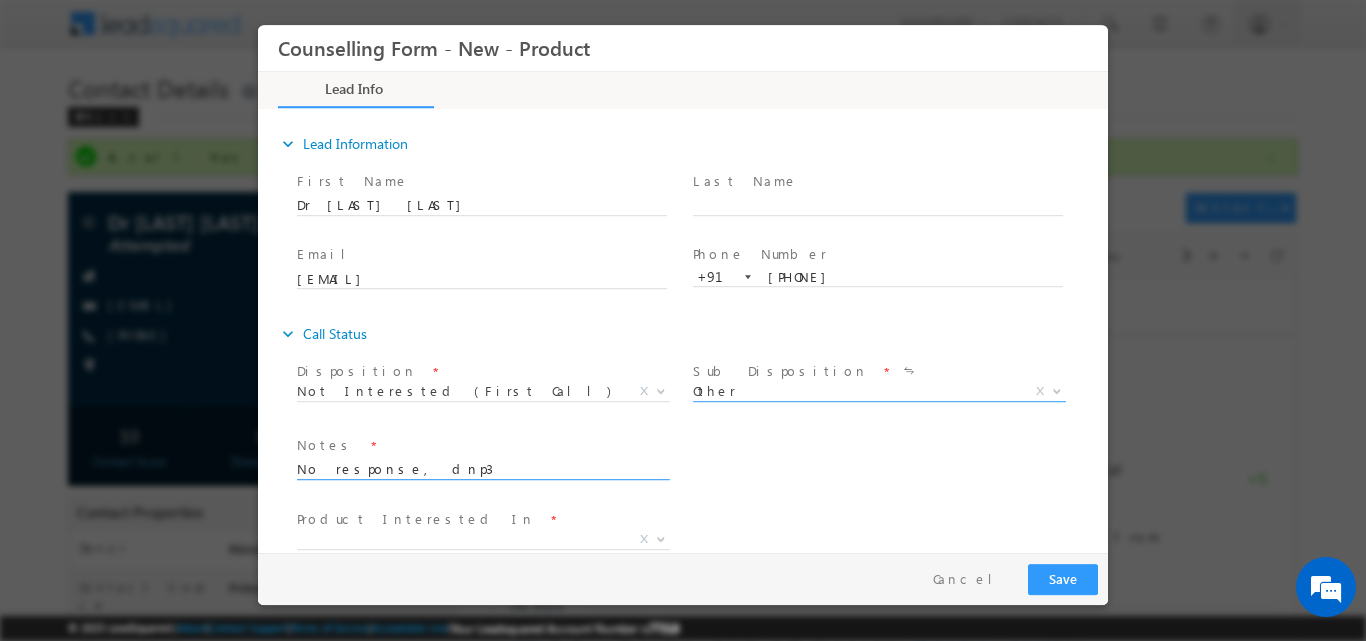 click on "No response, dnp3" at bounding box center [482, 467] 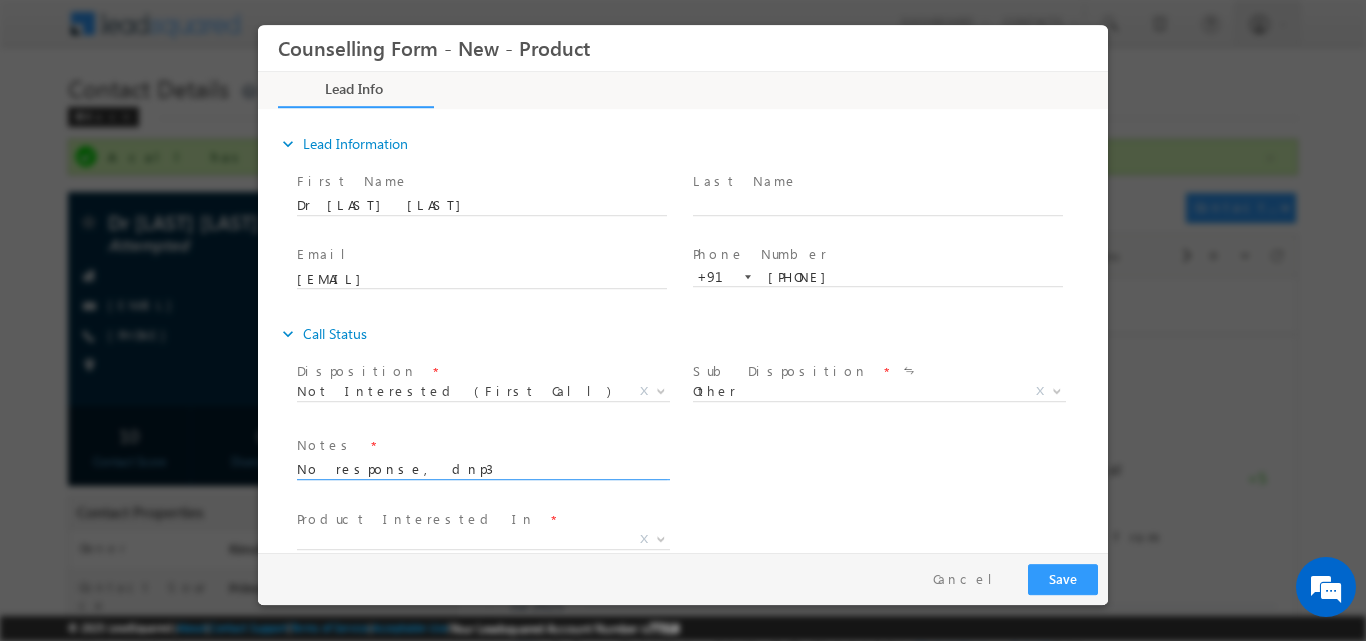 drag, startPoint x: 491, startPoint y: 464, endPoint x: 158, endPoint y: 464, distance: 333 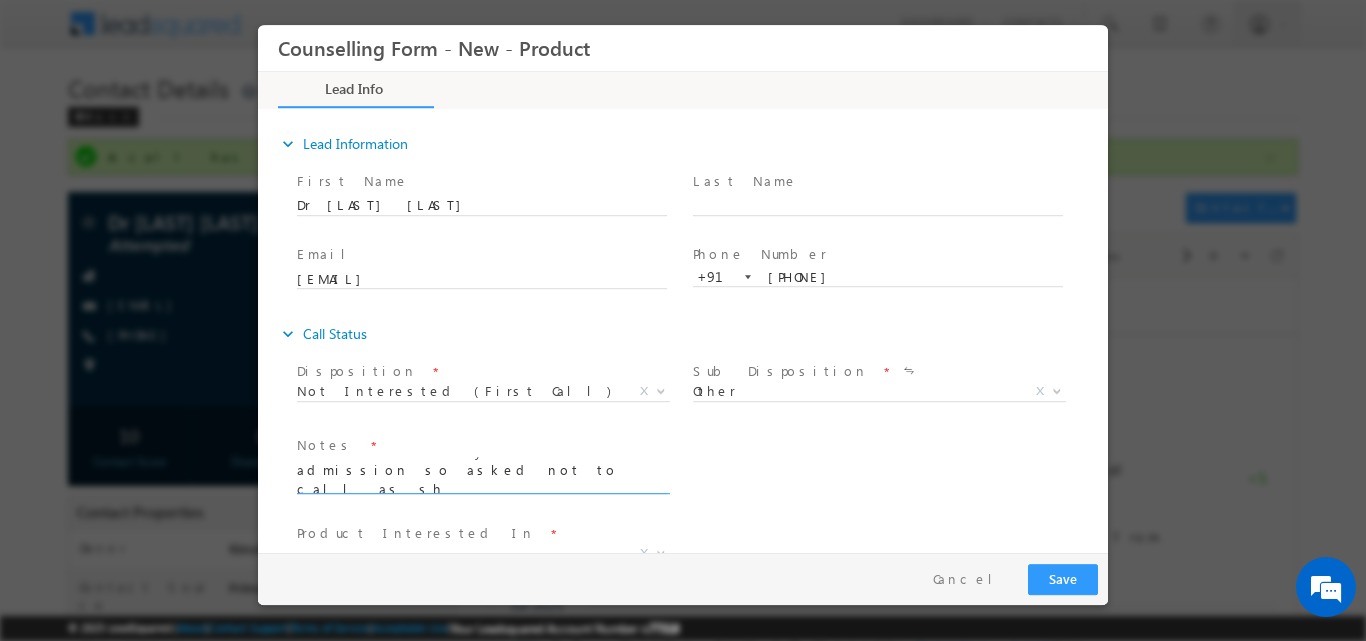 scroll, scrollTop: 4, scrollLeft: 0, axis: vertical 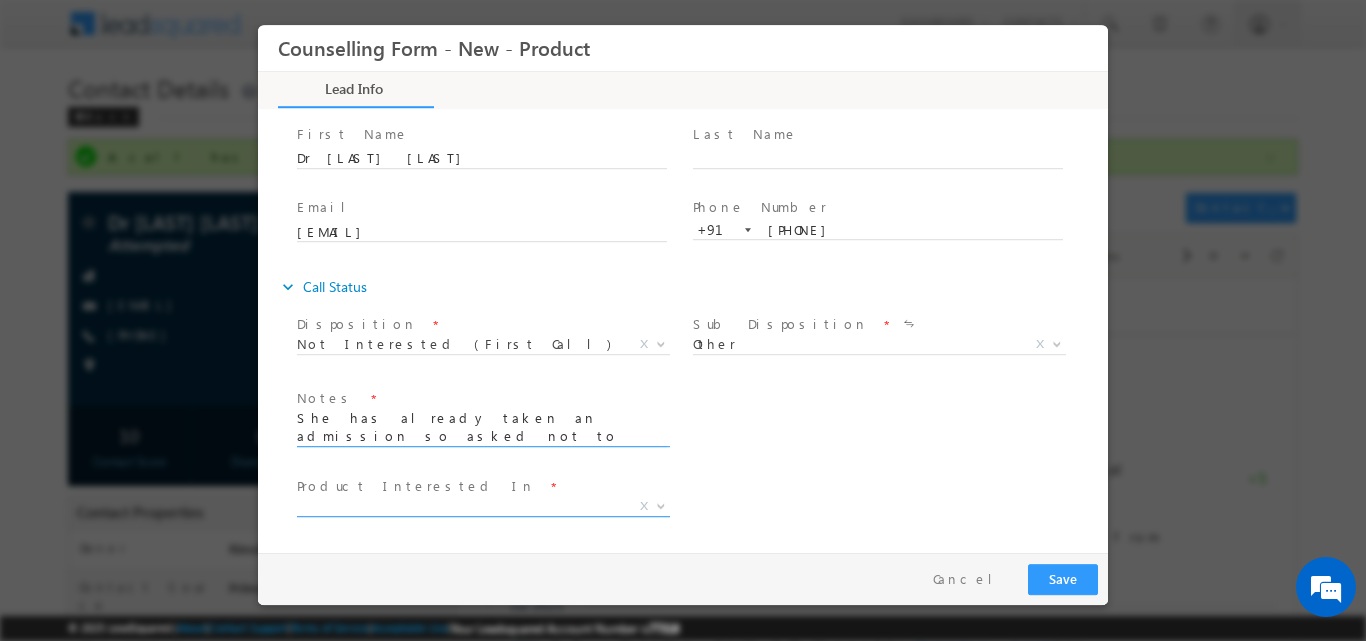 type on "She has already taken an admission so asked not to call as she is not looking to study abroad" 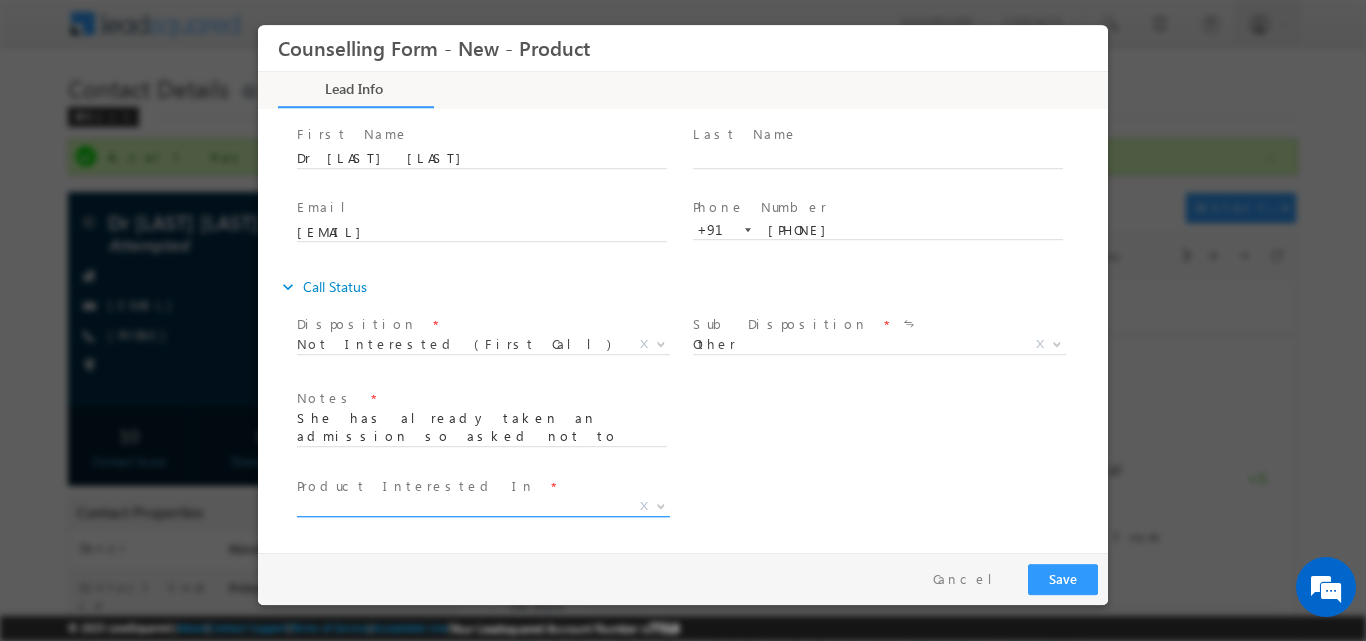 click on "X" at bounding box center [483, 506] 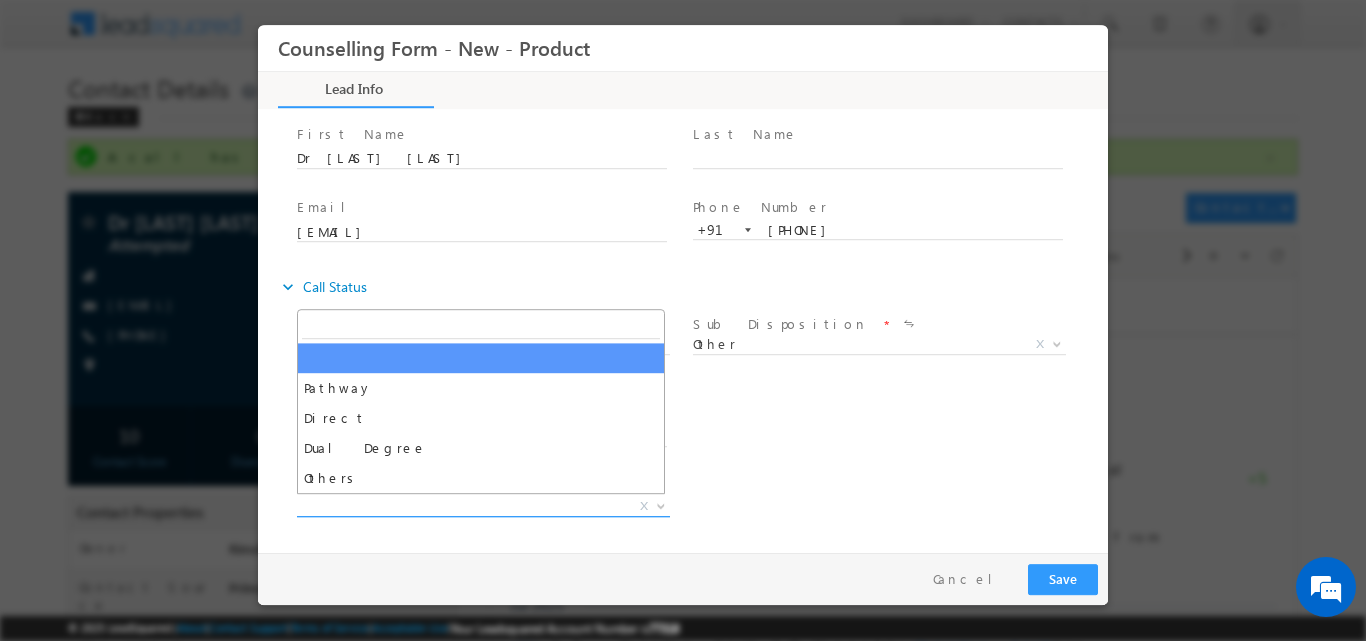 click at bounding box center [659, 505] 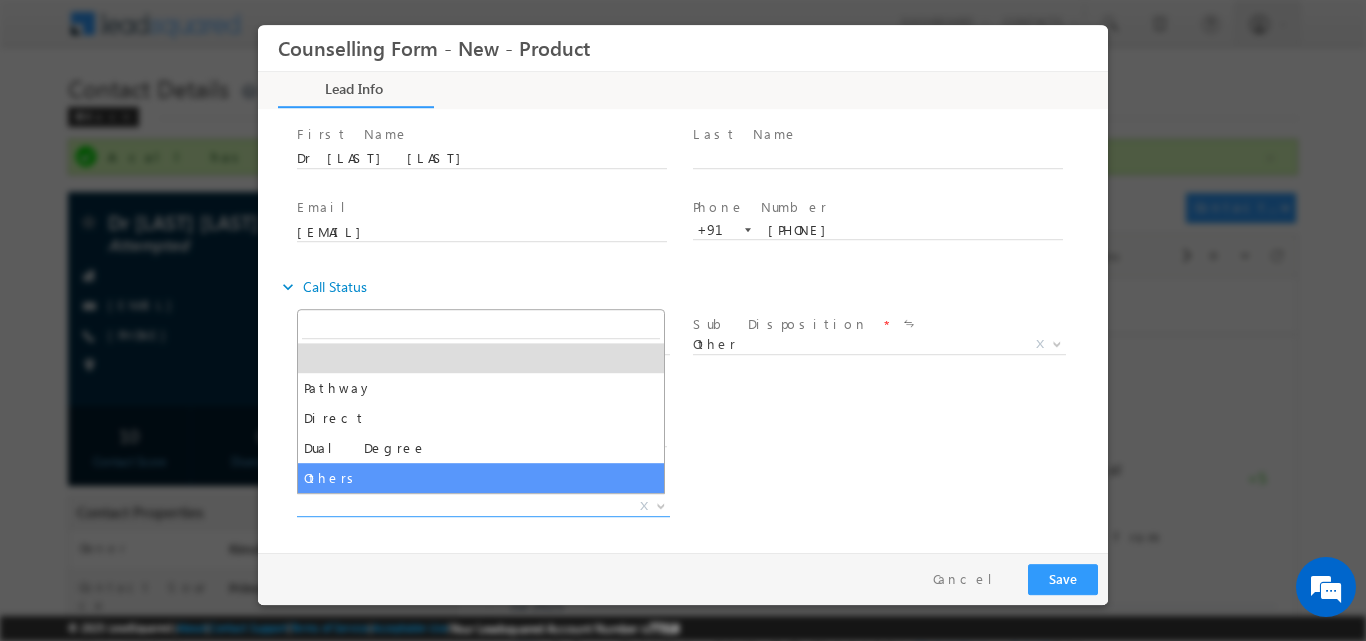 select on "Others" 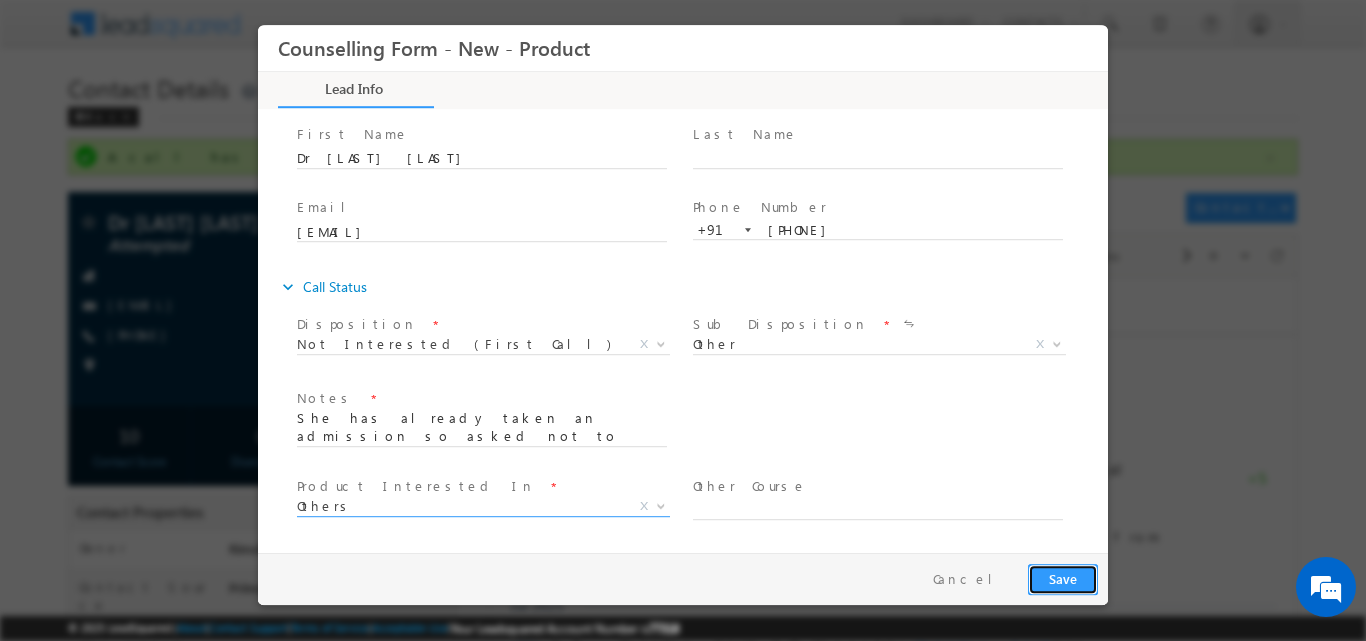 click on "Save" at bounding box center (1063, 578) 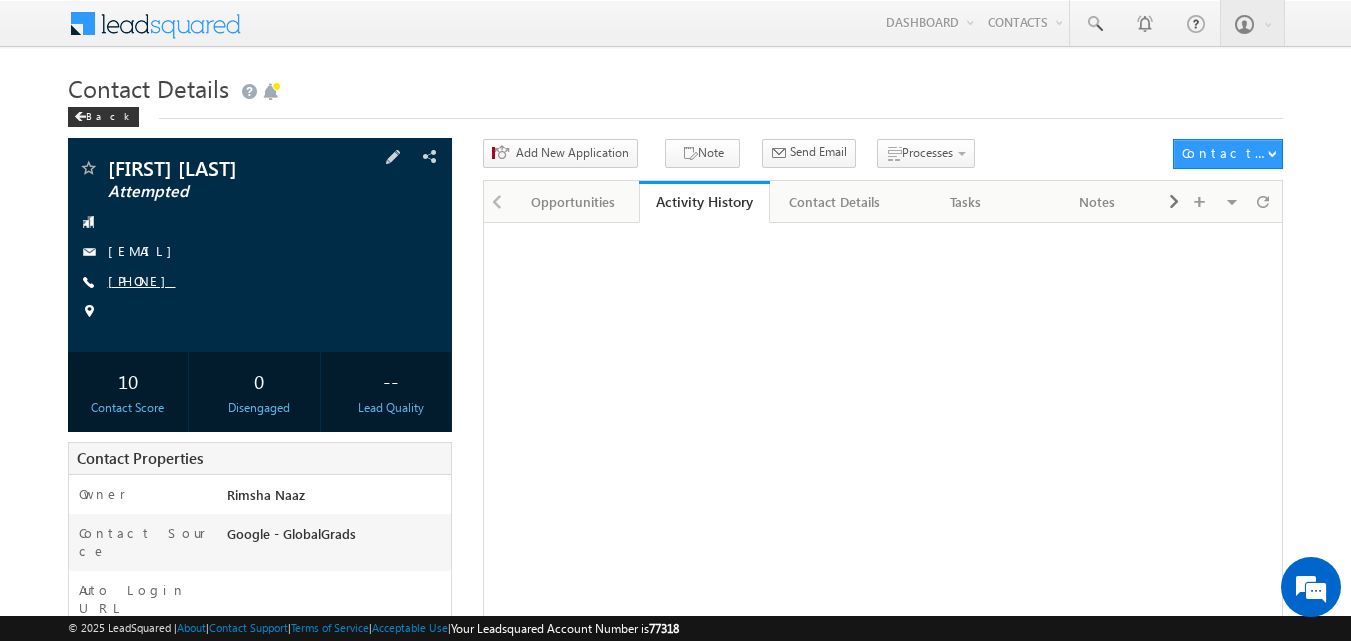 scroll, scrollTop: 0, scrollLeft: 0, axis: both 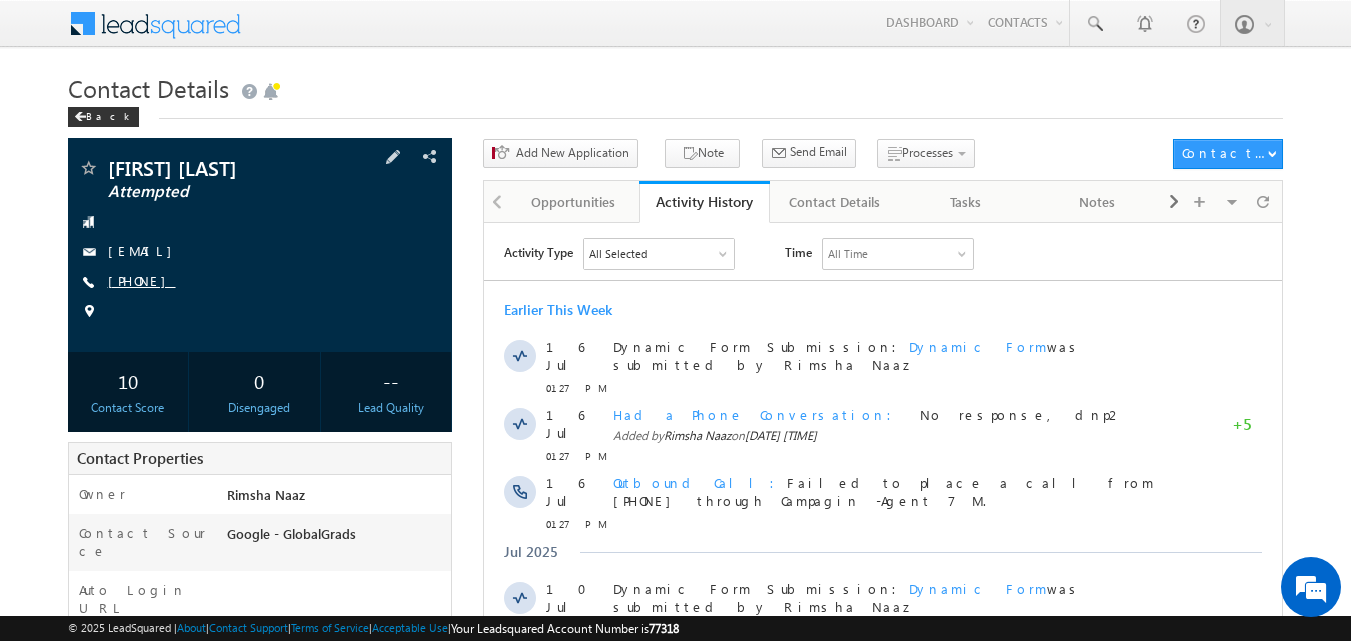 click on "[PHONE]" at bounding box center [142, 280] 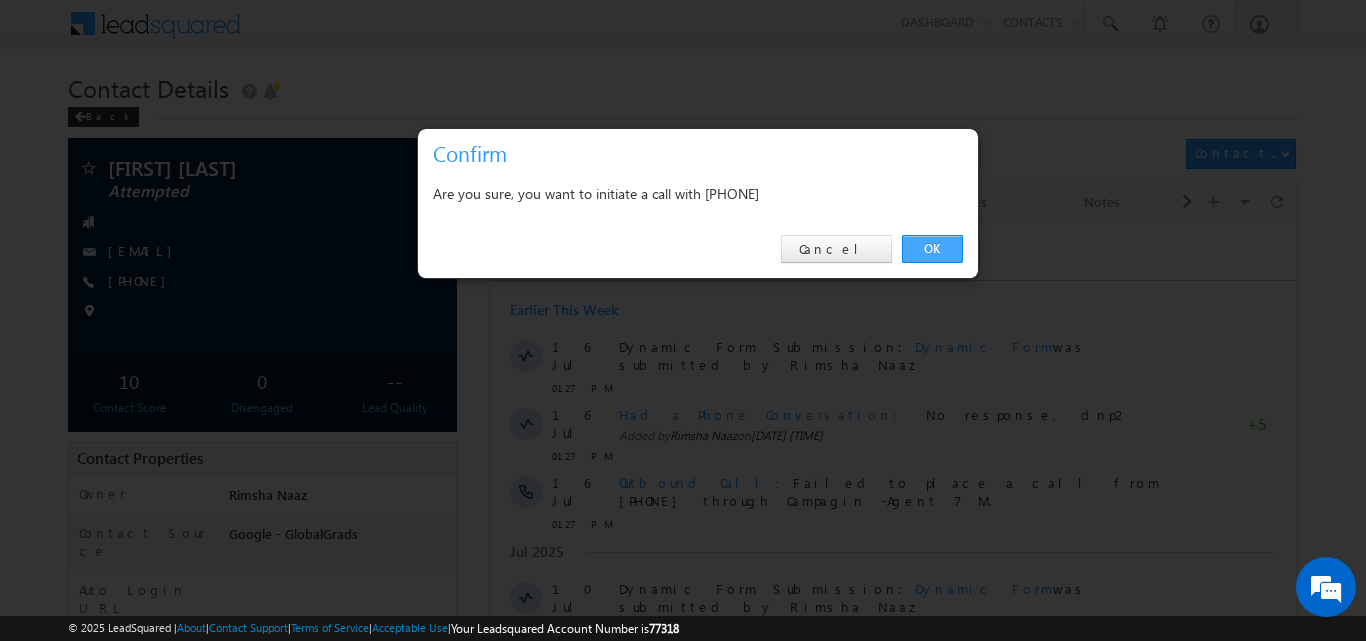 click on "OK" at bounding box center [932, 249] 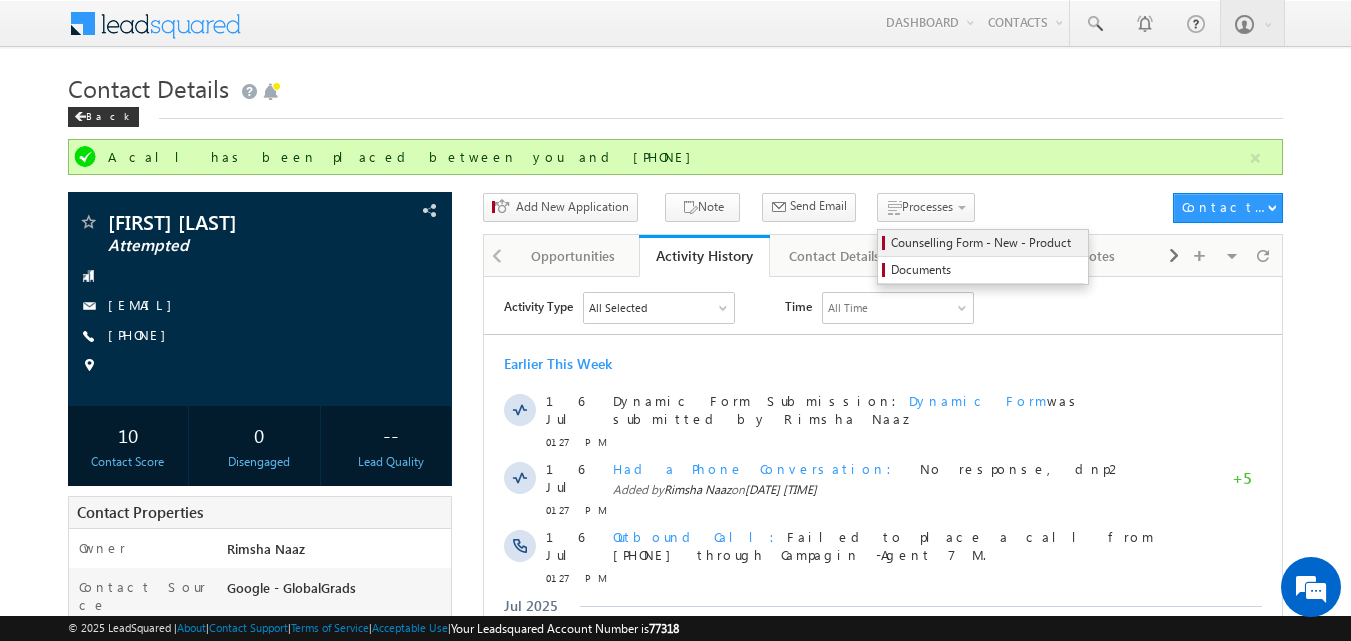 click on "Counselling Form - New - Product" at bounding box center [986, 243] 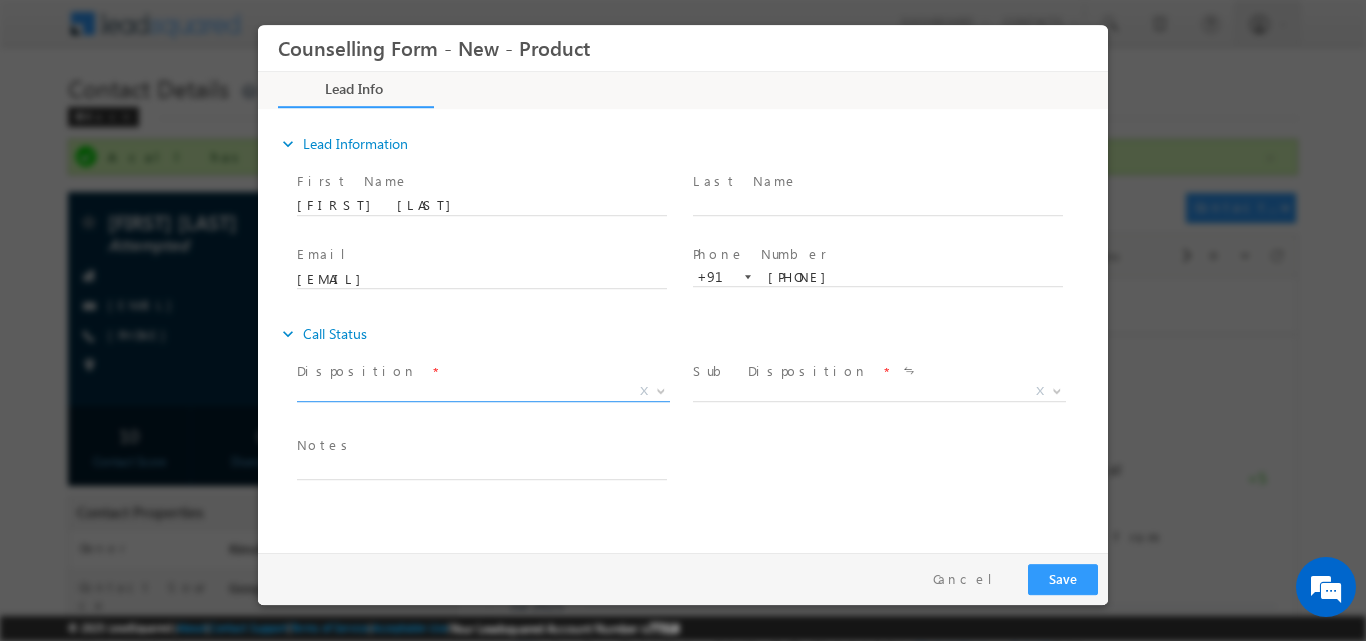 scroll, scrollTop: 0, scrollLeft: 0, axis: both 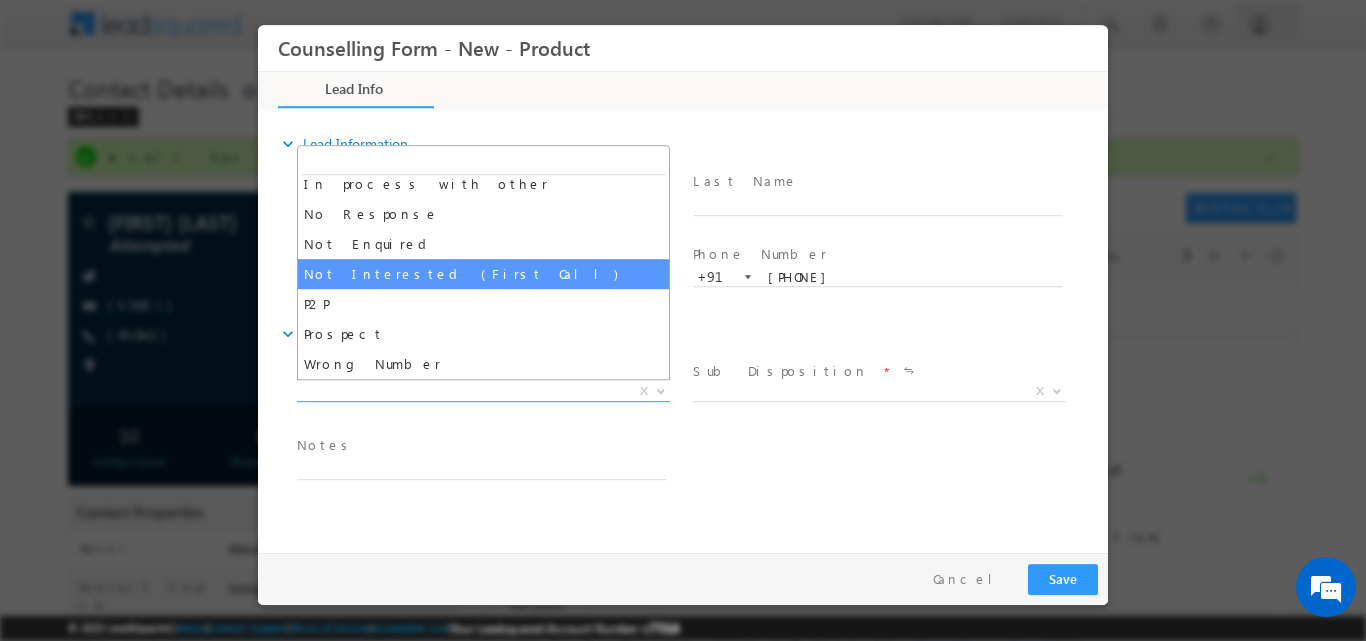 select on "Not Interested (First Call)" 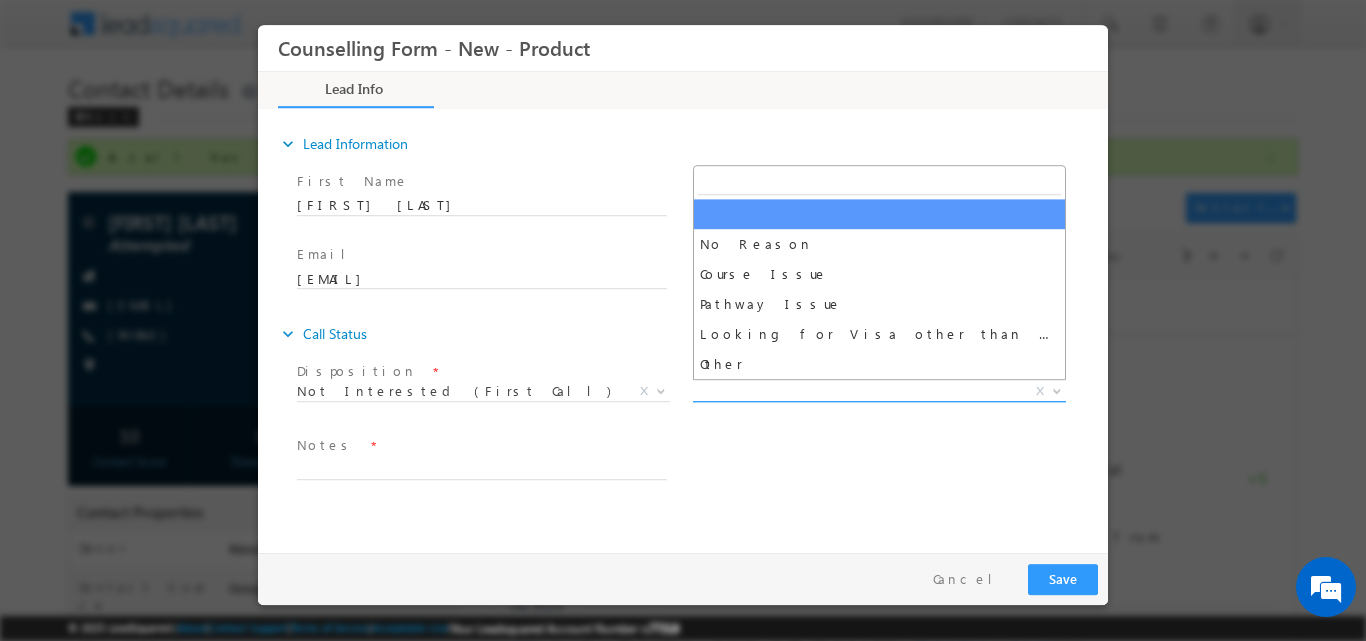 click at bounding box center [1057, 389] 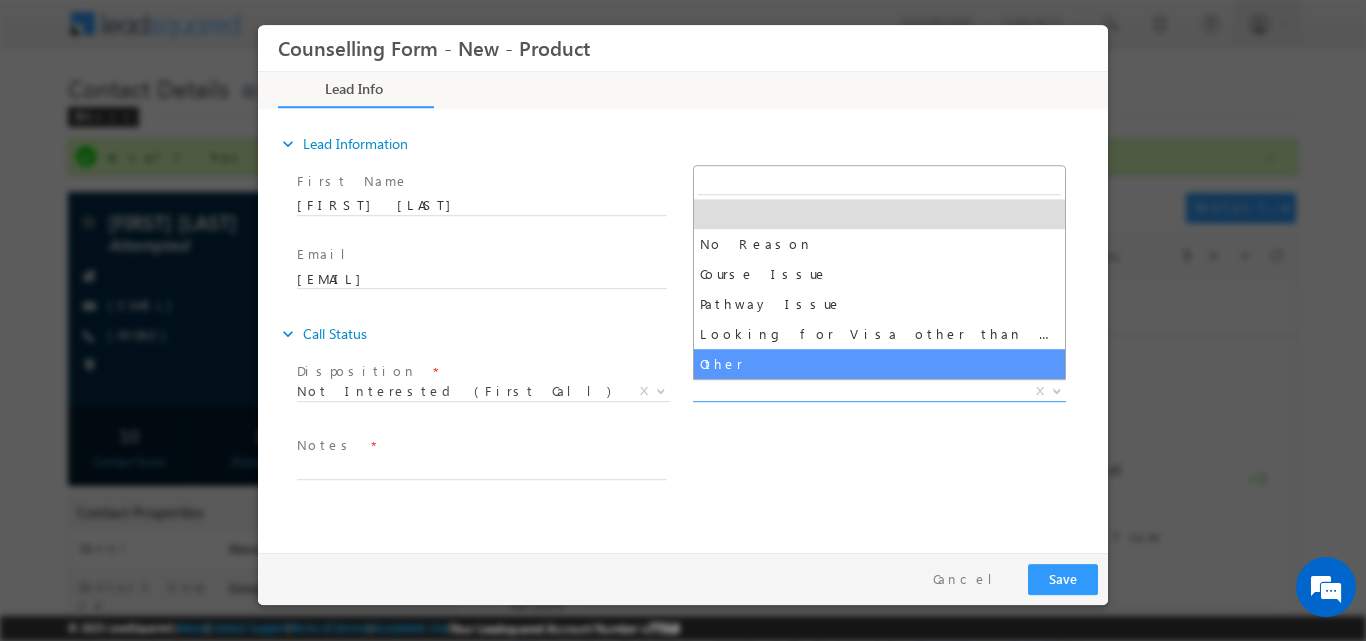 select on "Other" 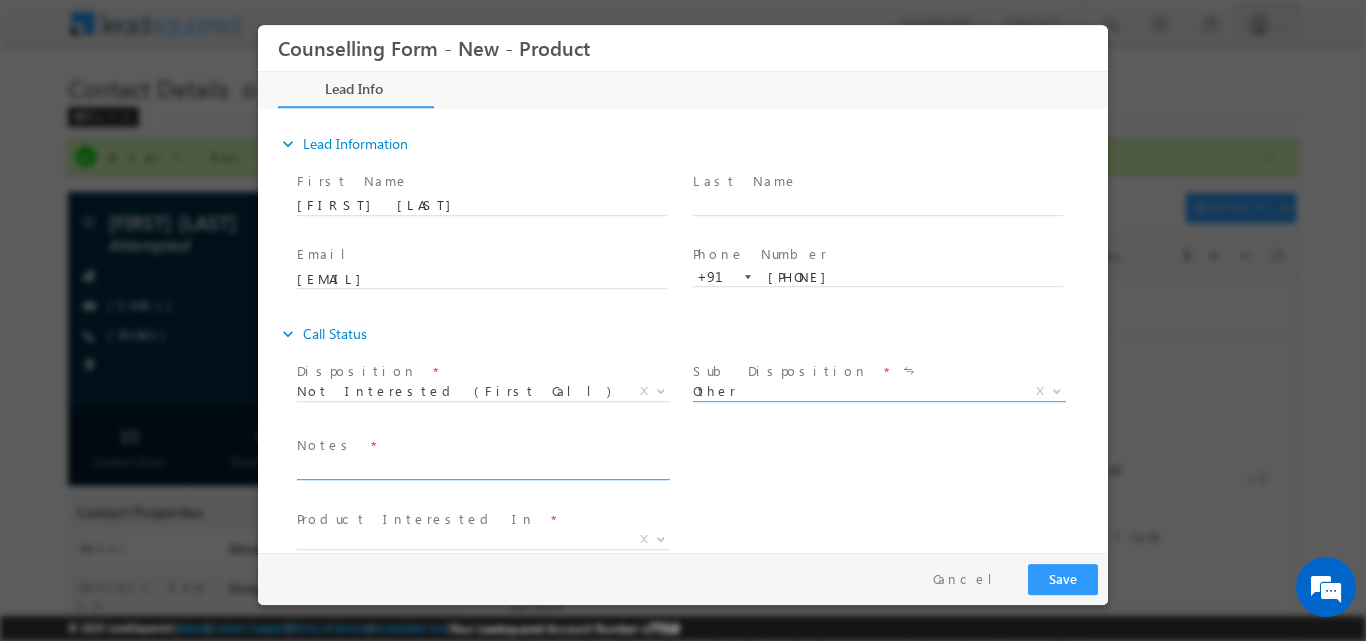click at bounding box center [482, 467] 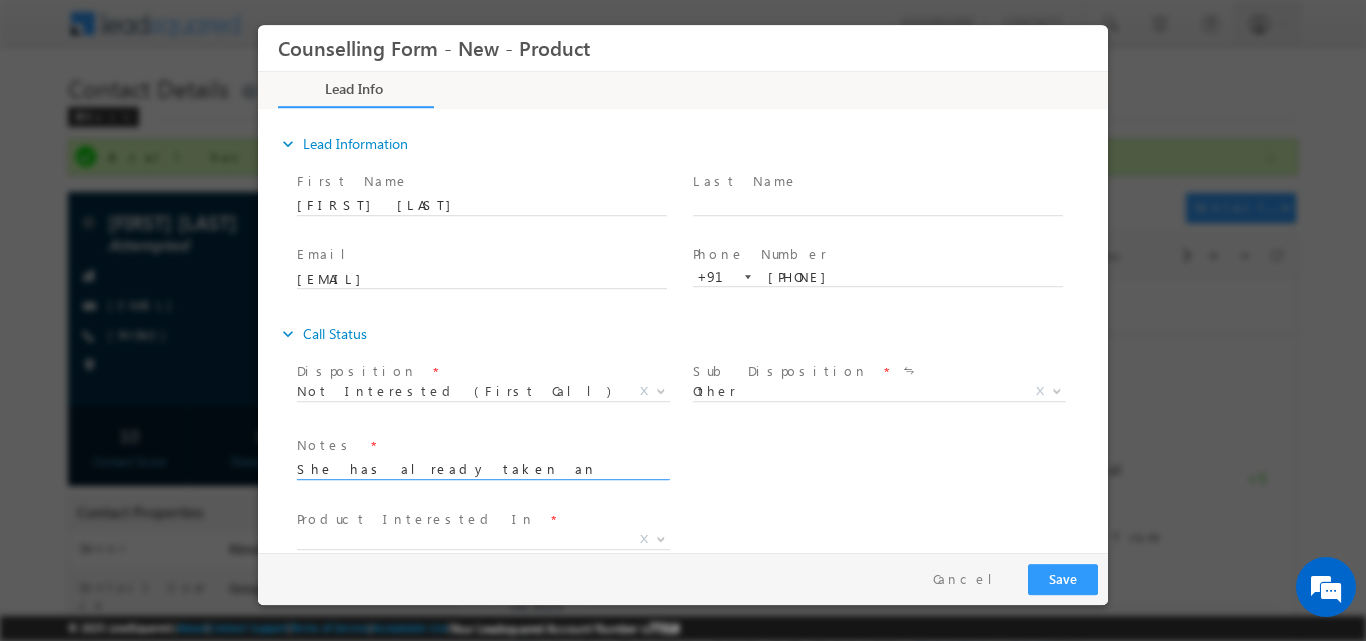 scroll, scrollTop: 4, scrollLeft: 0, axis: vertical 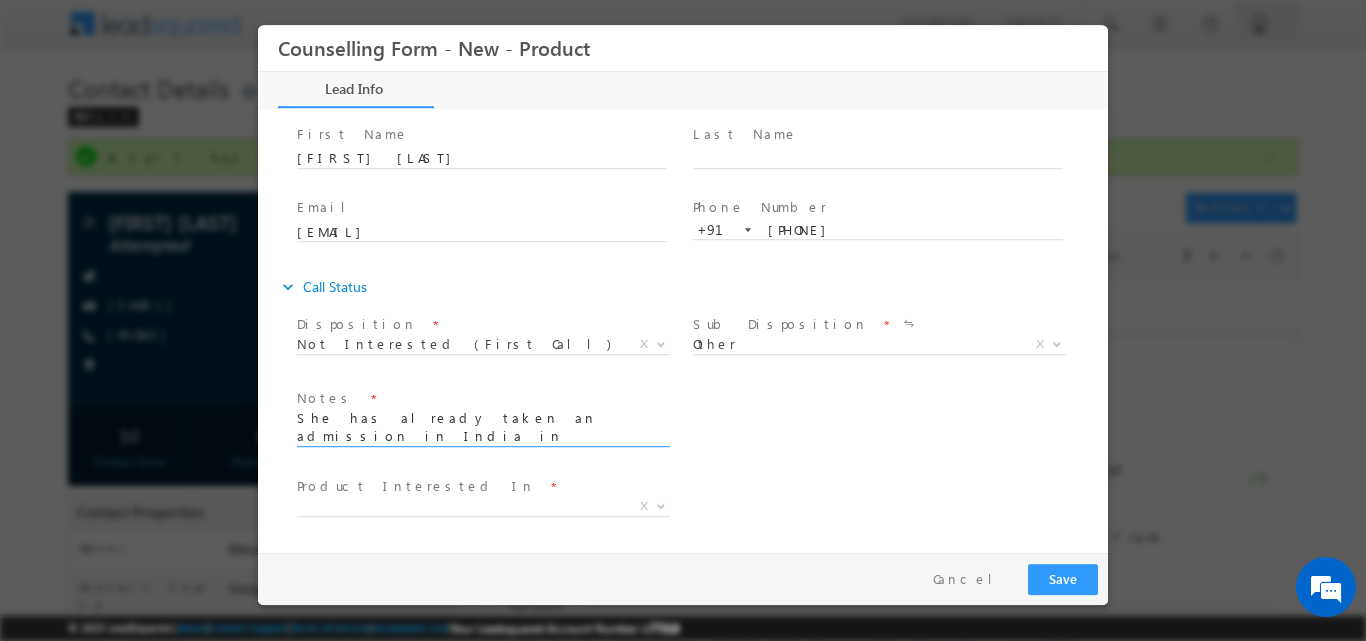 type on "She has already taken an admission in India in masters so not looking to study abroad" 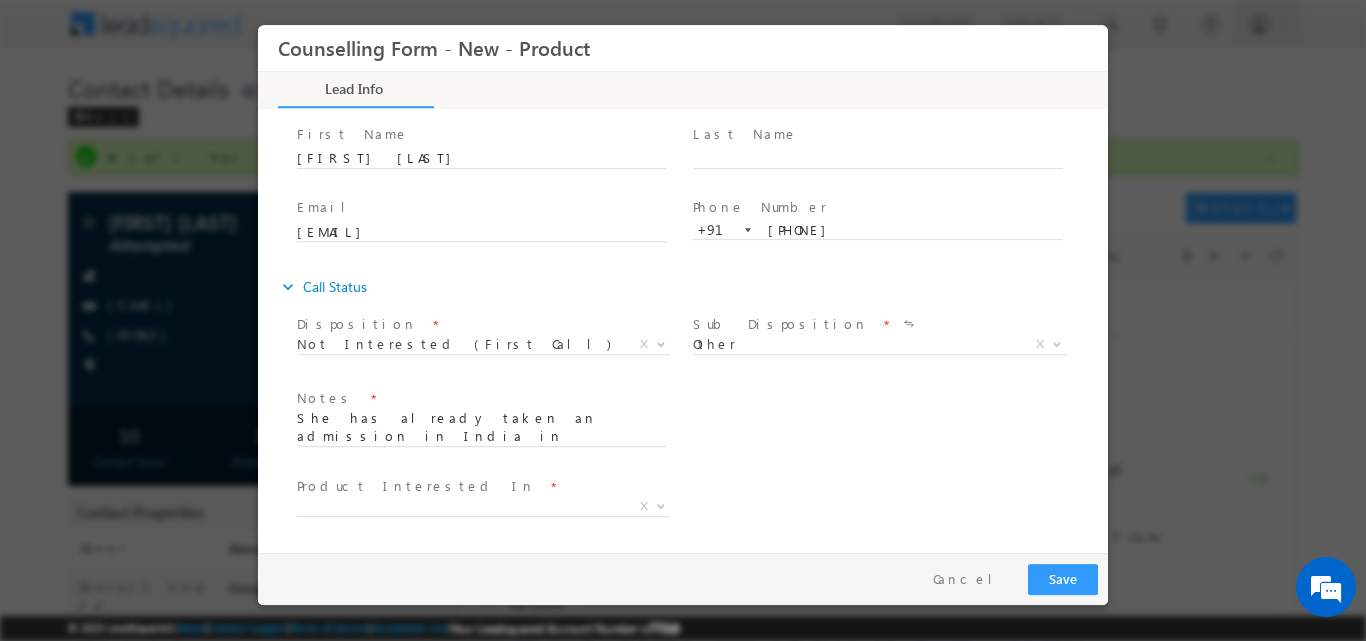drag, startPoint x: 672, startPoint y: 493, endPoint x: 662, endPoint y: 502, distance: 13.453624 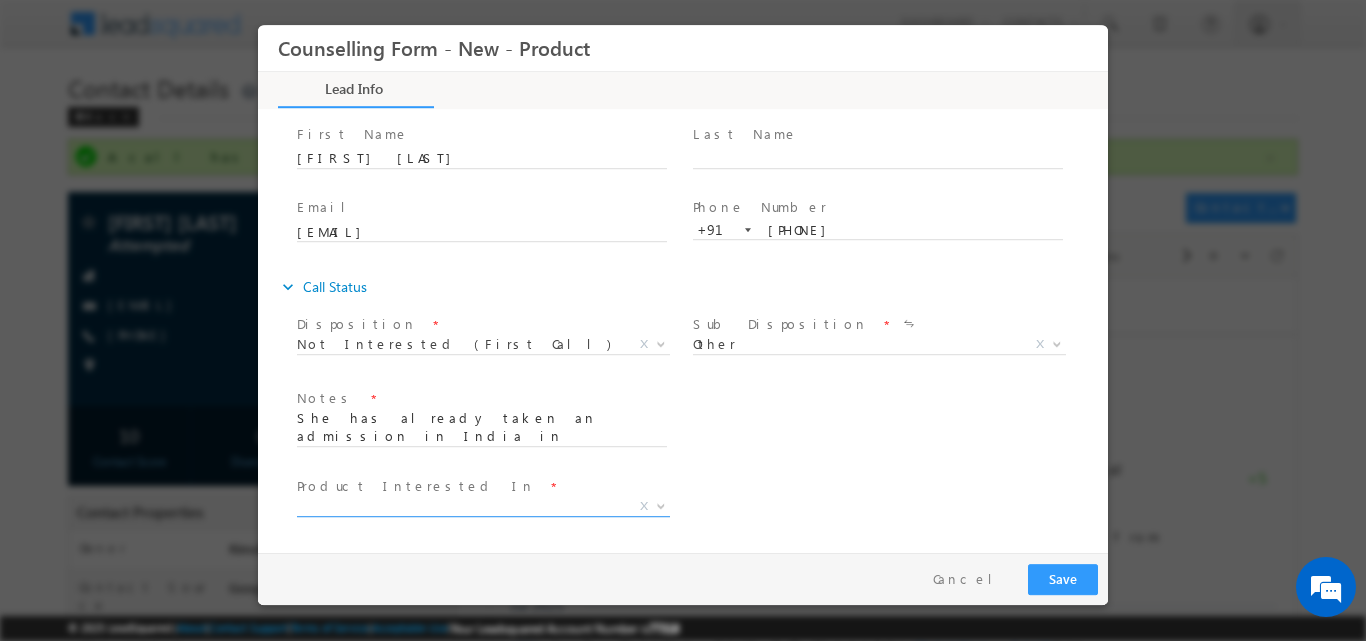 click at bounding box center [661, 504] 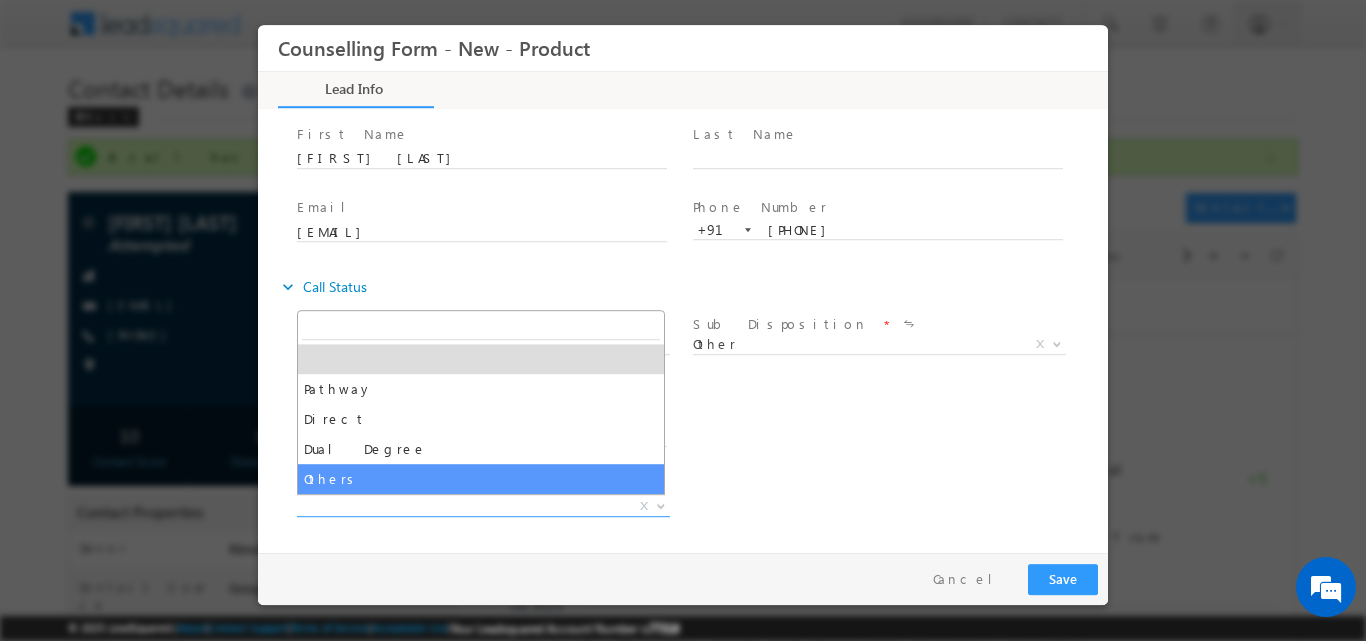 select on "Others" 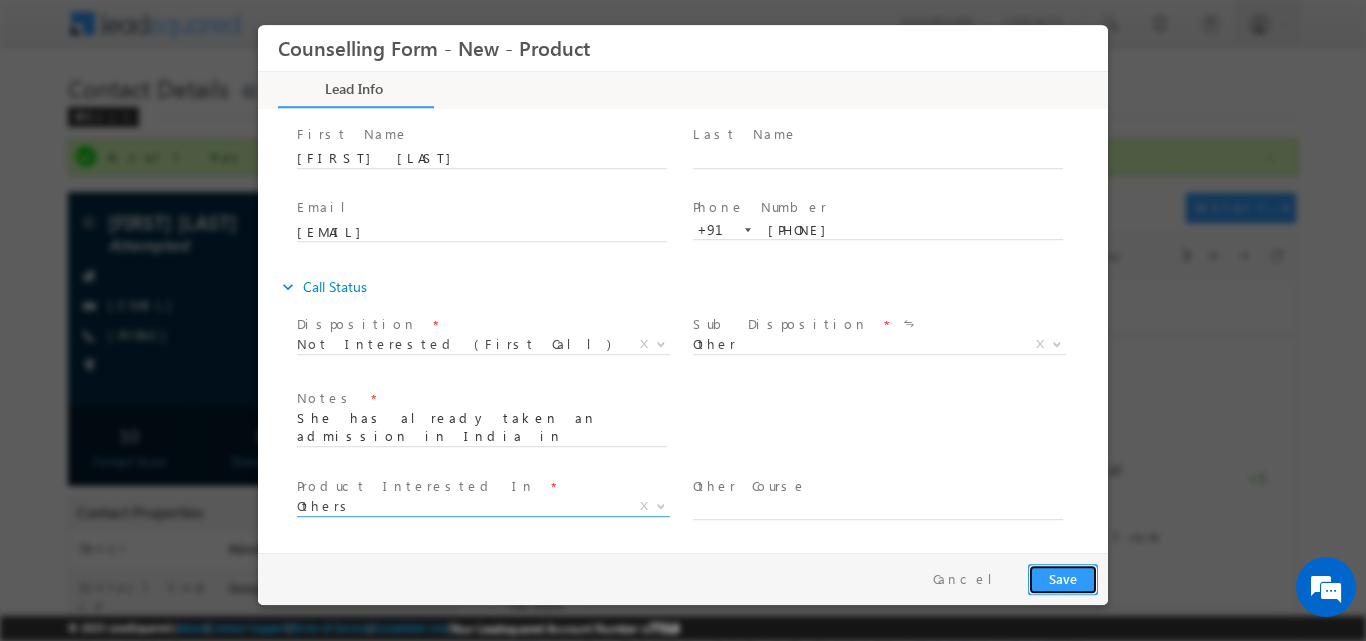 click on "Save" at bounding box center (1063, 578) 